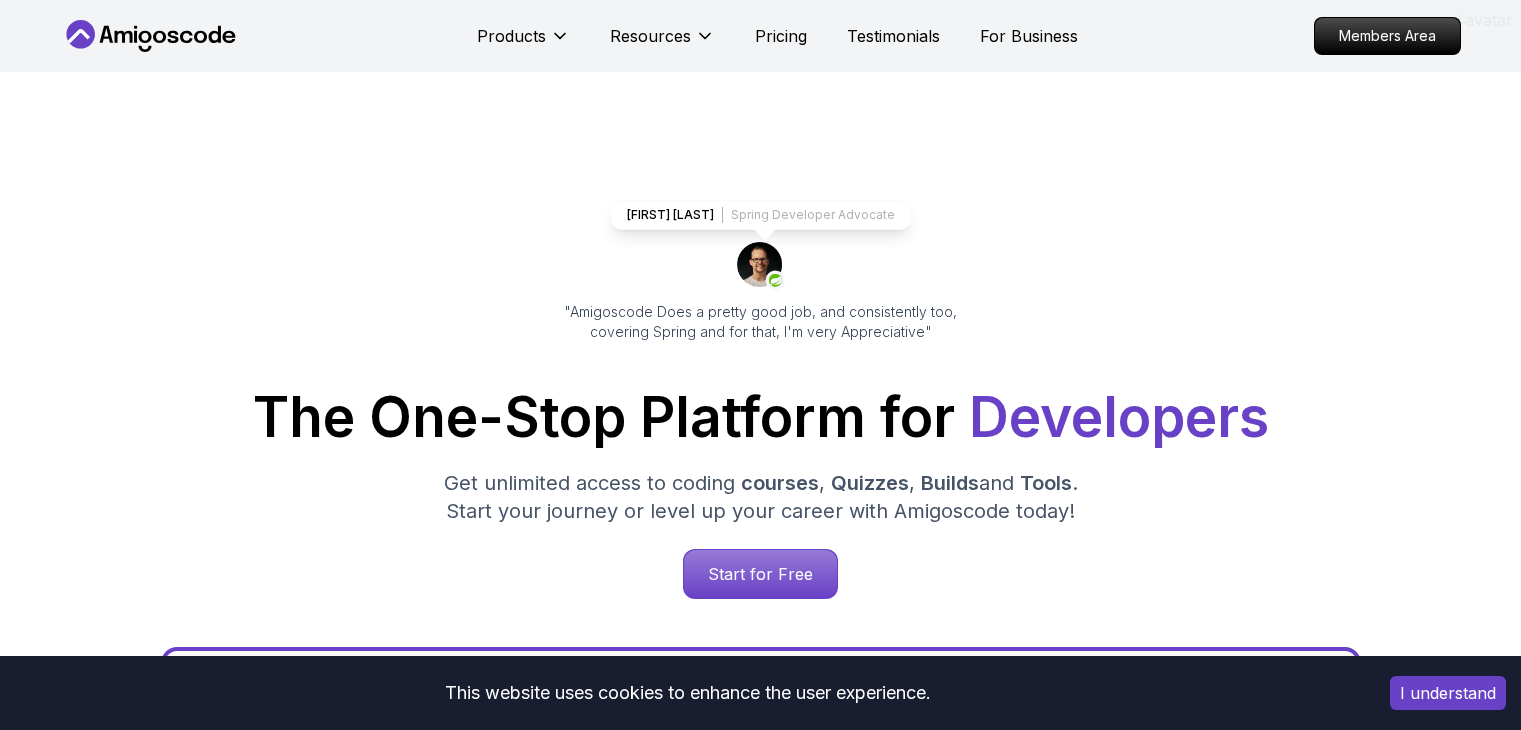 scroll, scrollTop: 400, scrollLeft: 0, axis: vertical 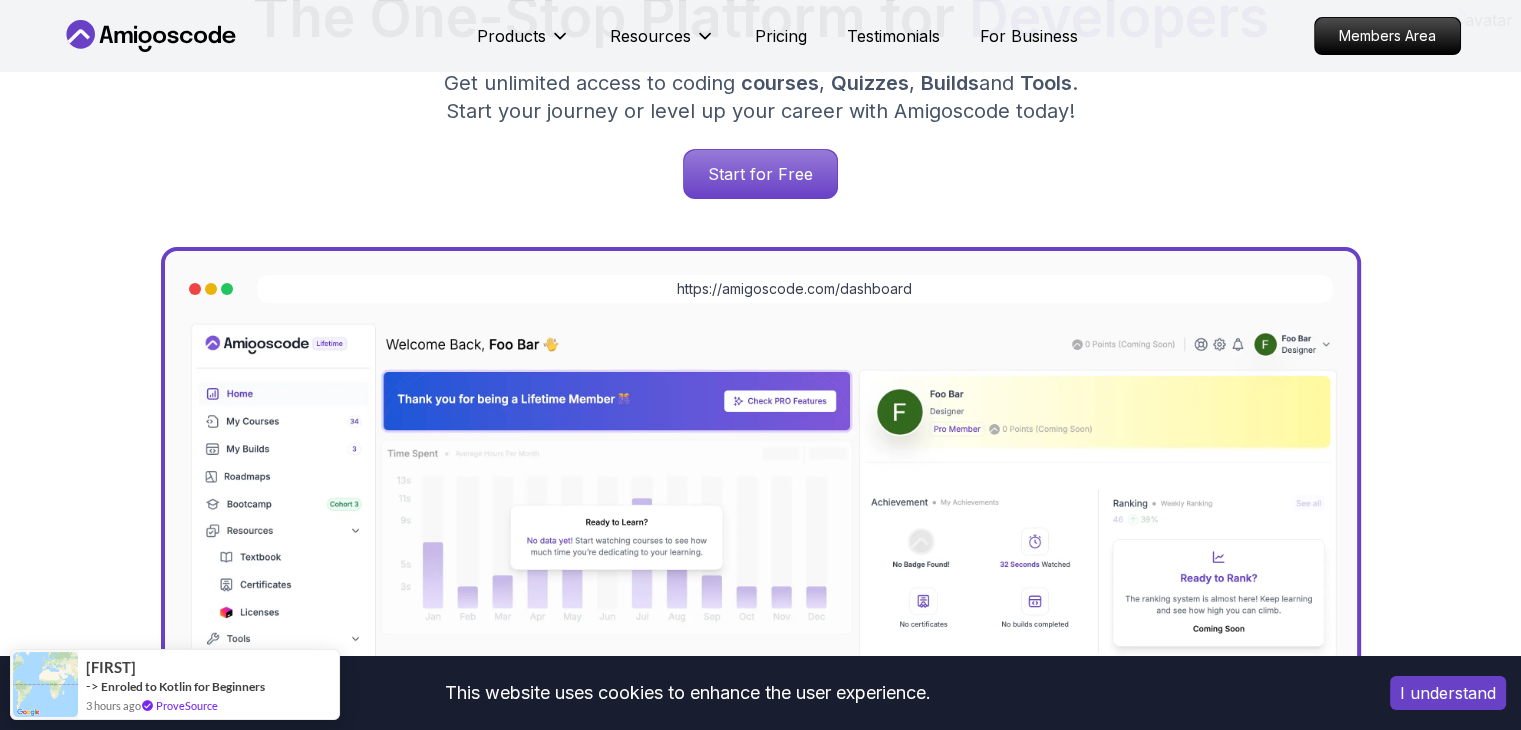 click on "I understand" at bounding box center [1448, 693] 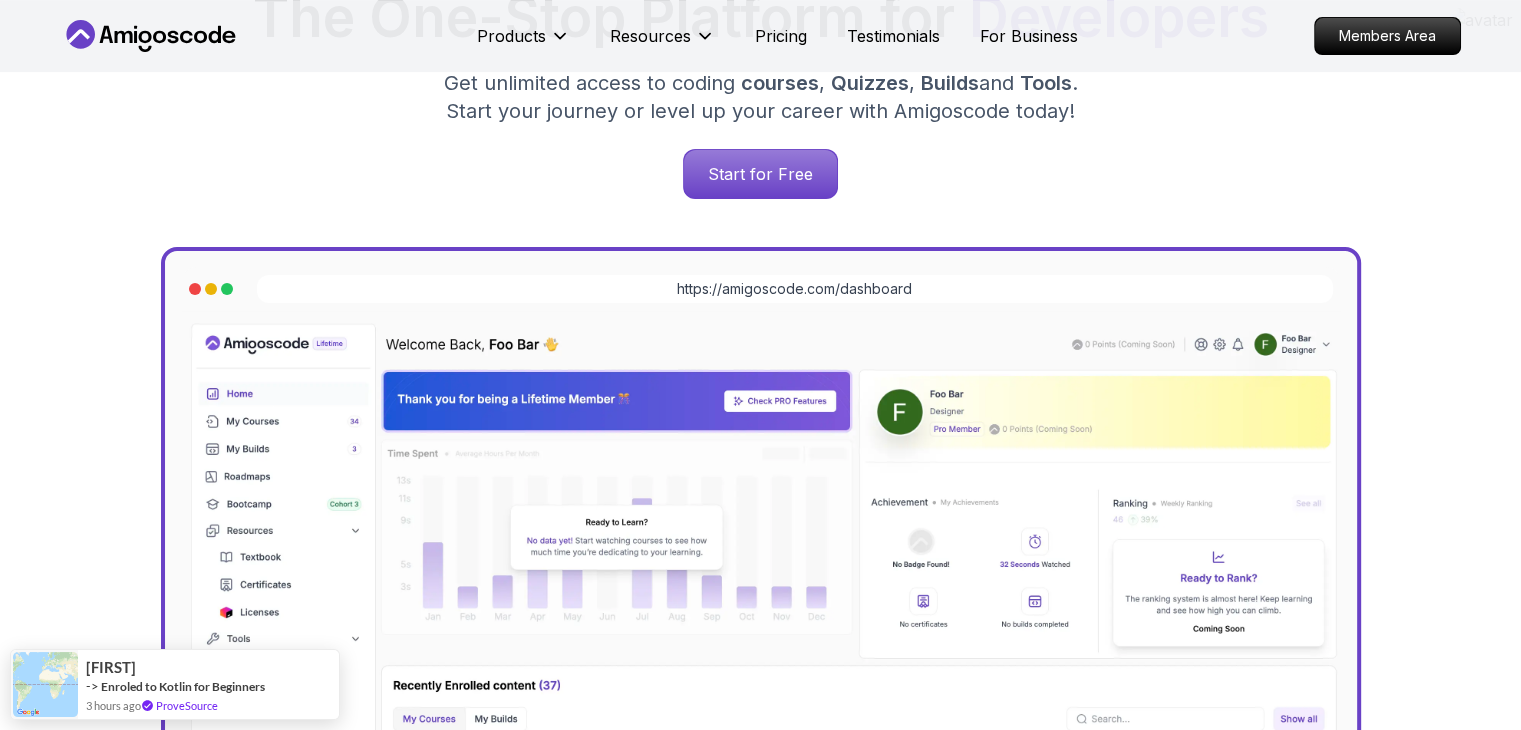 scroll, scrollTop: 800, scrollLeft: 0, axis: vertical 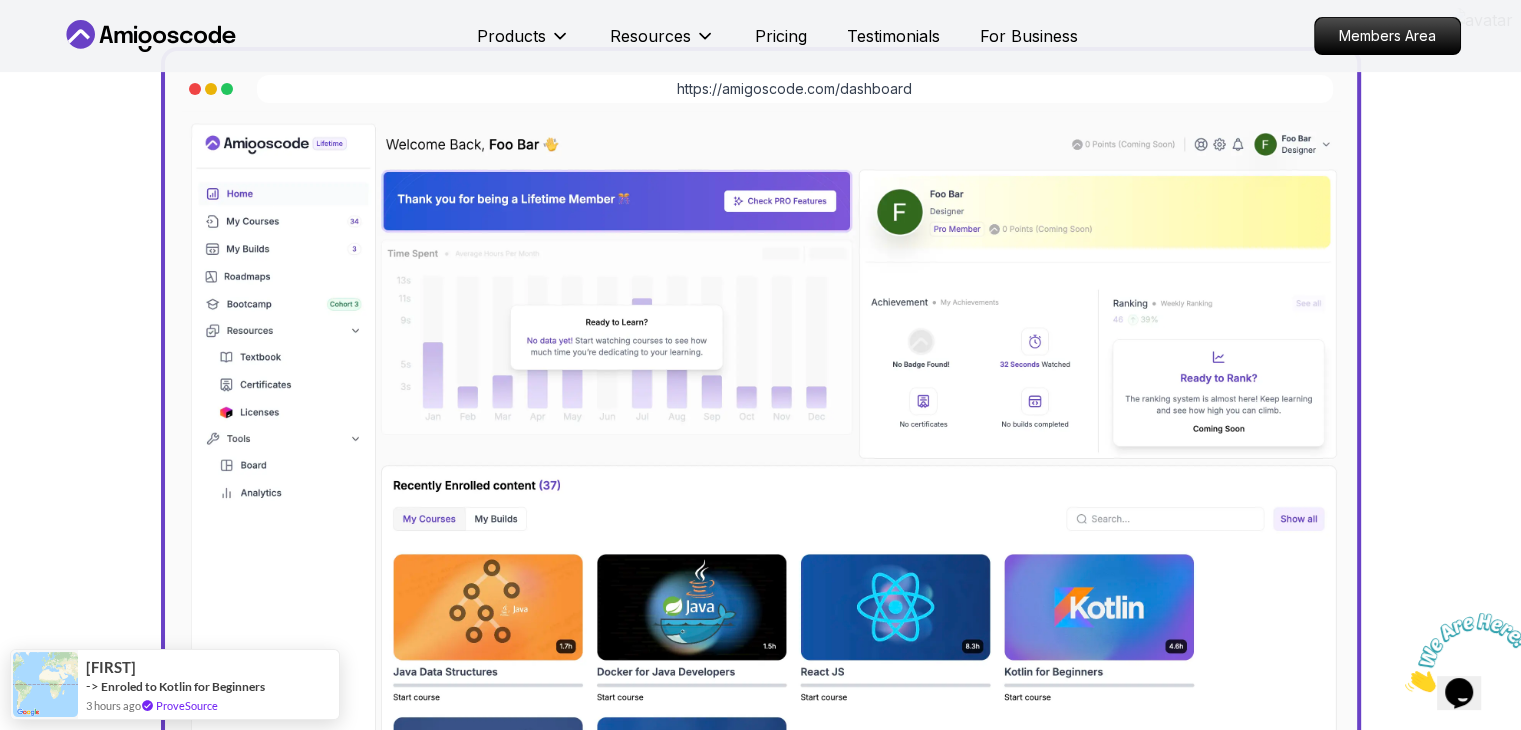 click at bounding box center [761, 467] 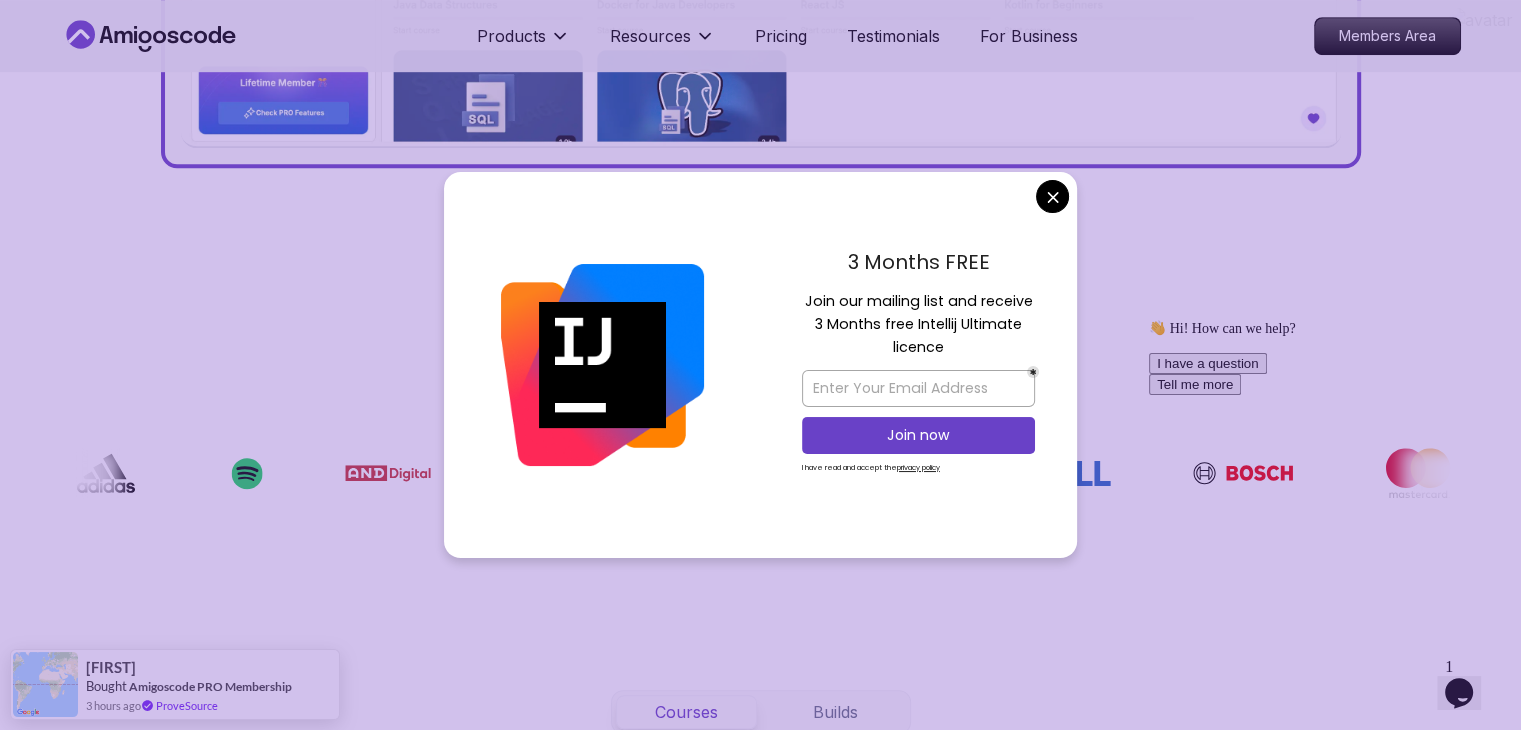 scroll, scrollTop: 1200, scrollLeft: 0, axis: vertical 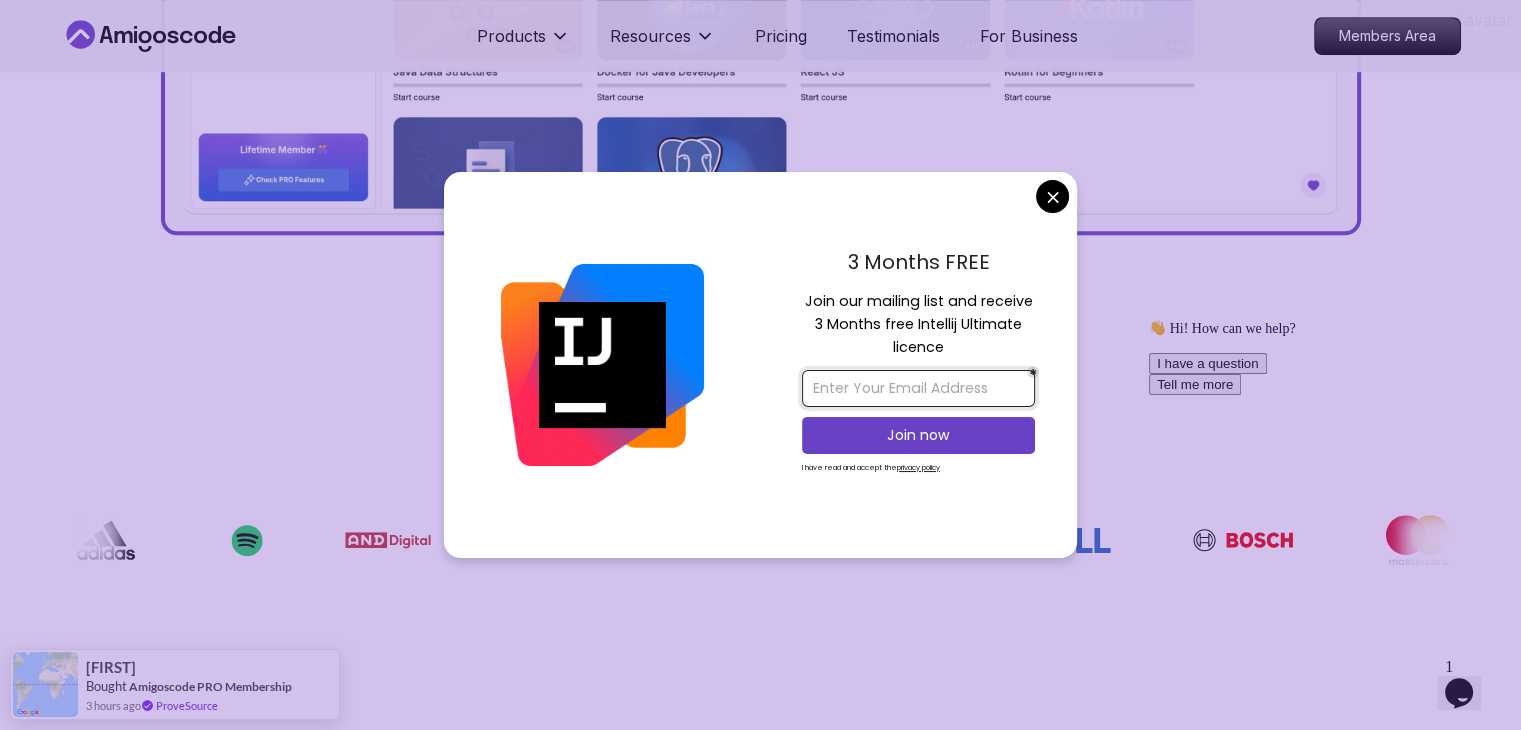 click at bounding box center [918, 388] 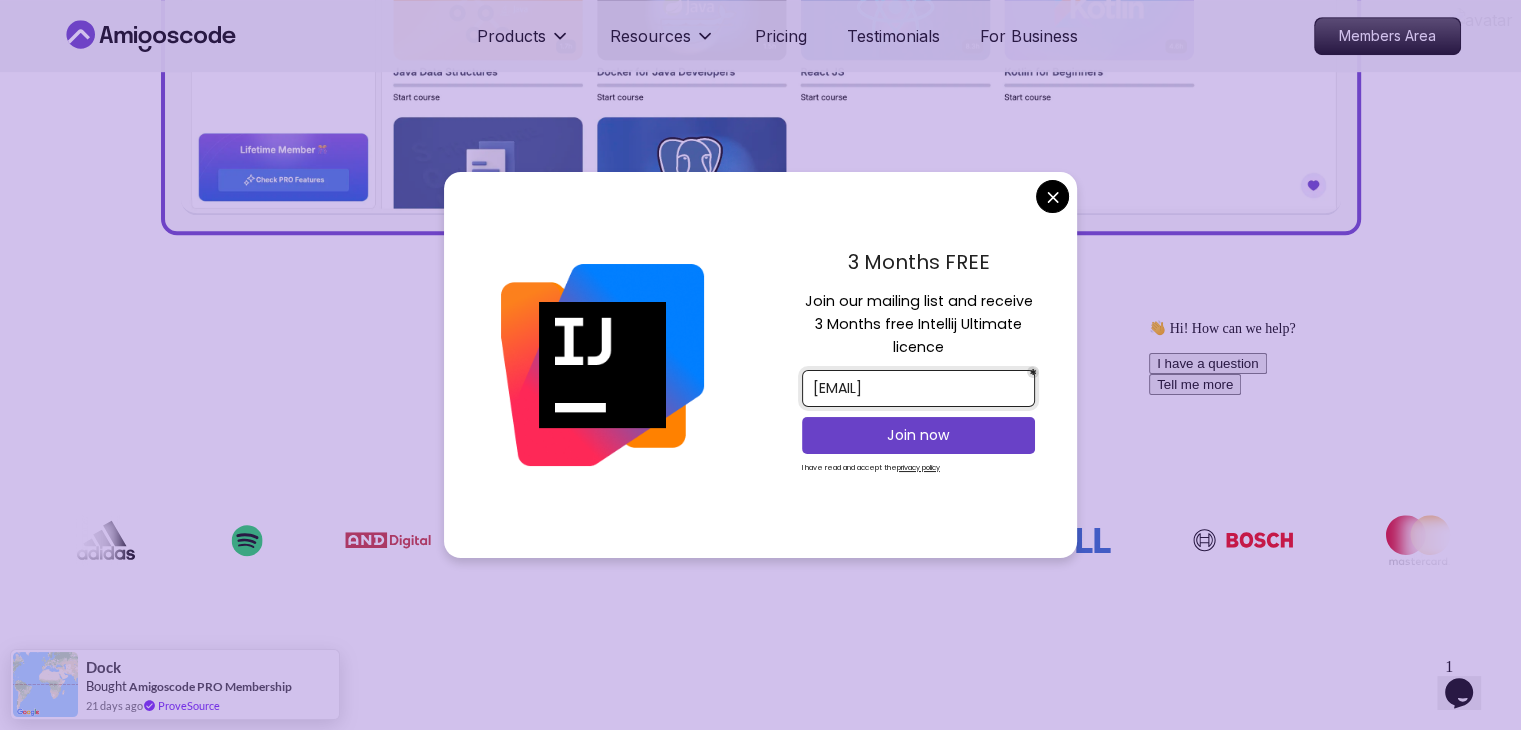 type on "gohilparth40@gmail.com" 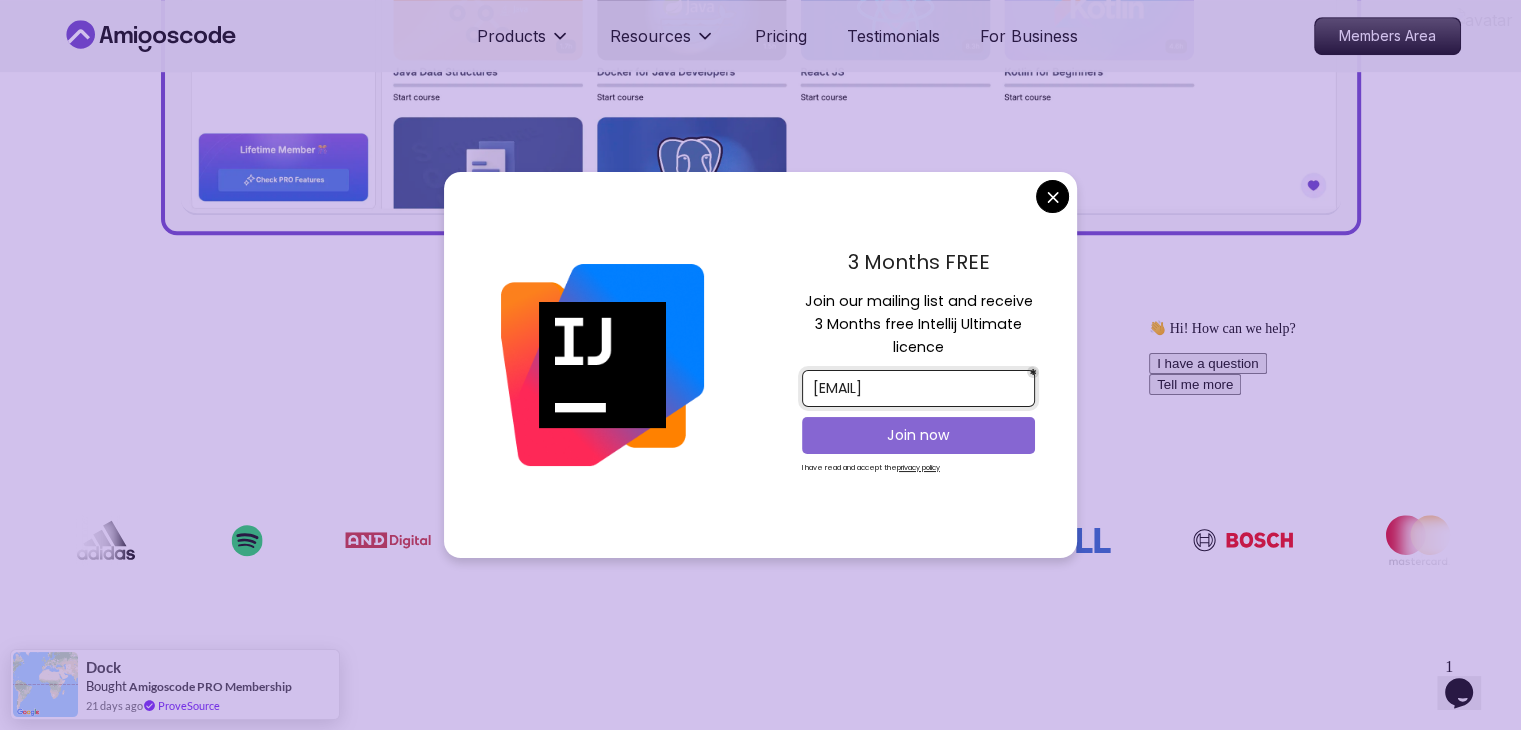 click on "Join now" at bounding box center [918, 435] 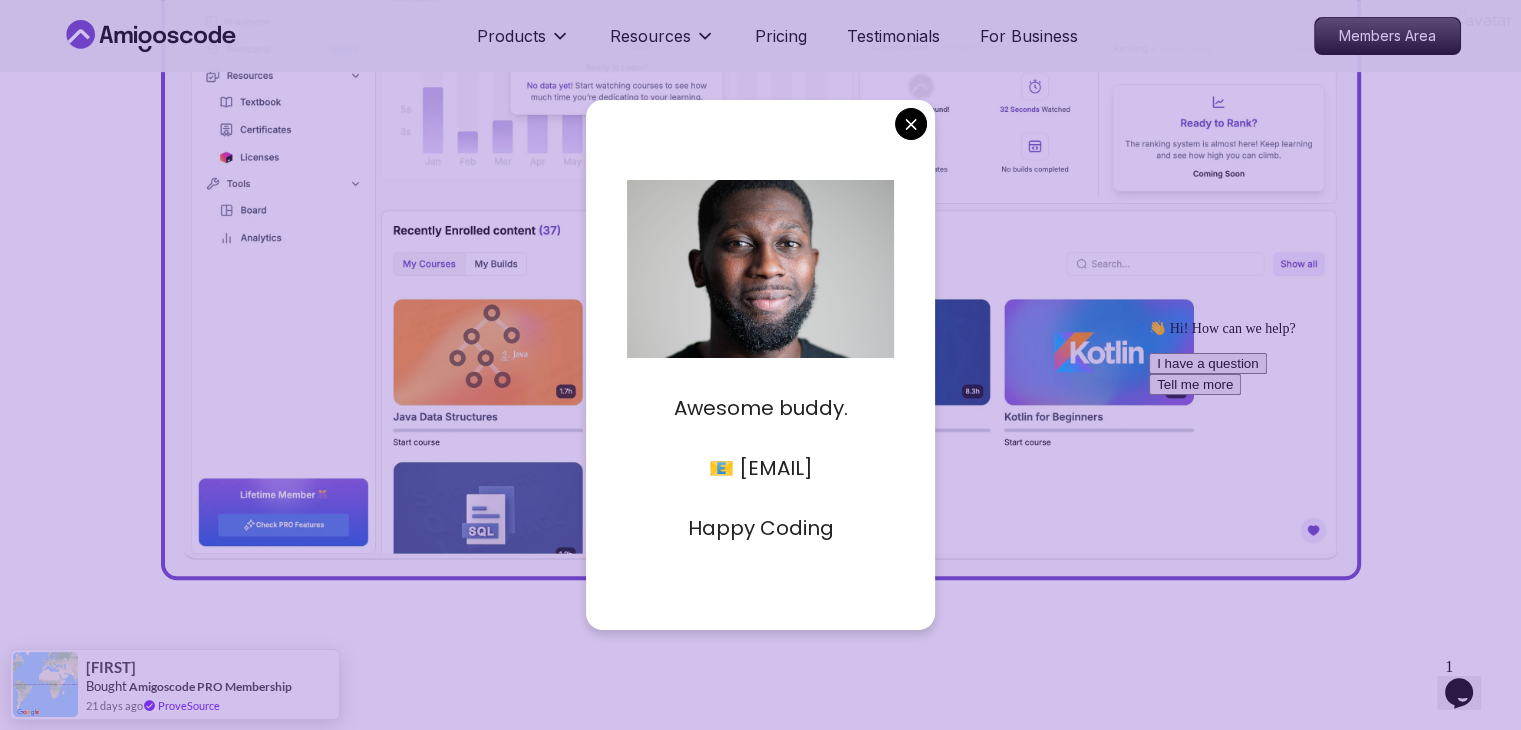 scroll, scrollTop: 700, scrollLeft: 0, axis: vertical 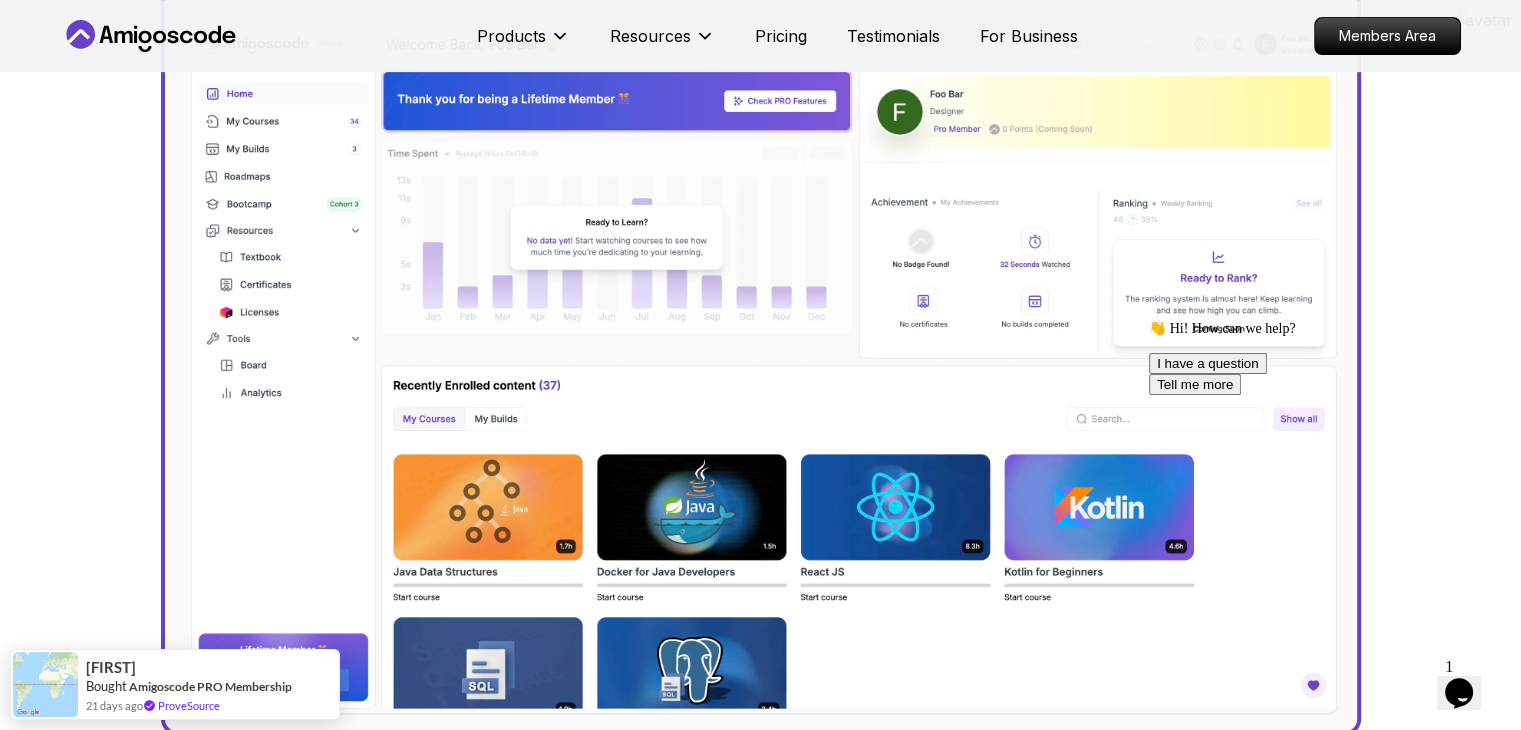 click on "Products Resources Pricing Testimonials For Business Members Area Products Resources Pricing Testimonials For Business Members Area Jogh Long Spring Developer Advocate "Amigoscode Does a pretty good job, and consistently too, covering Spring and for that, I'm very Appreciative" The One-Stop Platform for   Developers Get unlimited access to coding   courses ,   Quizzes ,   Builds  and   Tools . Start your journey or level up your career with Amigoscode today! Start for Free https://amigoscode.com/dashboard OUR AMIGO STUDENTS WORK IN TOP COMPANIES Courses Builds Discover Amigoscode's Latest   Premium Courses! Get unlimited access to coding   courses ,   Quizzes ,   Builds  and   Tools . Start your journey or level up your career with Amigoscode today! Browse all  courses Advanced Spring Boot Pro Dive deep into Spring Boot with our advanced course, designed to take your skills from intermediate to expert level. NEW Spring Boot for Beginners Java for Developers Pro React JS Developer Guide Pro Spring AI Pro Pro" at bounding box center [760, 5160] 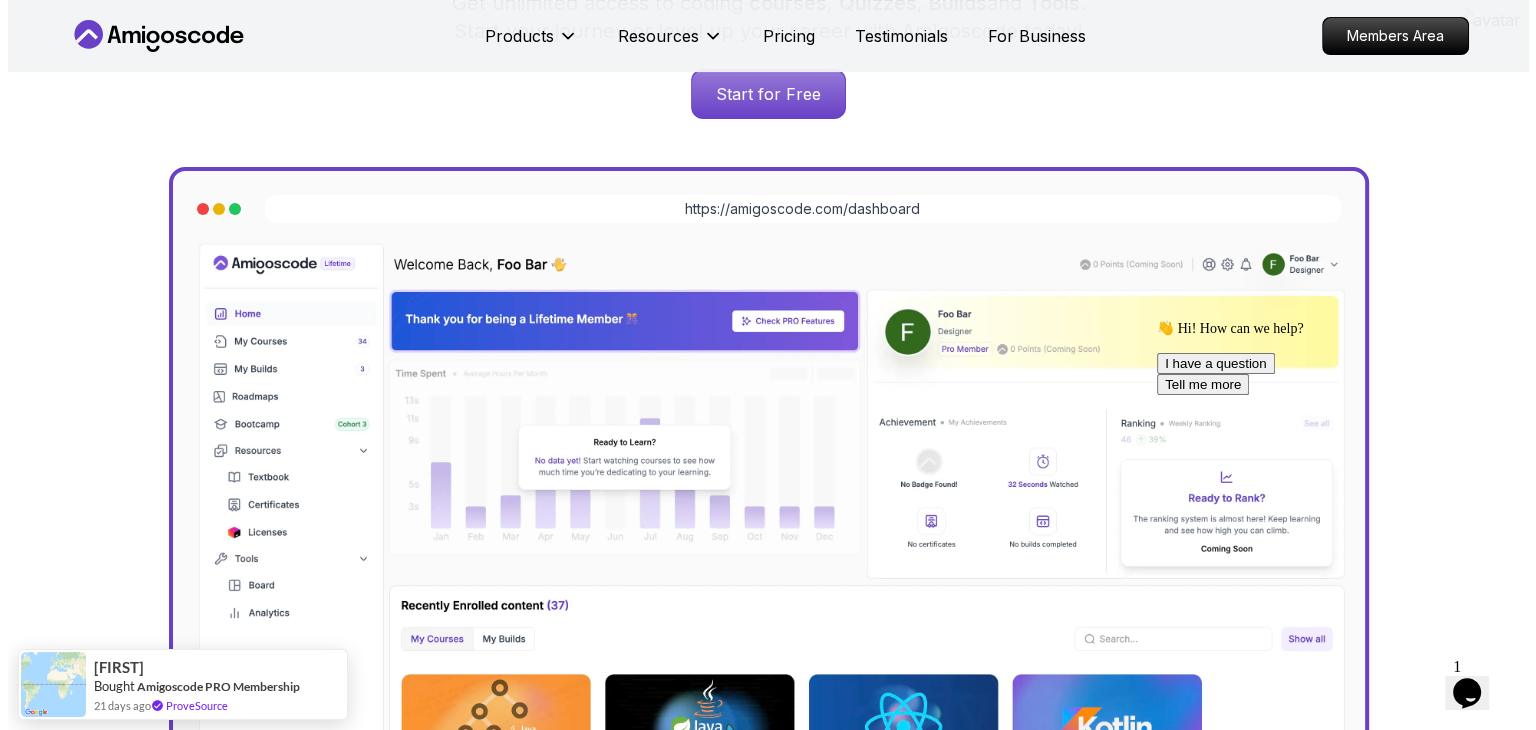 scroll, scrollTop: 0, scrollLeft: 0, axis: both 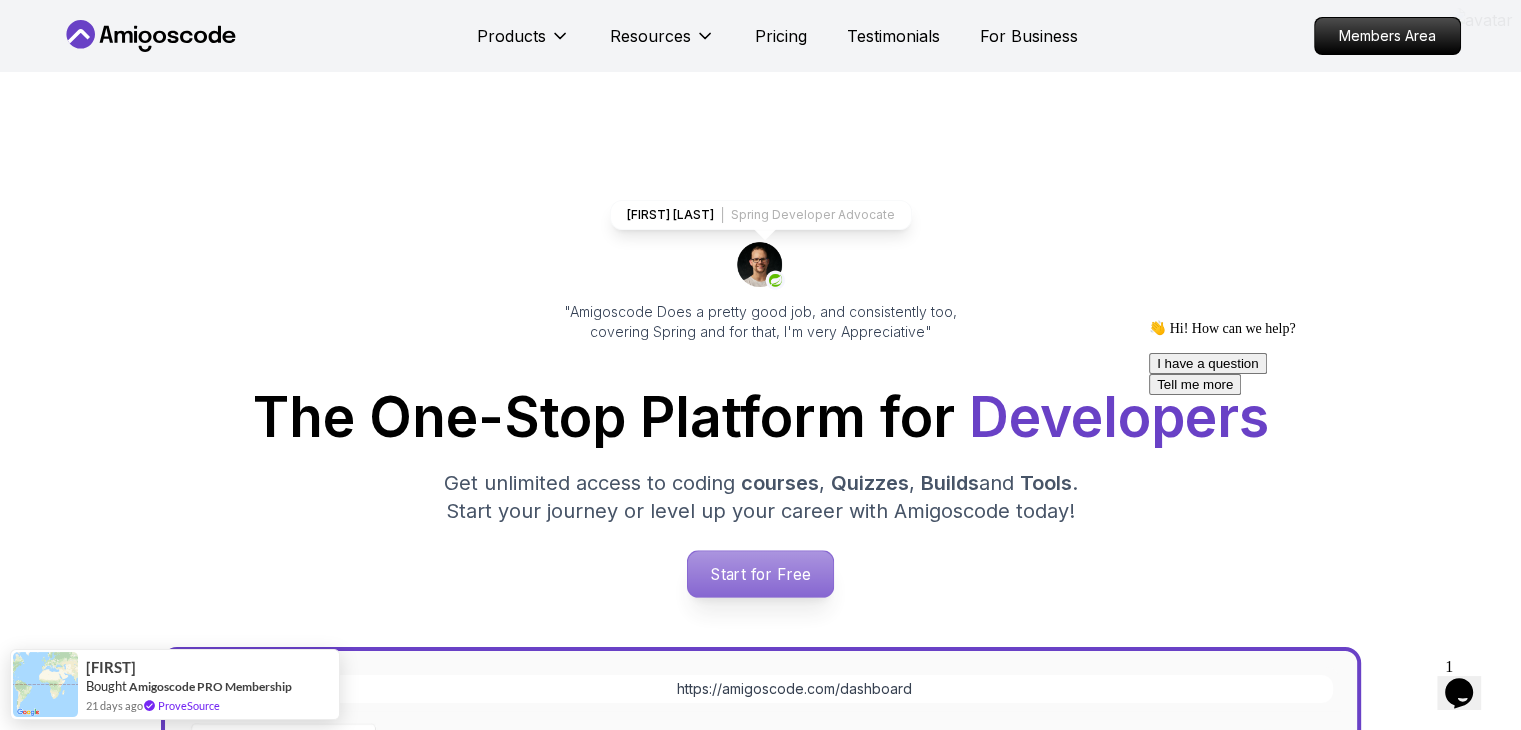 click on "Start for Free" at bounding box center (760, 574) 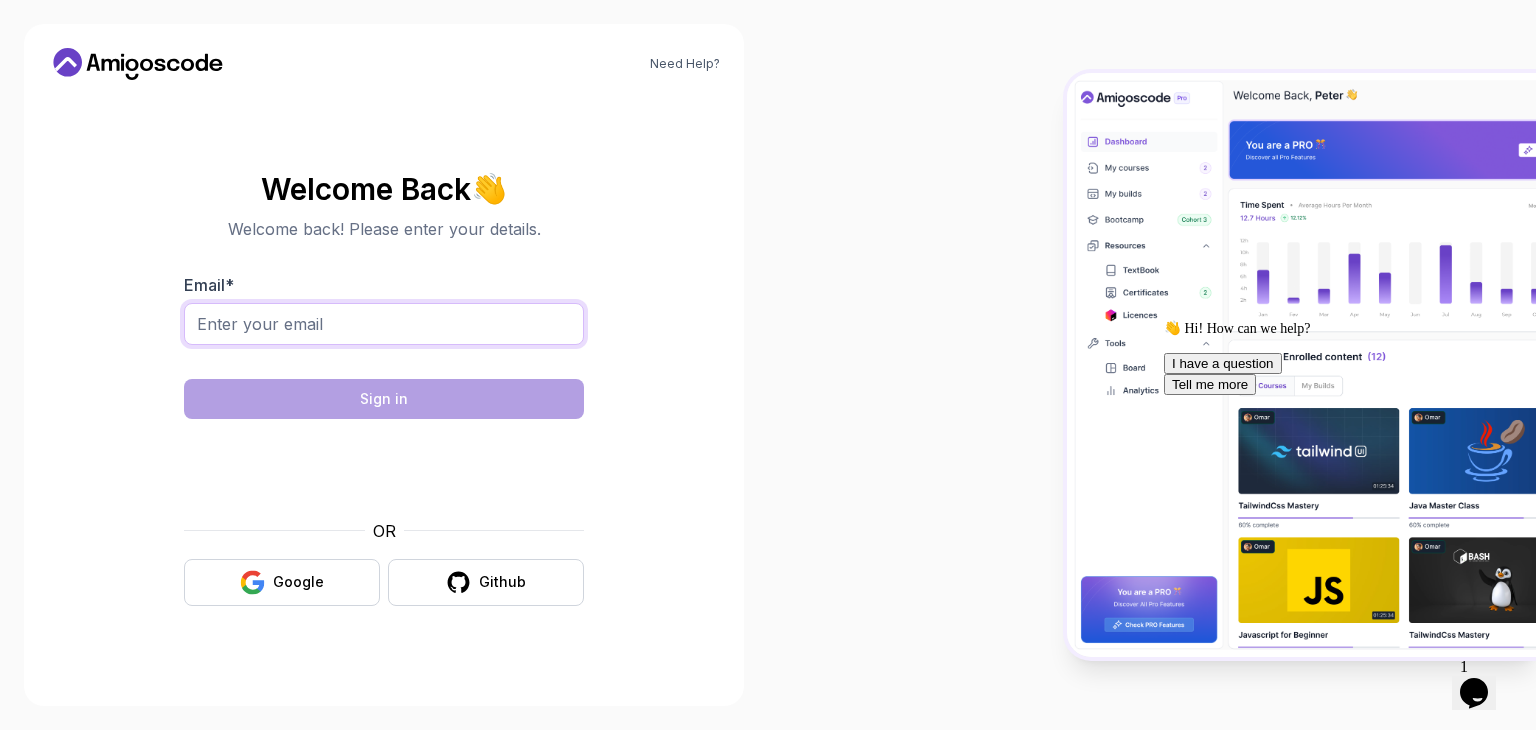 click on "Email *" at bounding box center (384, 324) 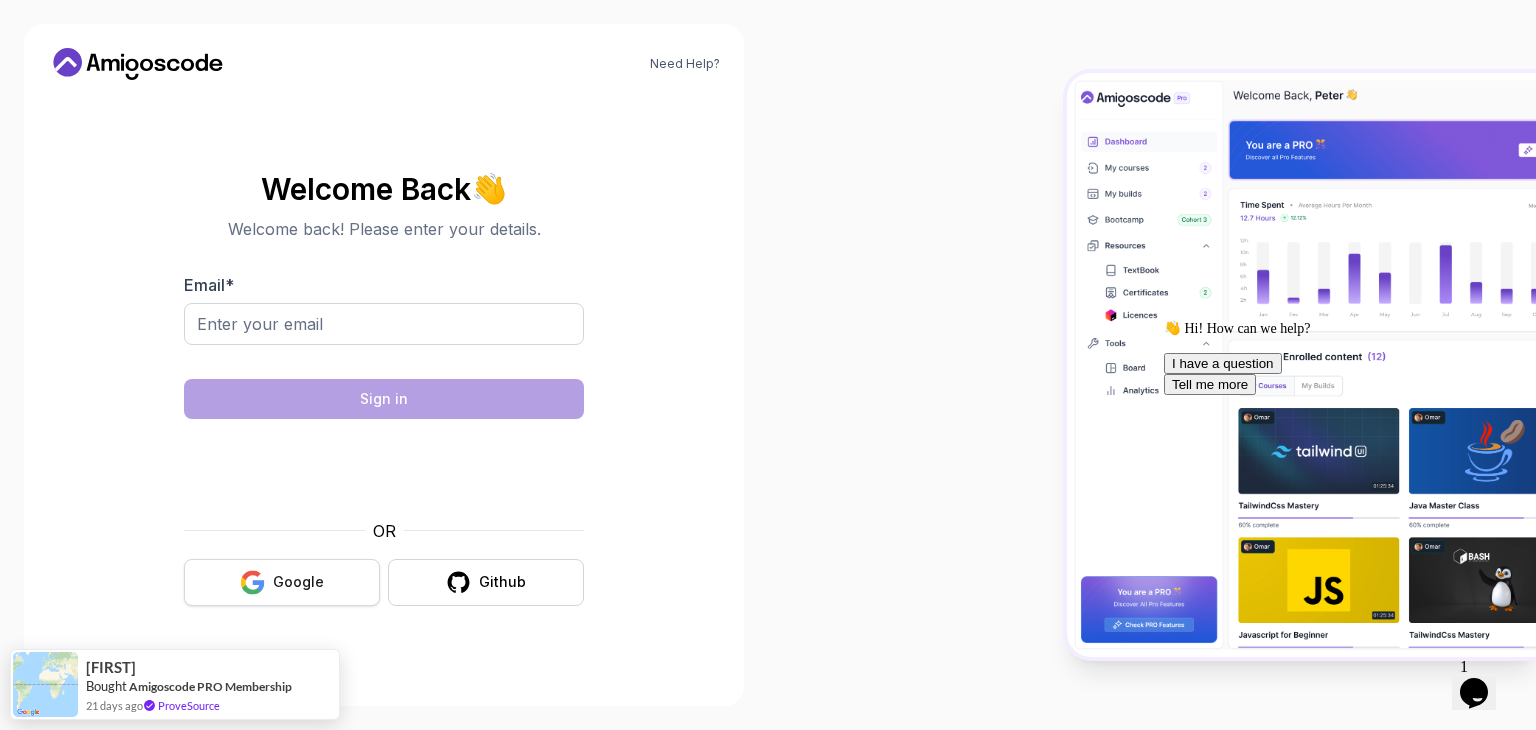 click on "Google" at bounding box center [298, 582] 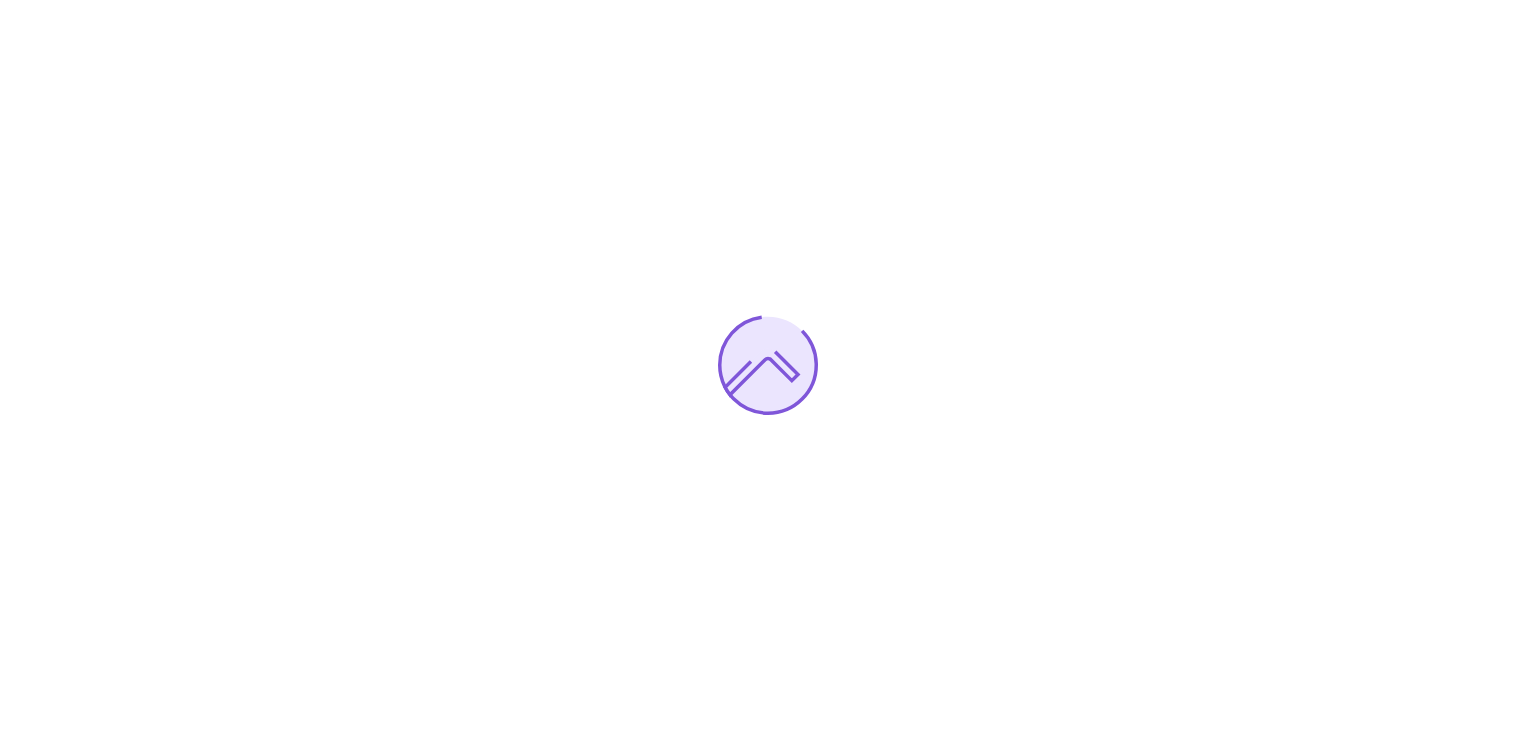 scroll, scrollTop: 0, scrollLeft: 0, axis: both 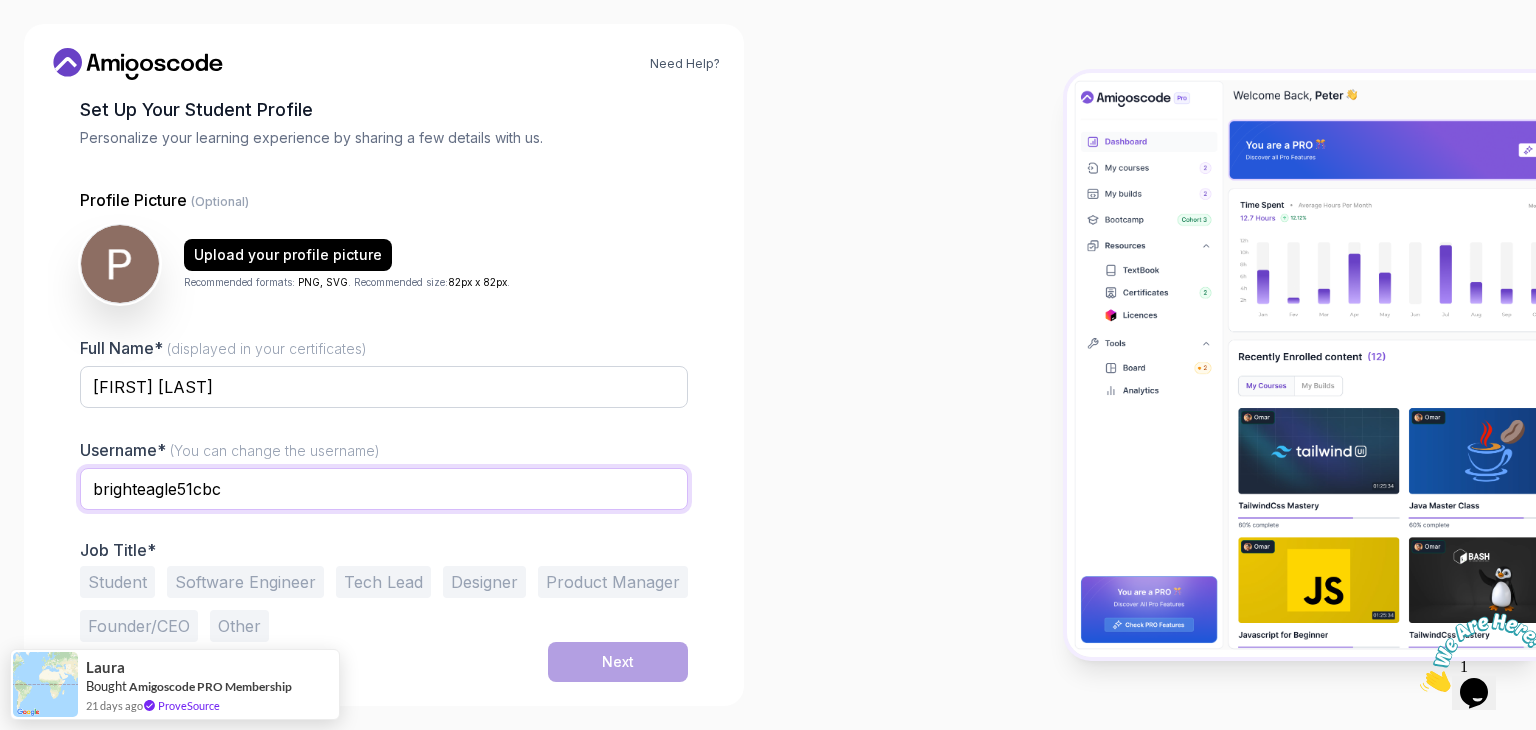 drag, startPoint x: 296, startPoint y: 489, endPoint x: 14, endPoint y: 488, distance: 282.00177 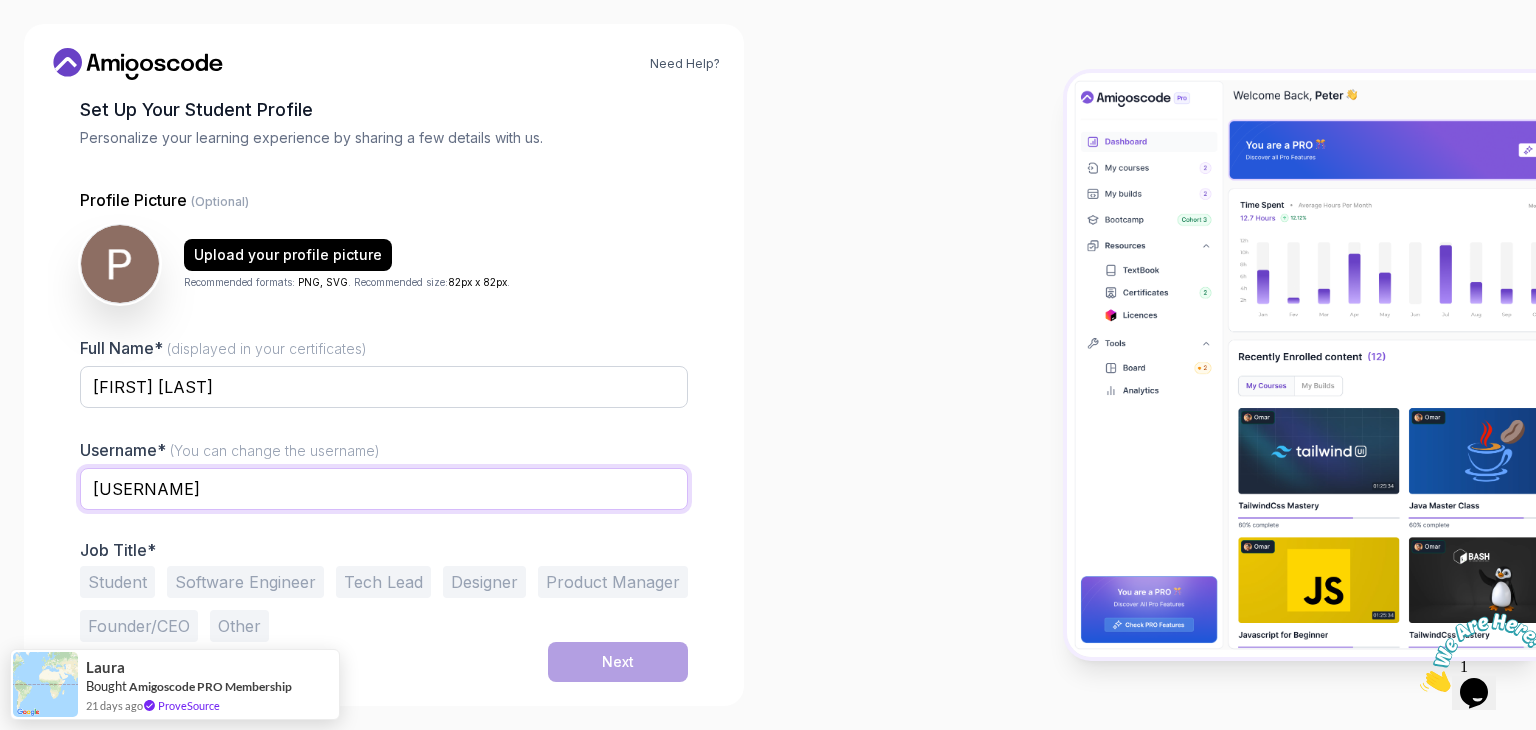 type on "[USERNAME]" 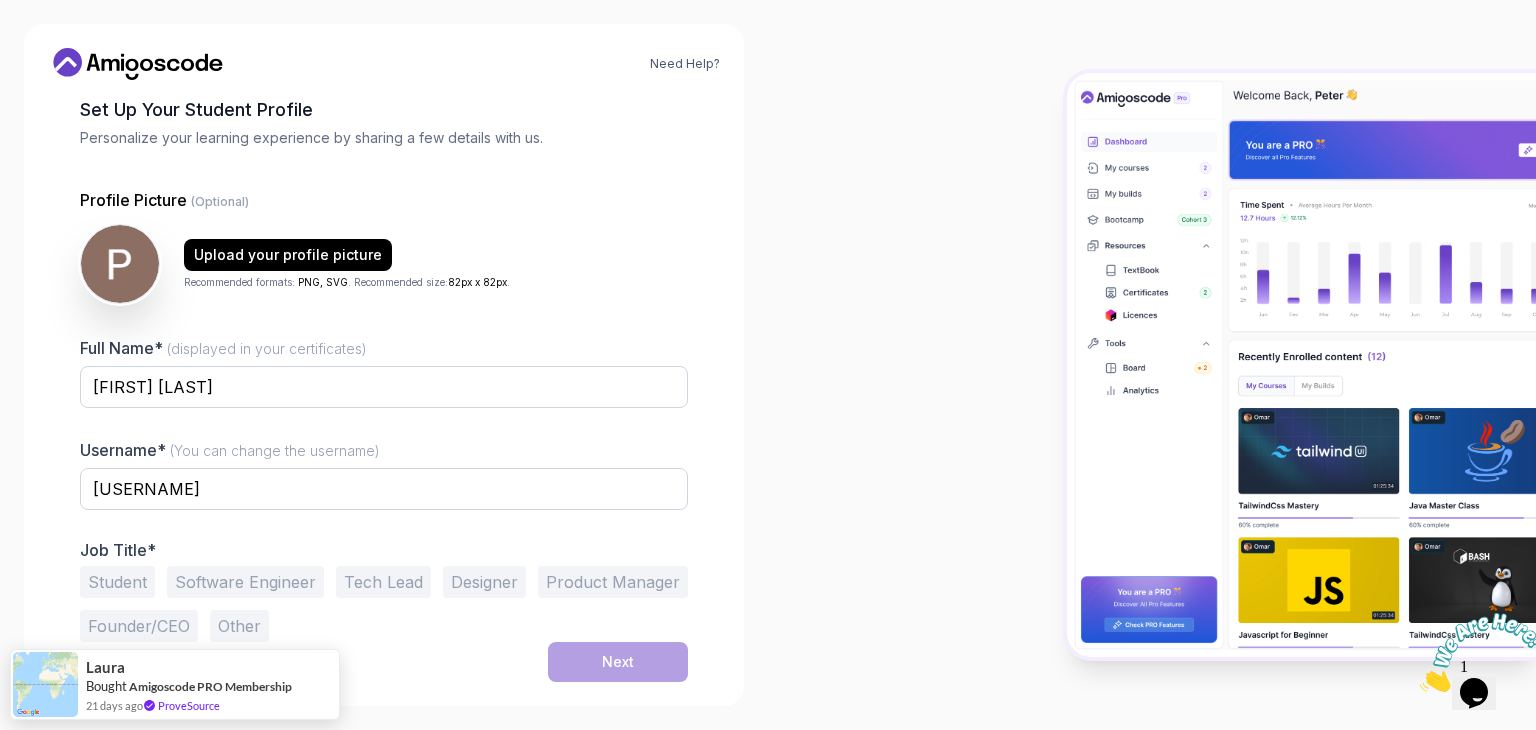 type 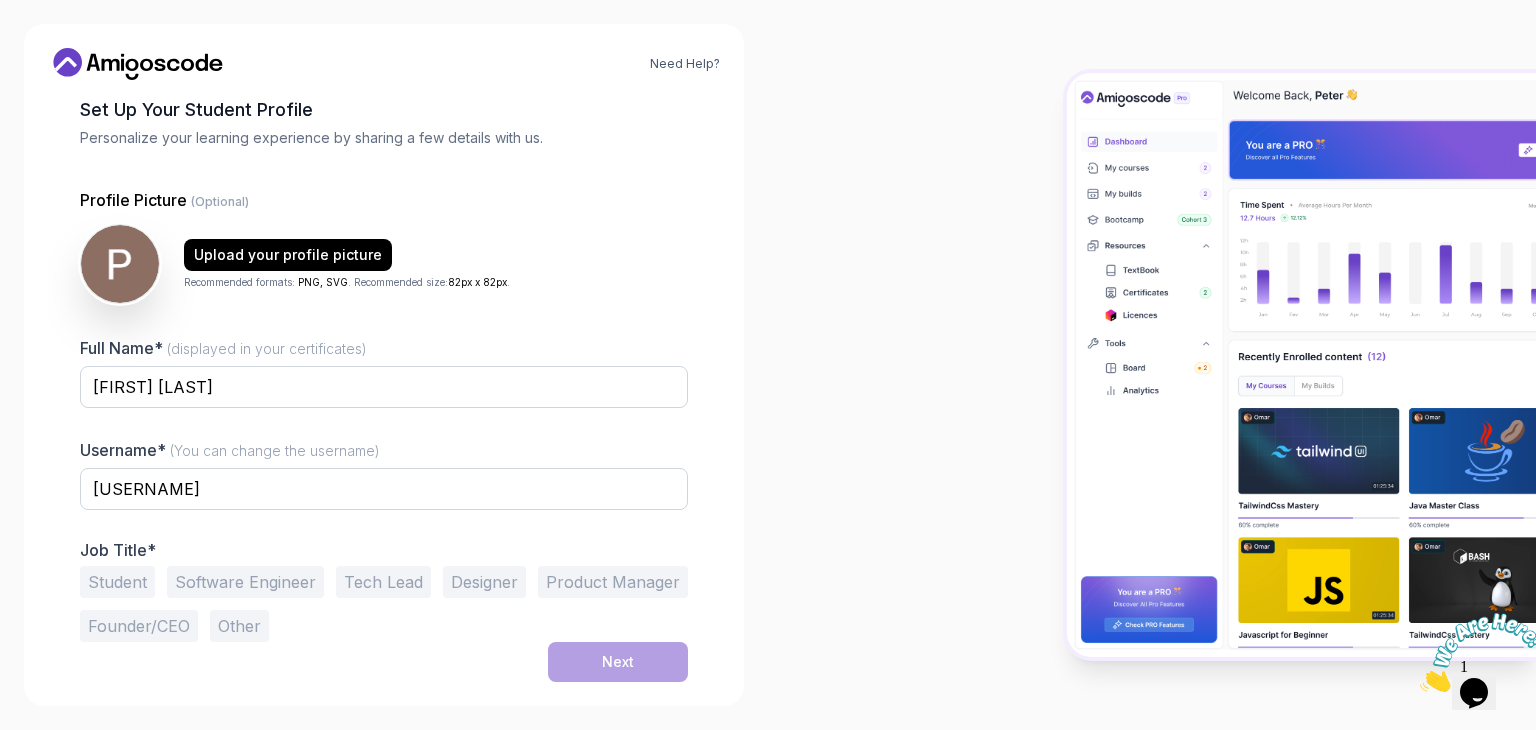 click on "Student Software Engineer Tech Lead Designer Product Manager Founder/CEO Other" at bounding box center (384, 604) 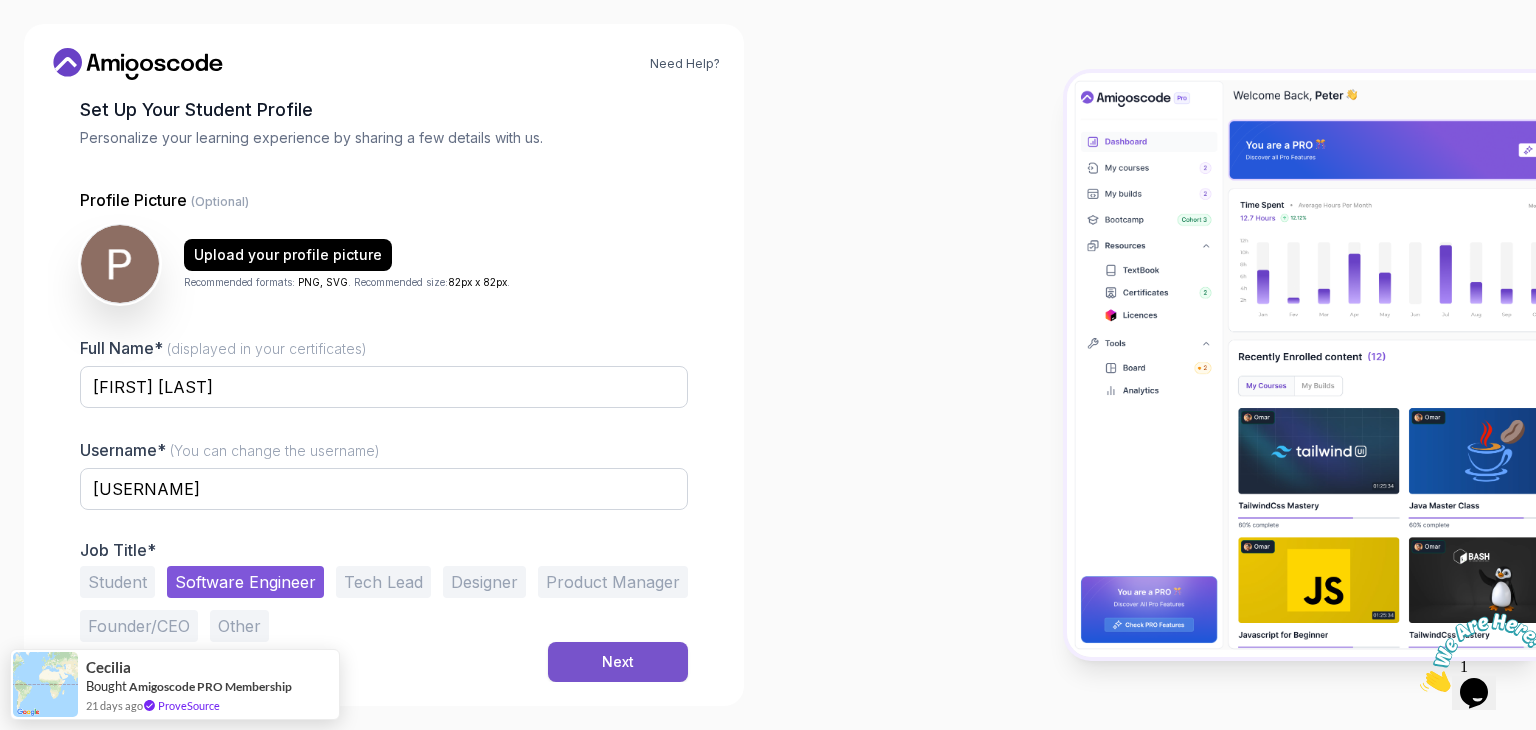 click on "Next" at bounding box center [618, 662] 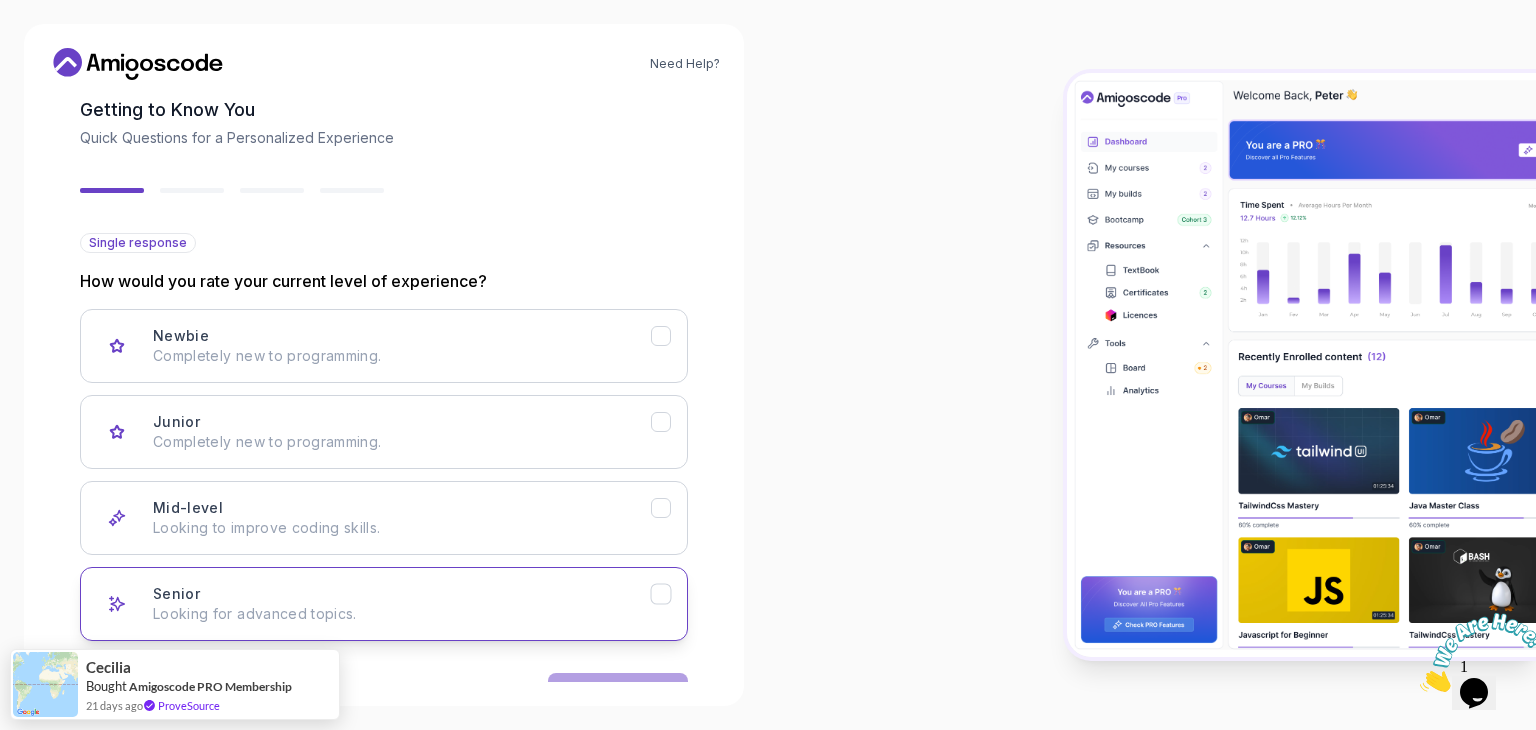 scroll, scrollTop: 165, scrollLeft: 0, axis: vertical 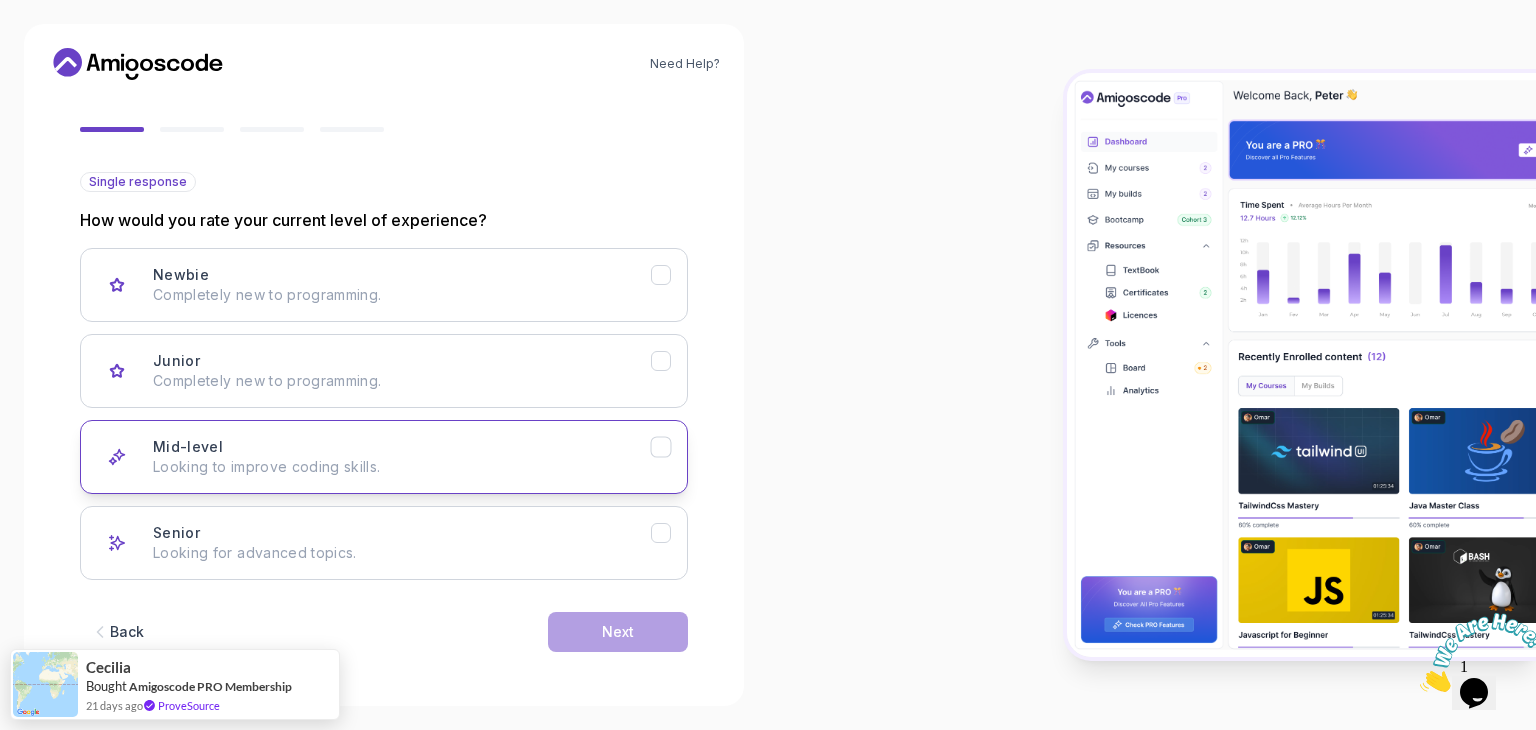 click 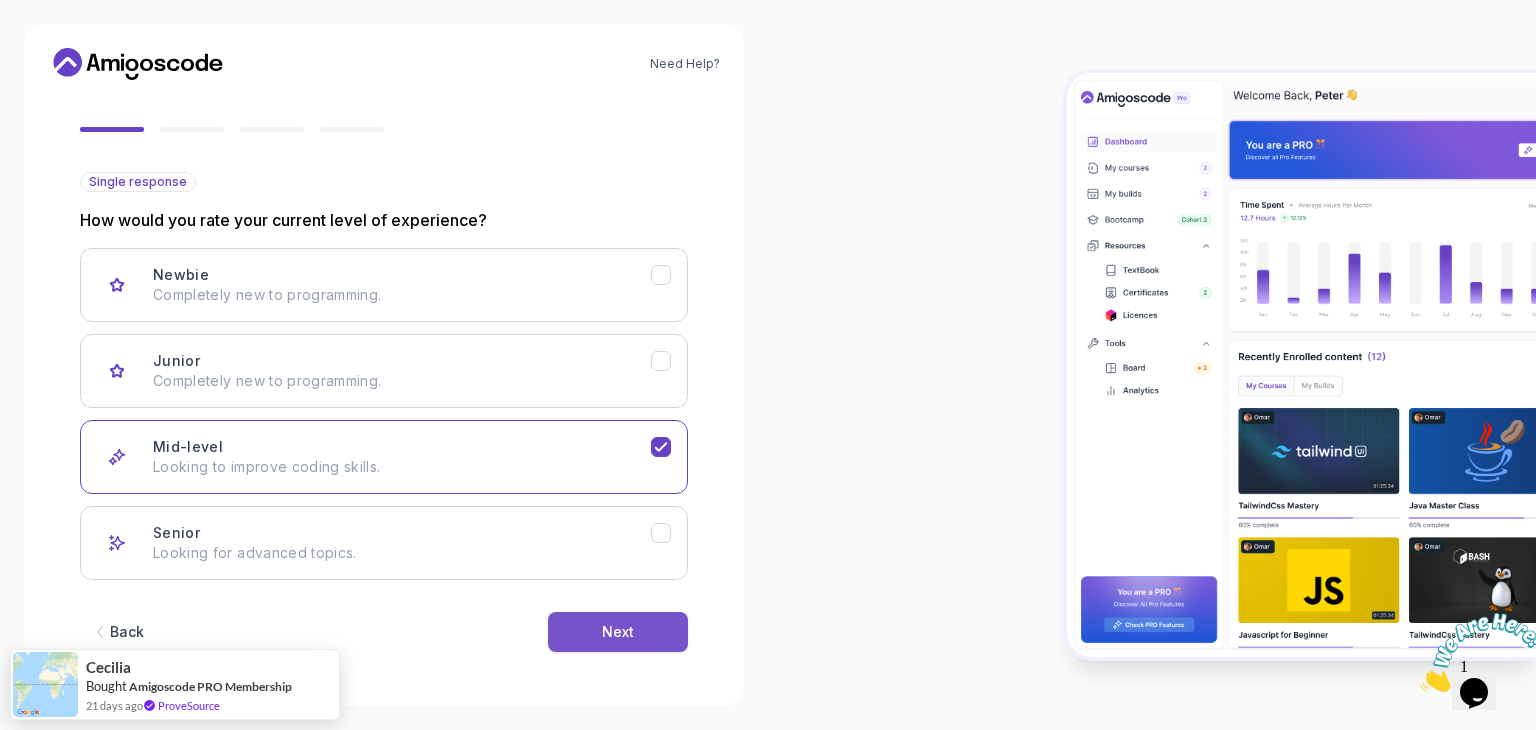 click on "Next" at bounding box center [618, 632] 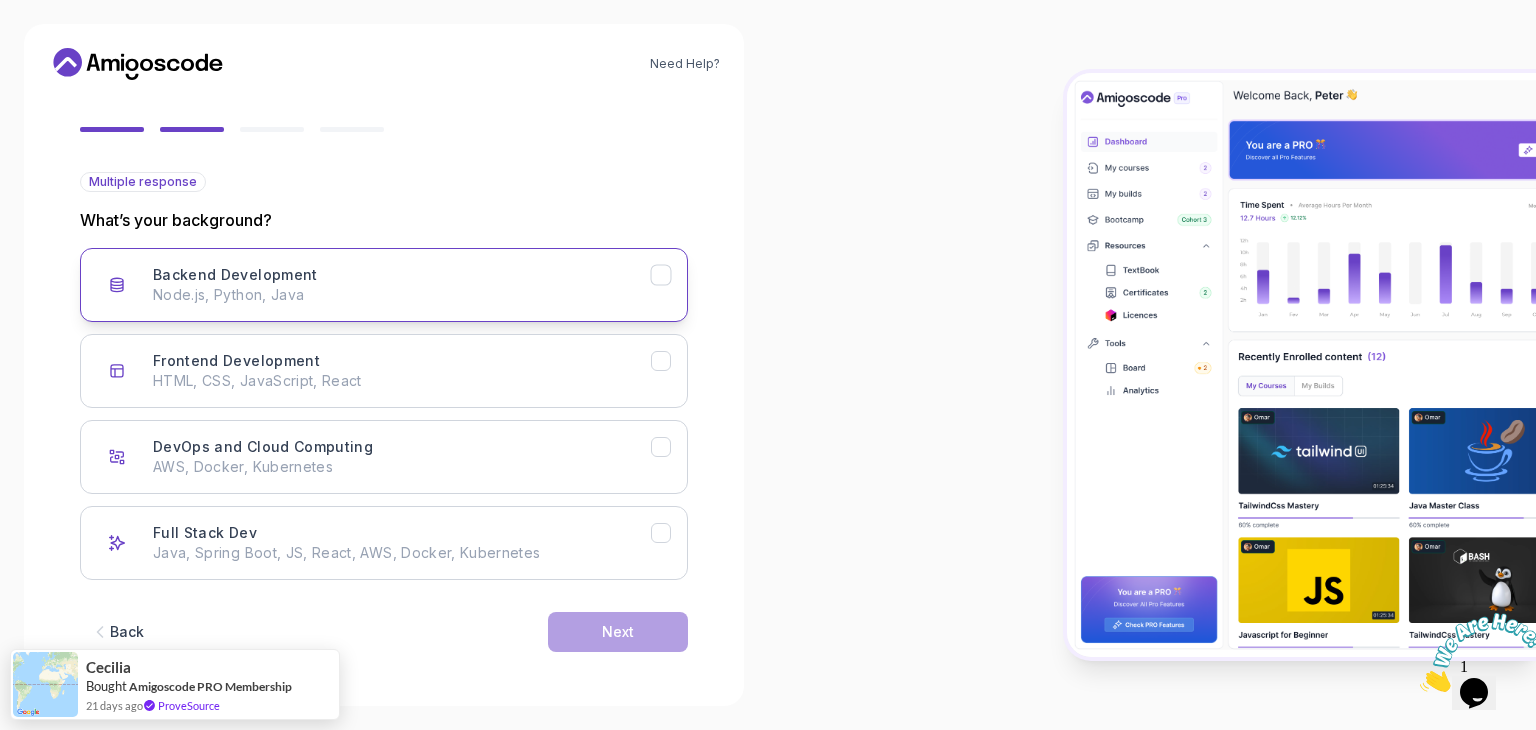 click 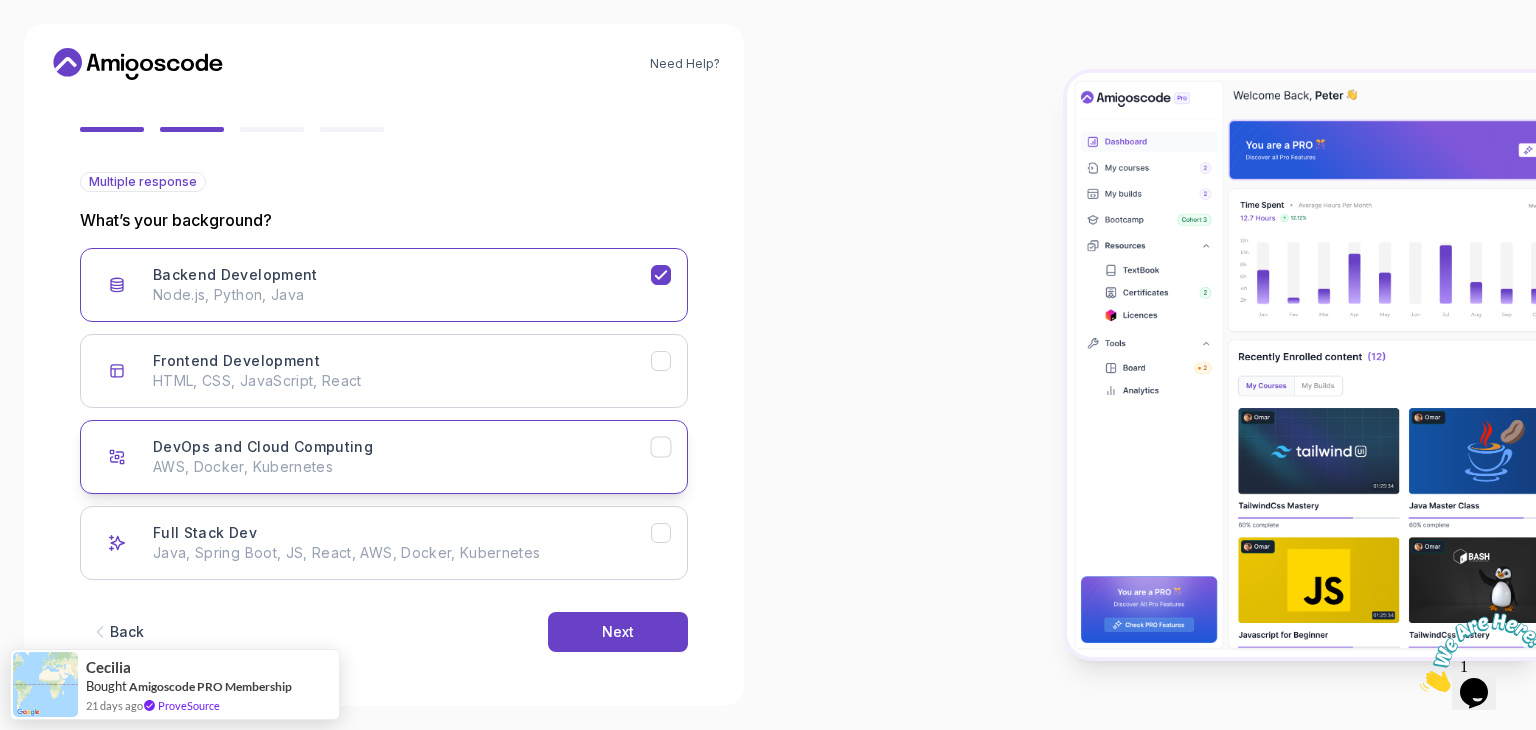 click on "DevOps and Cloud Computing AWS, Docker, Kubernetes" at bounding box center [384, 457] 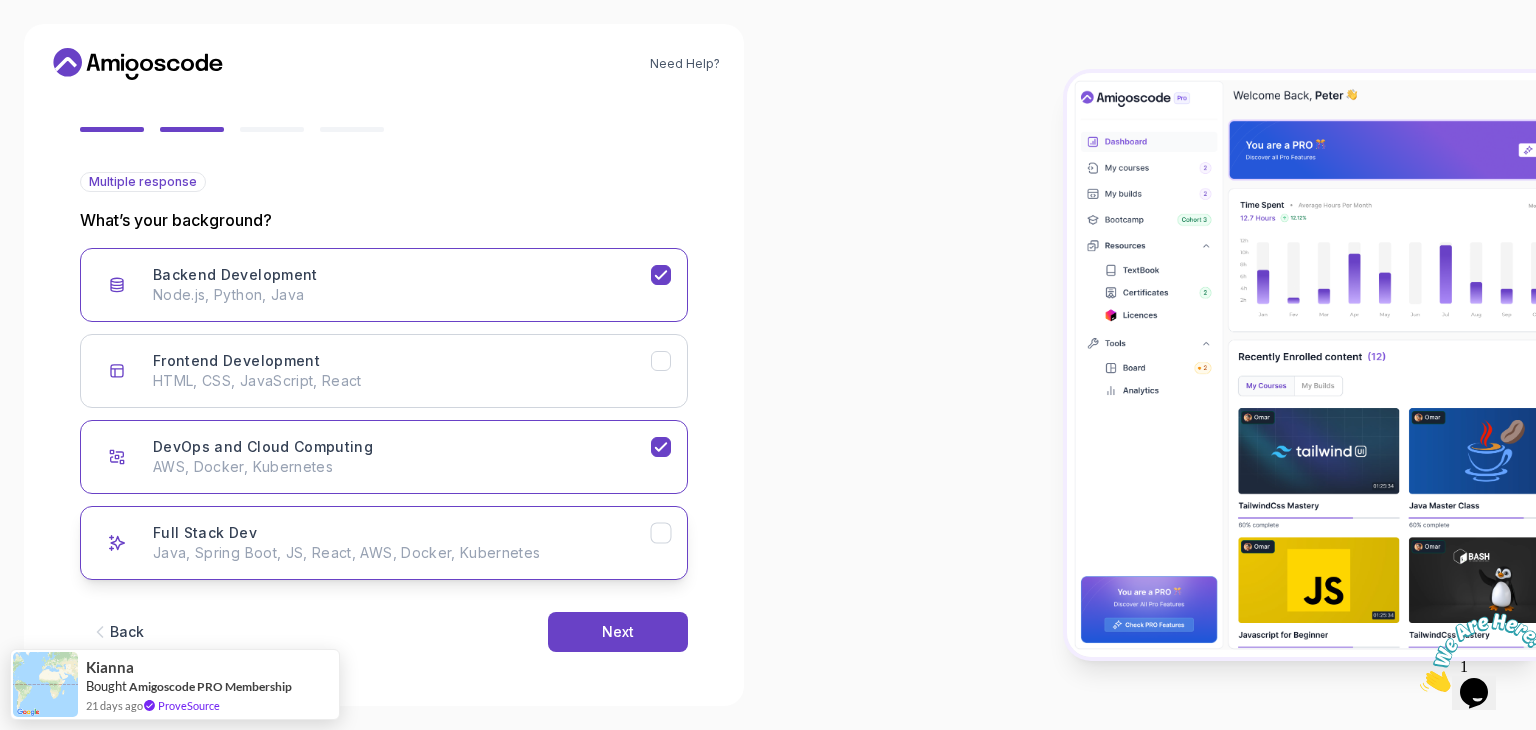 click 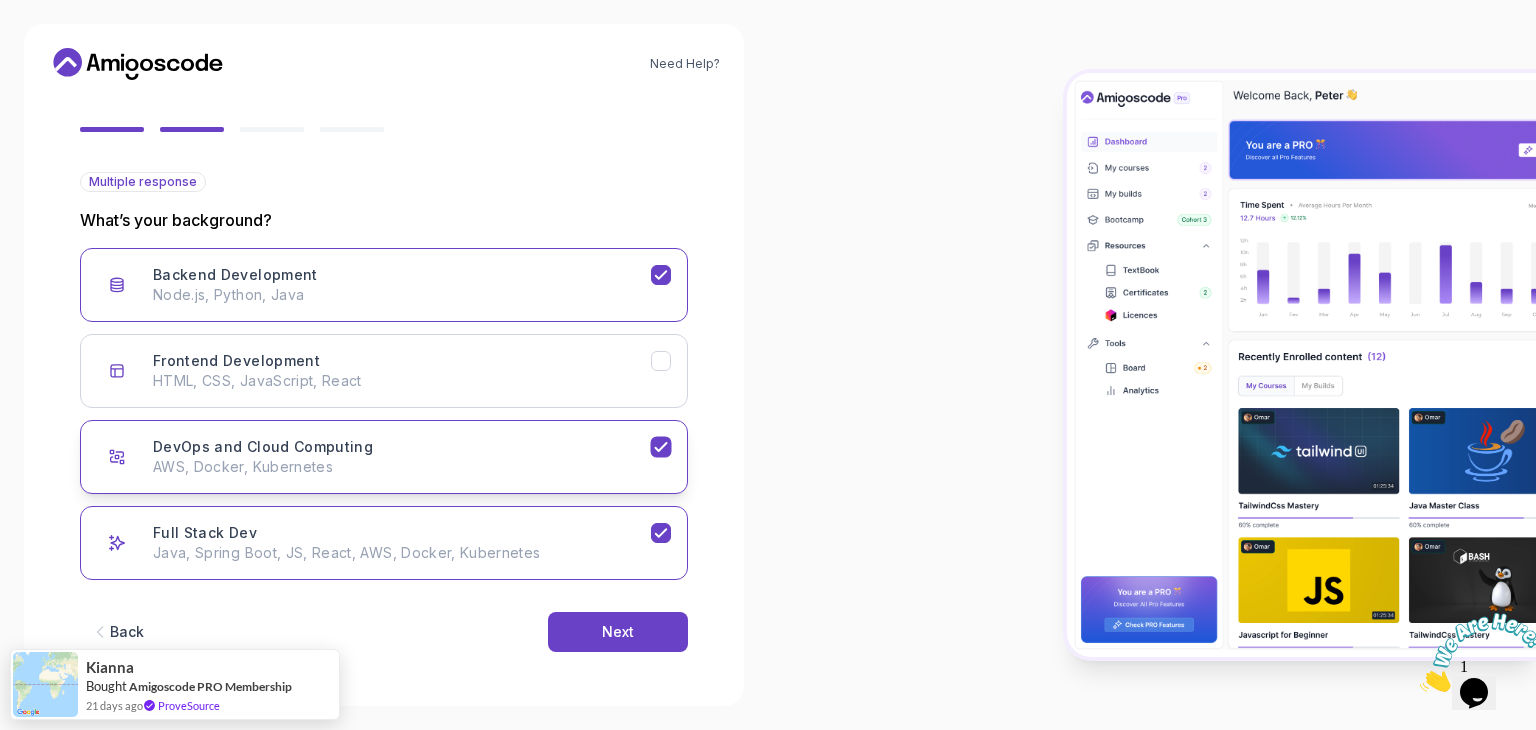 click 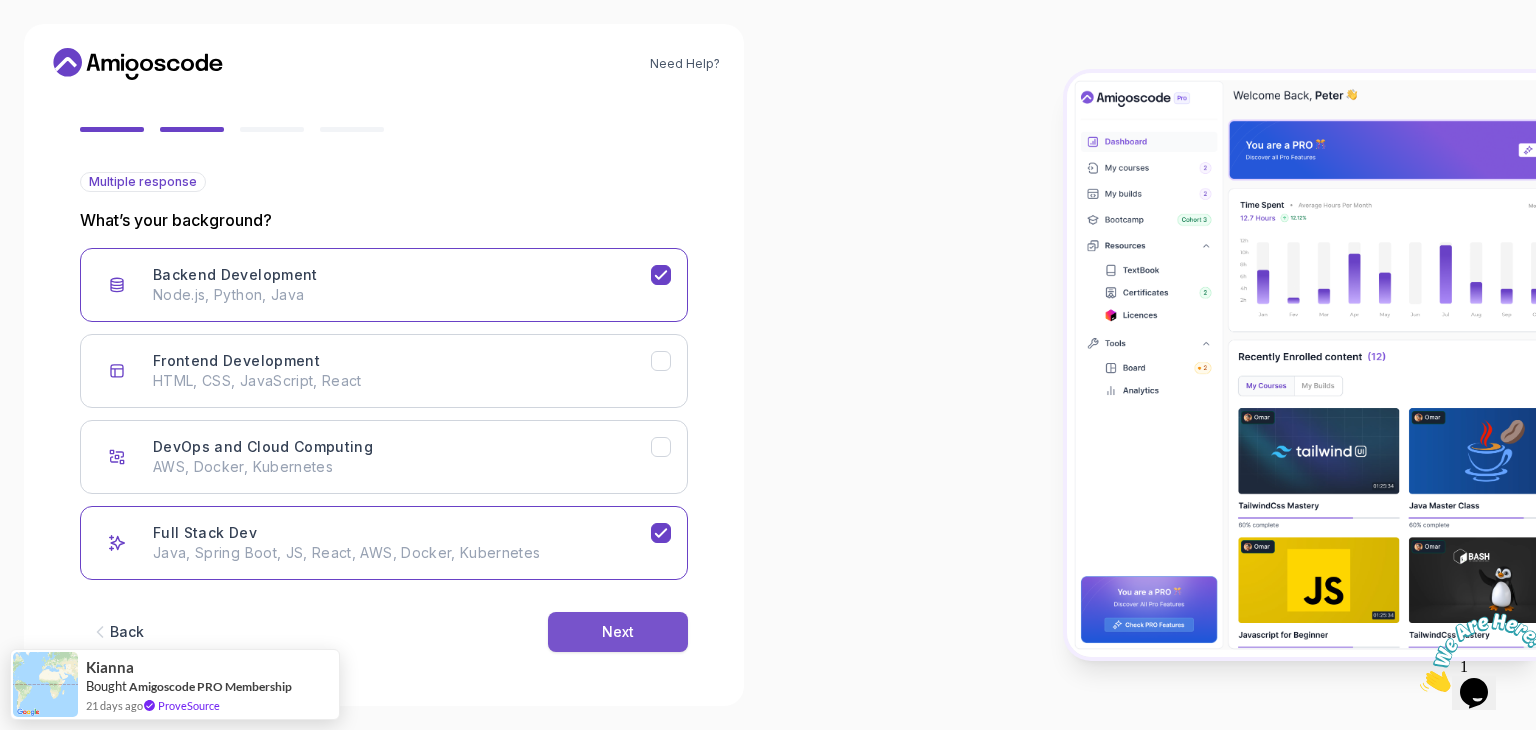 click on "Next" at bounding box center (618, 632) 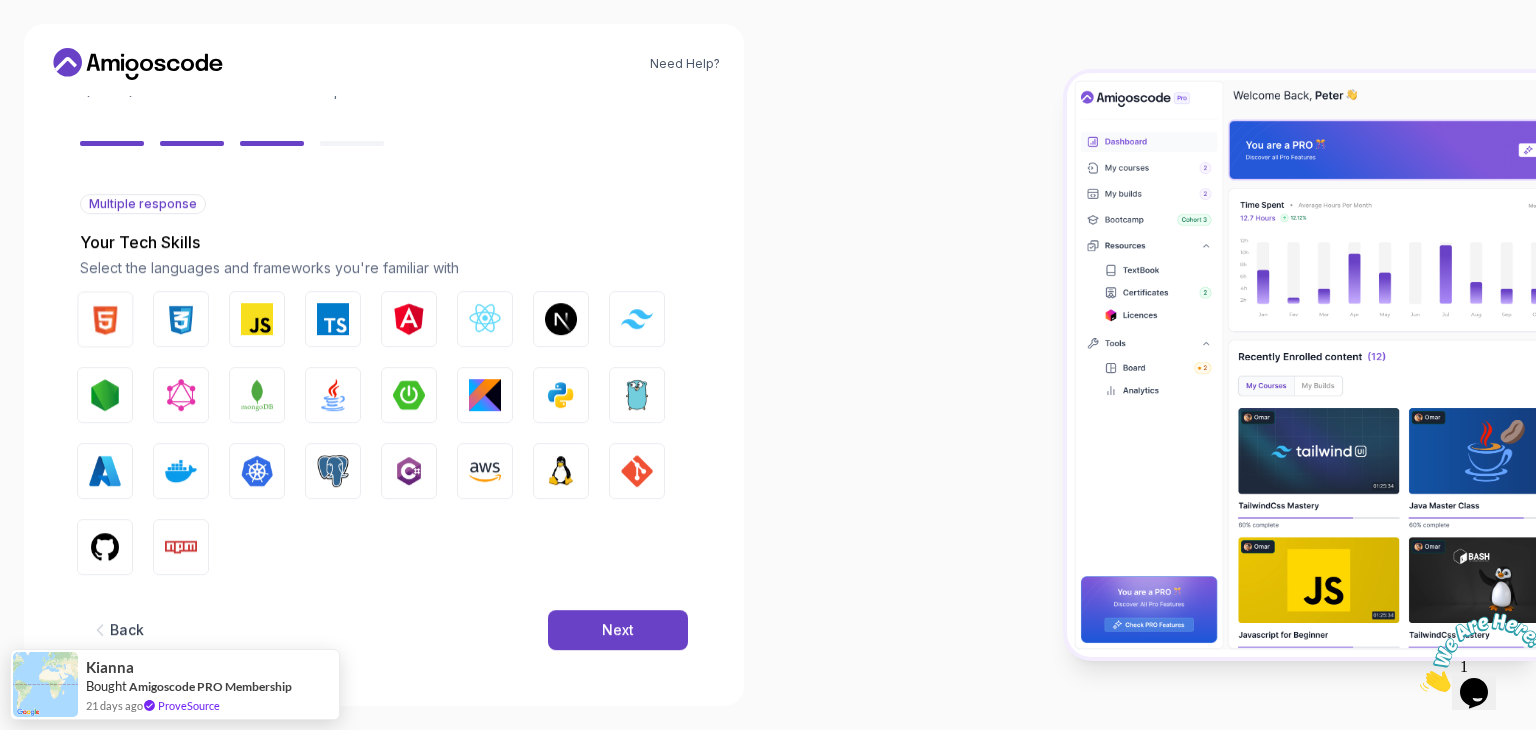 scroll, scrollTop: 143, scrollLeft: 0, axis: vertical 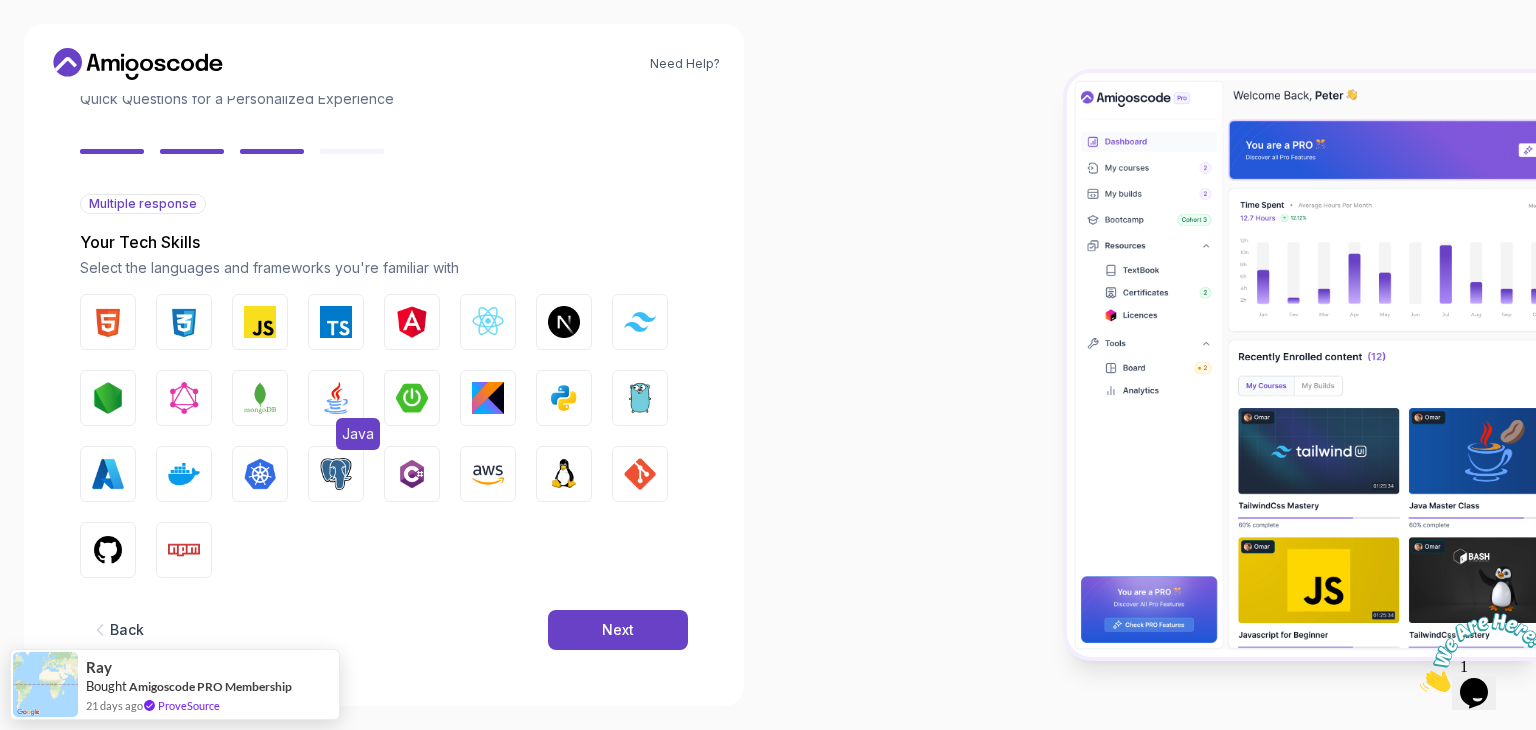 click at bounding box center (336, 398) 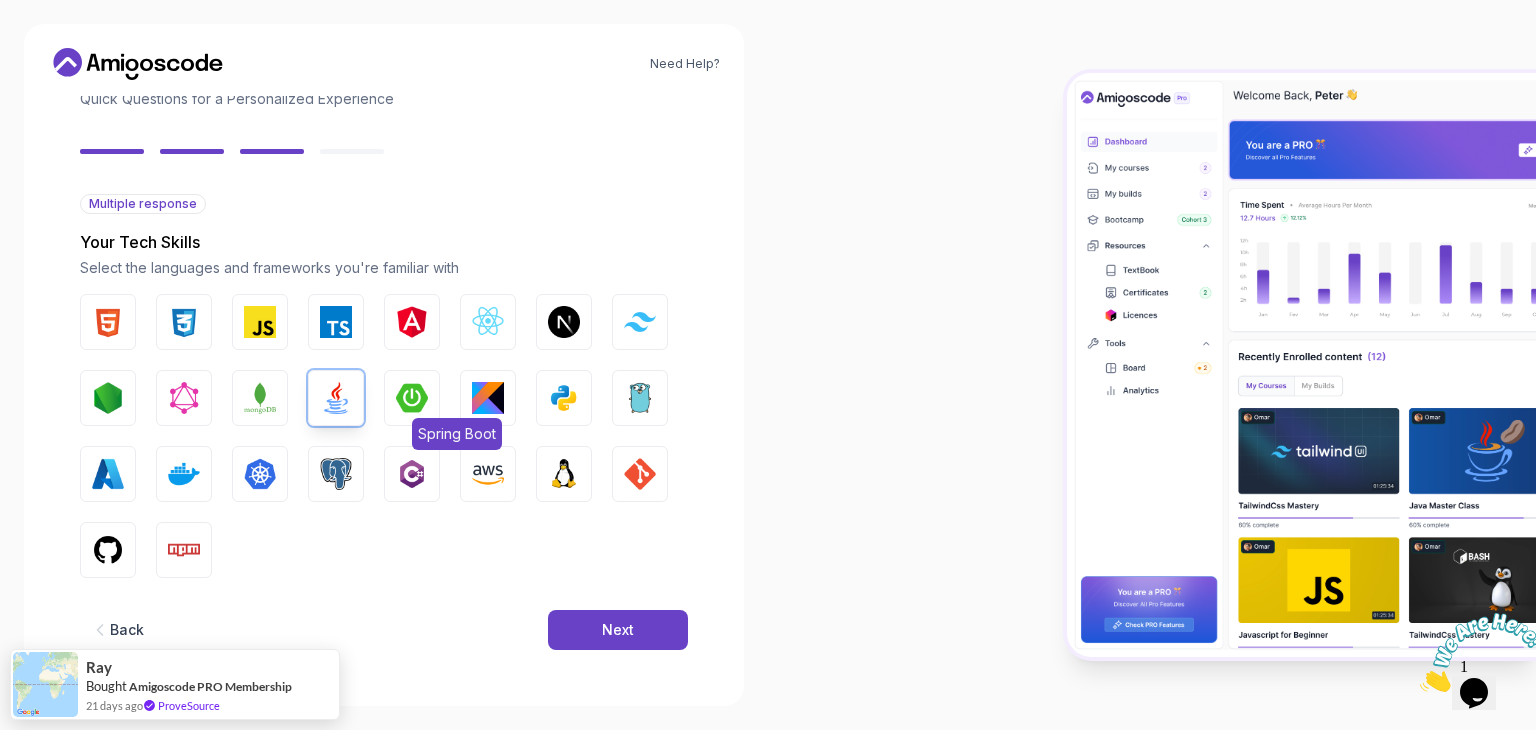 click at bounding box center (412, 398) 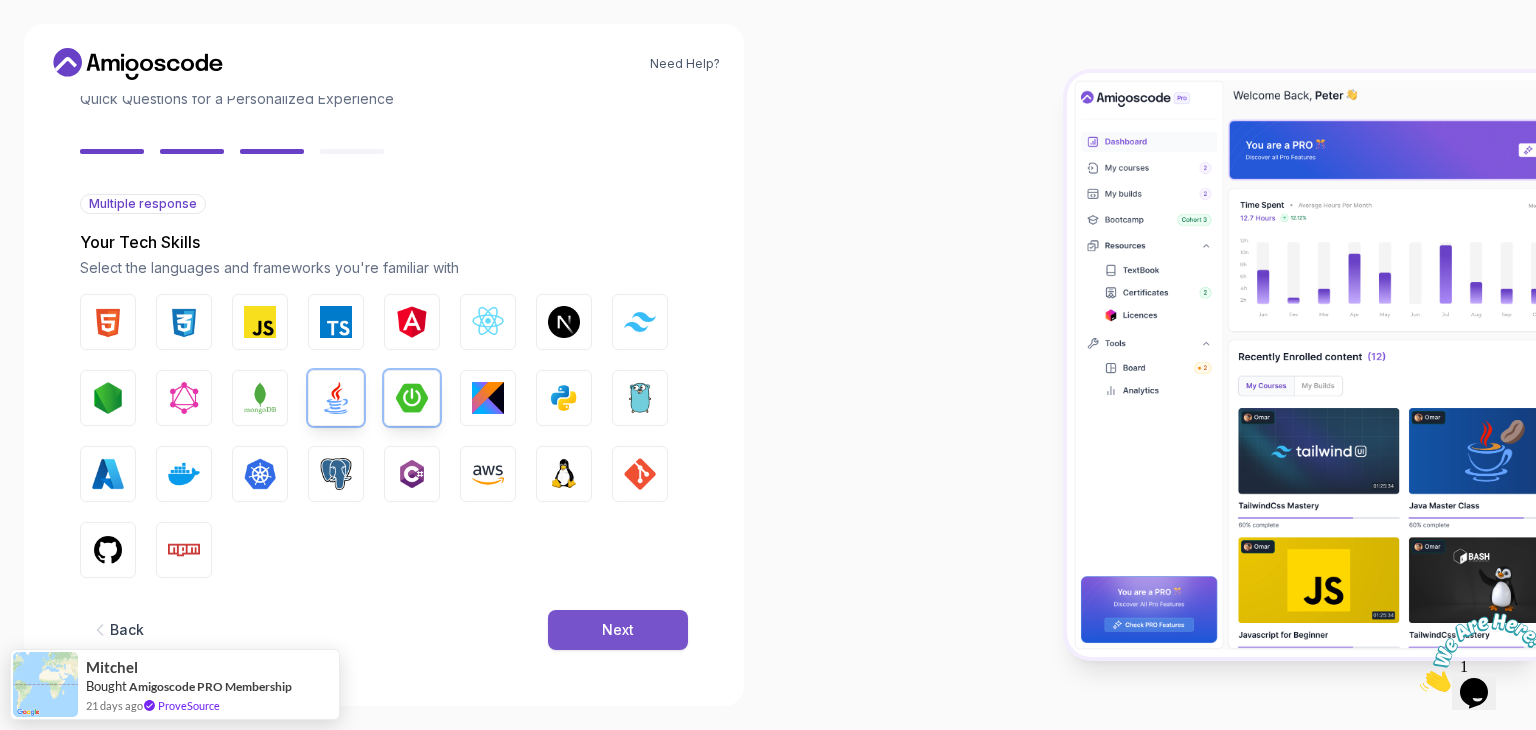 click on "Next" at bounding box center [618, 630] 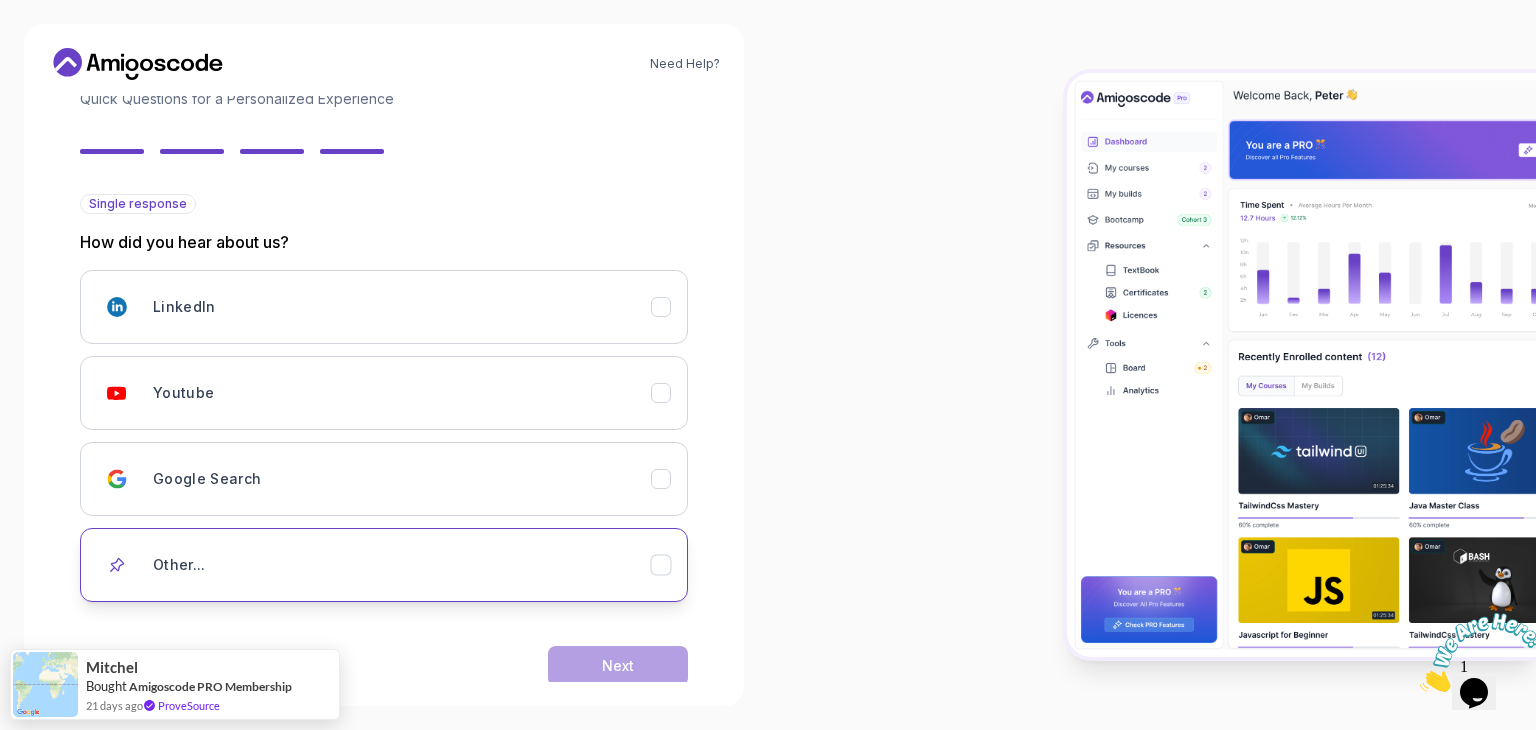 scroll, scrollTop: 177, scrollLeft: 0, axis: vertical 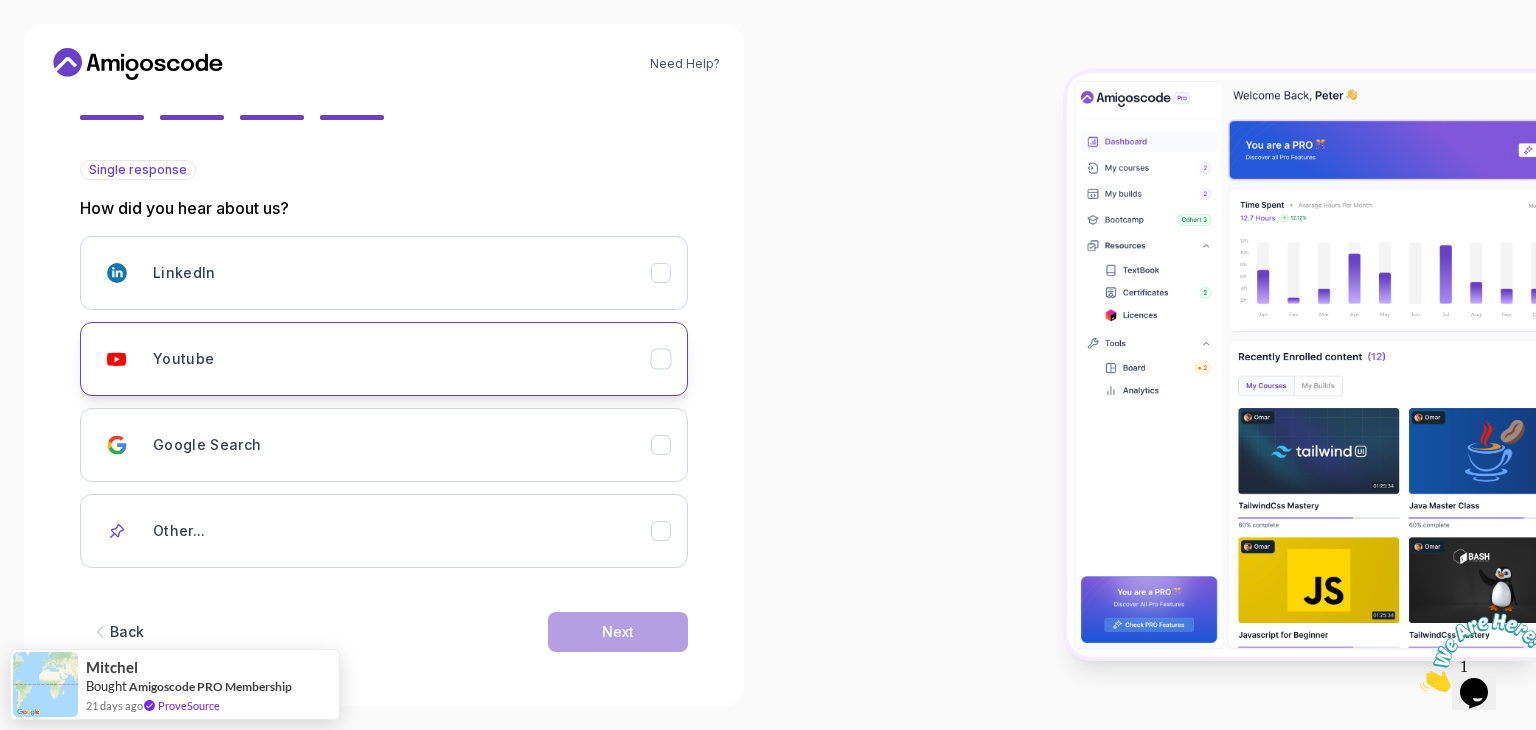 click 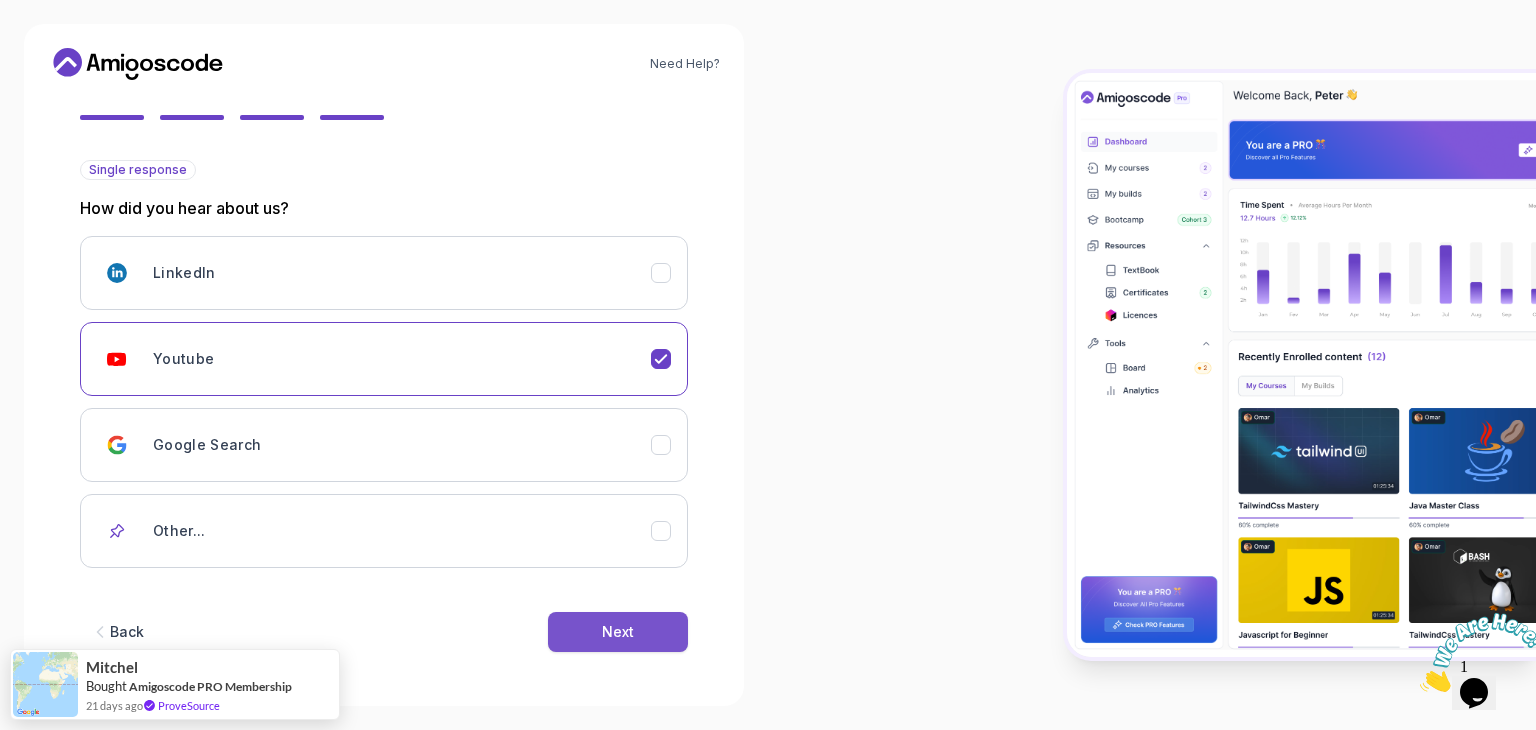 click on "Next" at bounding box center [618, 632] 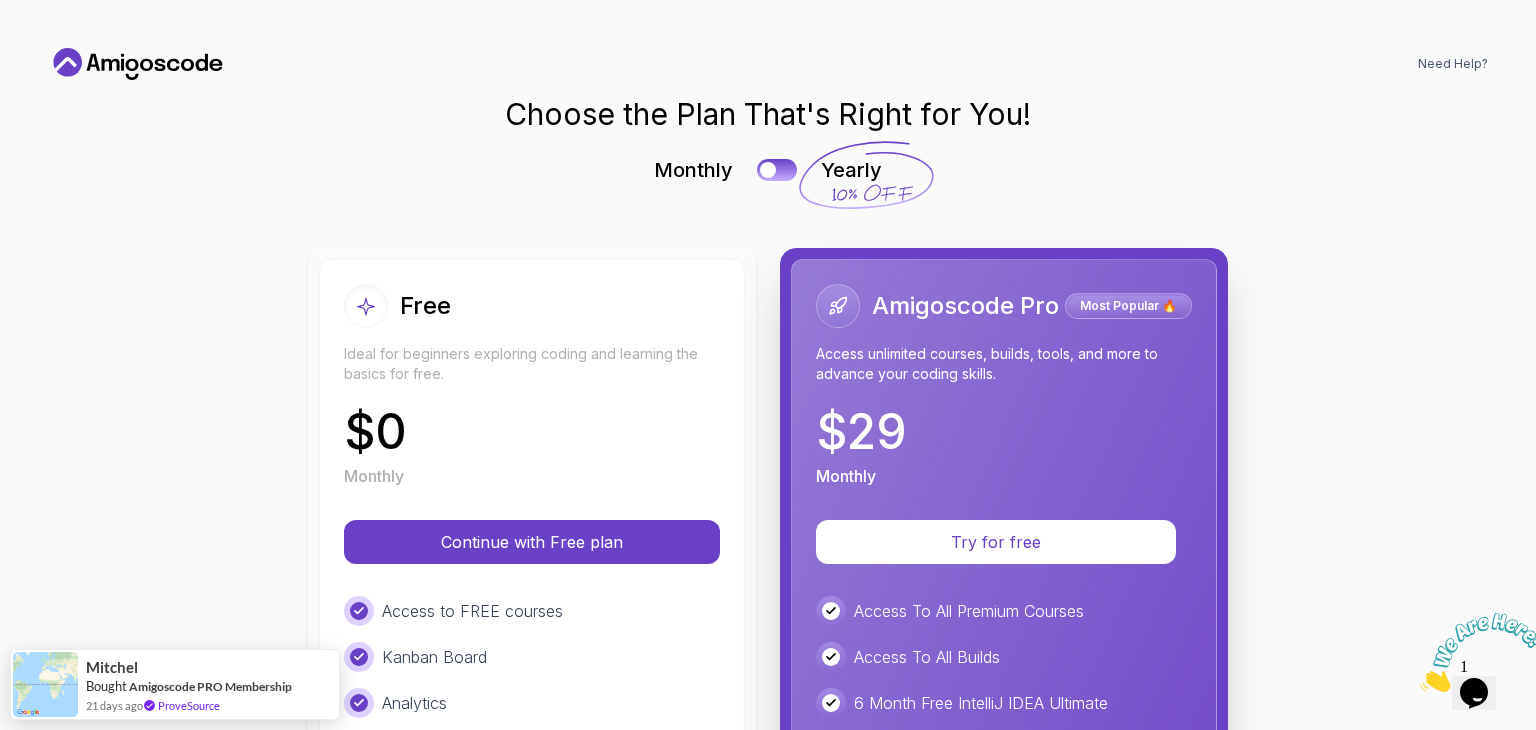 scroll, scrollTop: 0, scrollLeft: 0, axis: both 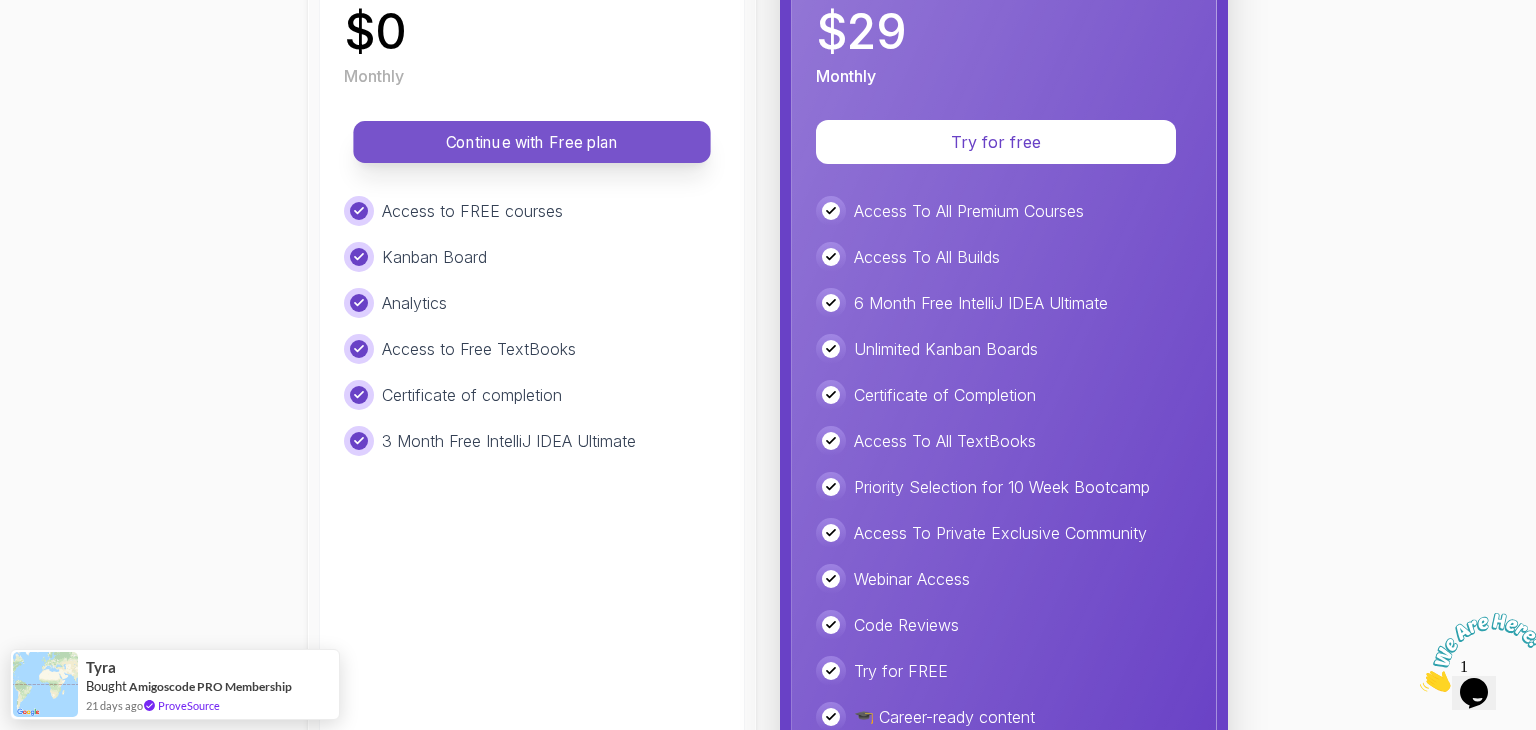 click on "Continue with Free plan" at bounding box center (532, 142) 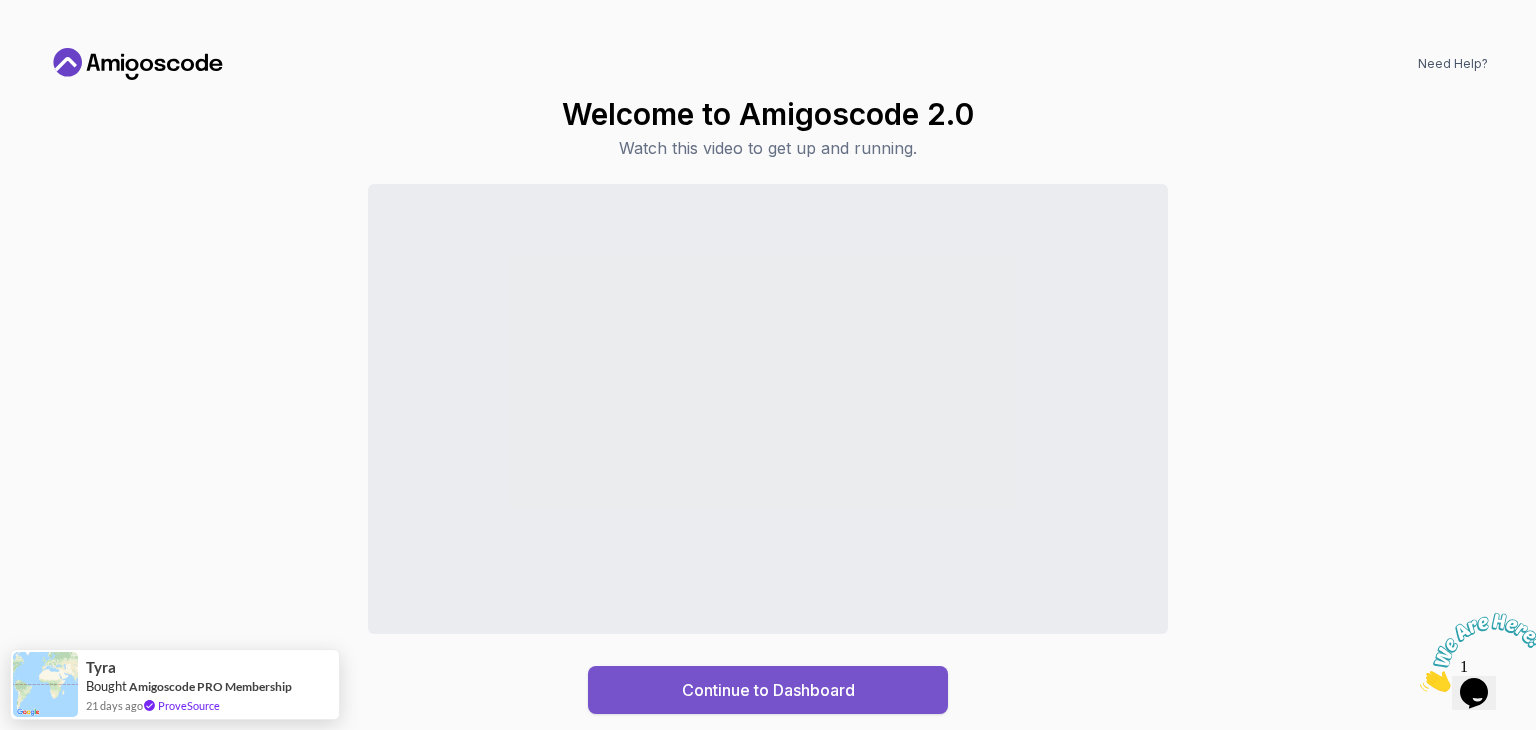 click on "Continue to Dashboard" at bounding box center [768, 690] 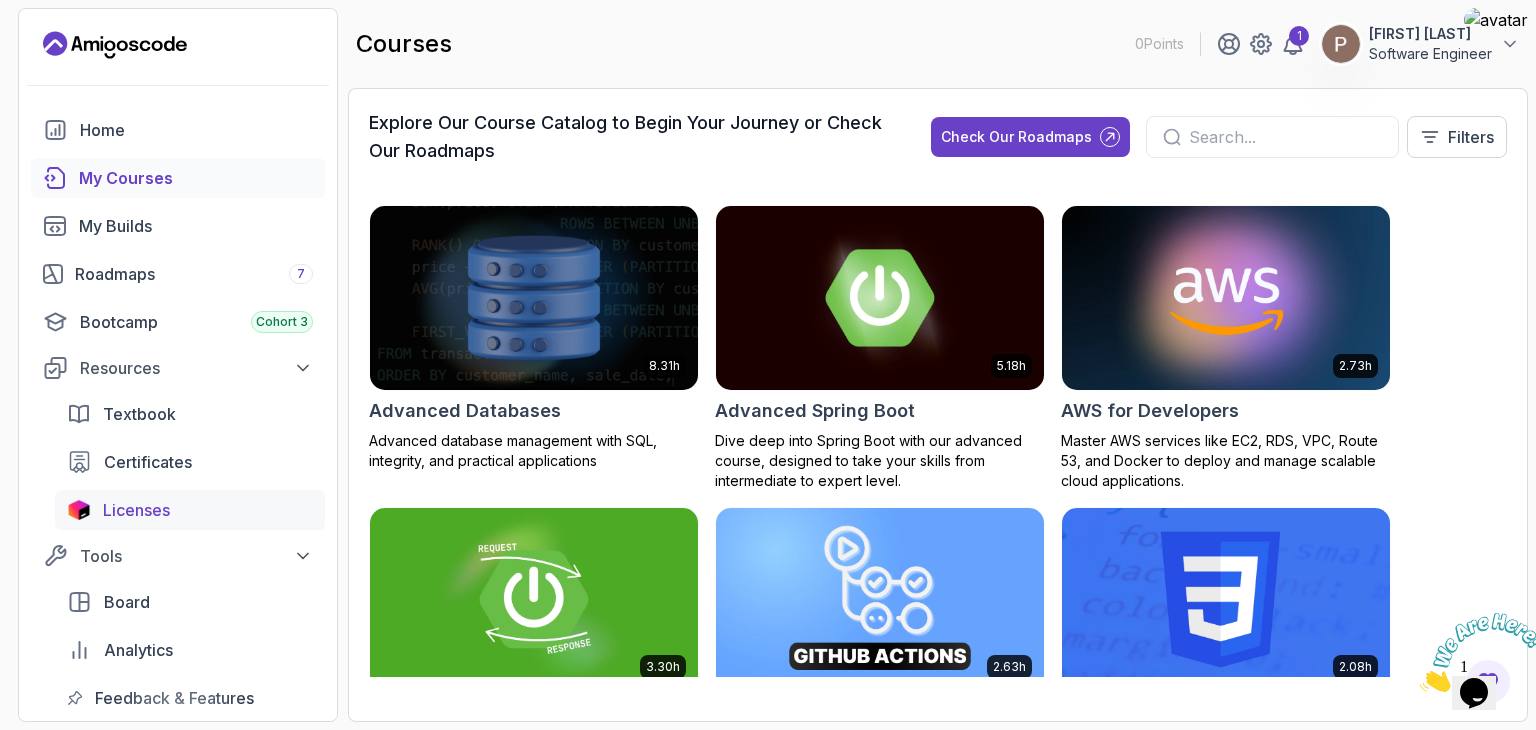 click on "Licenses" at bounding box center [136, 510] 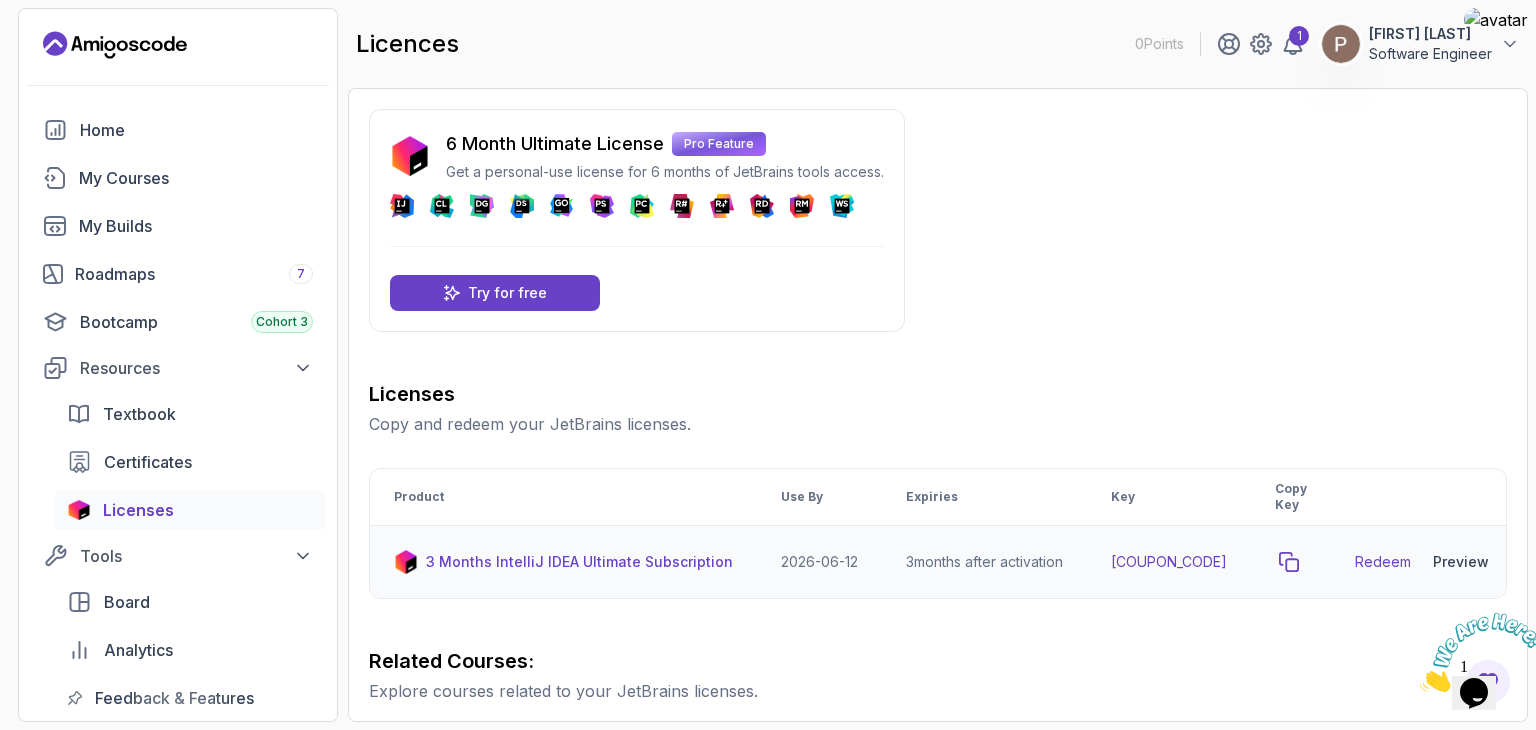 click 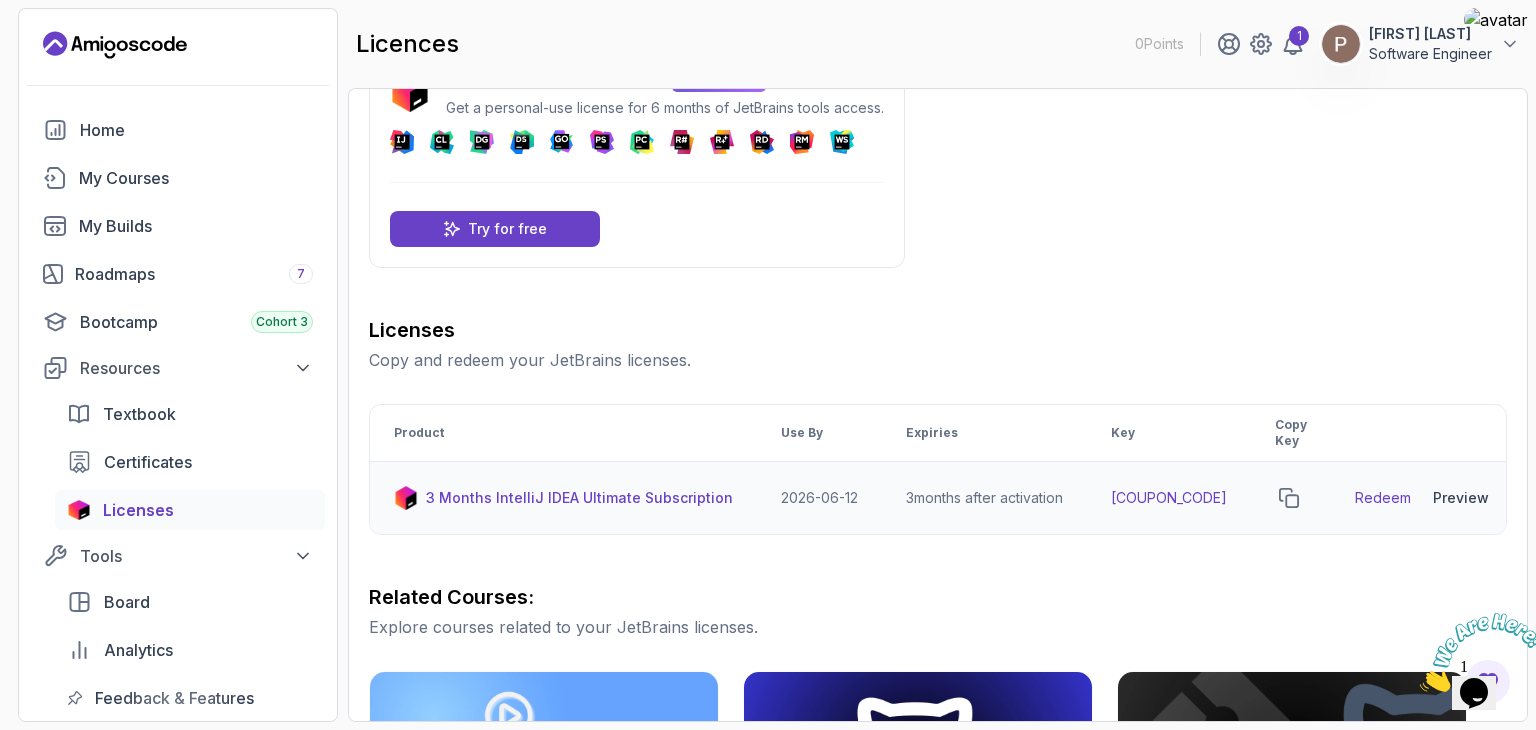 scroll, scrollTop: 100, scrollLeft: 0, axis: vertical 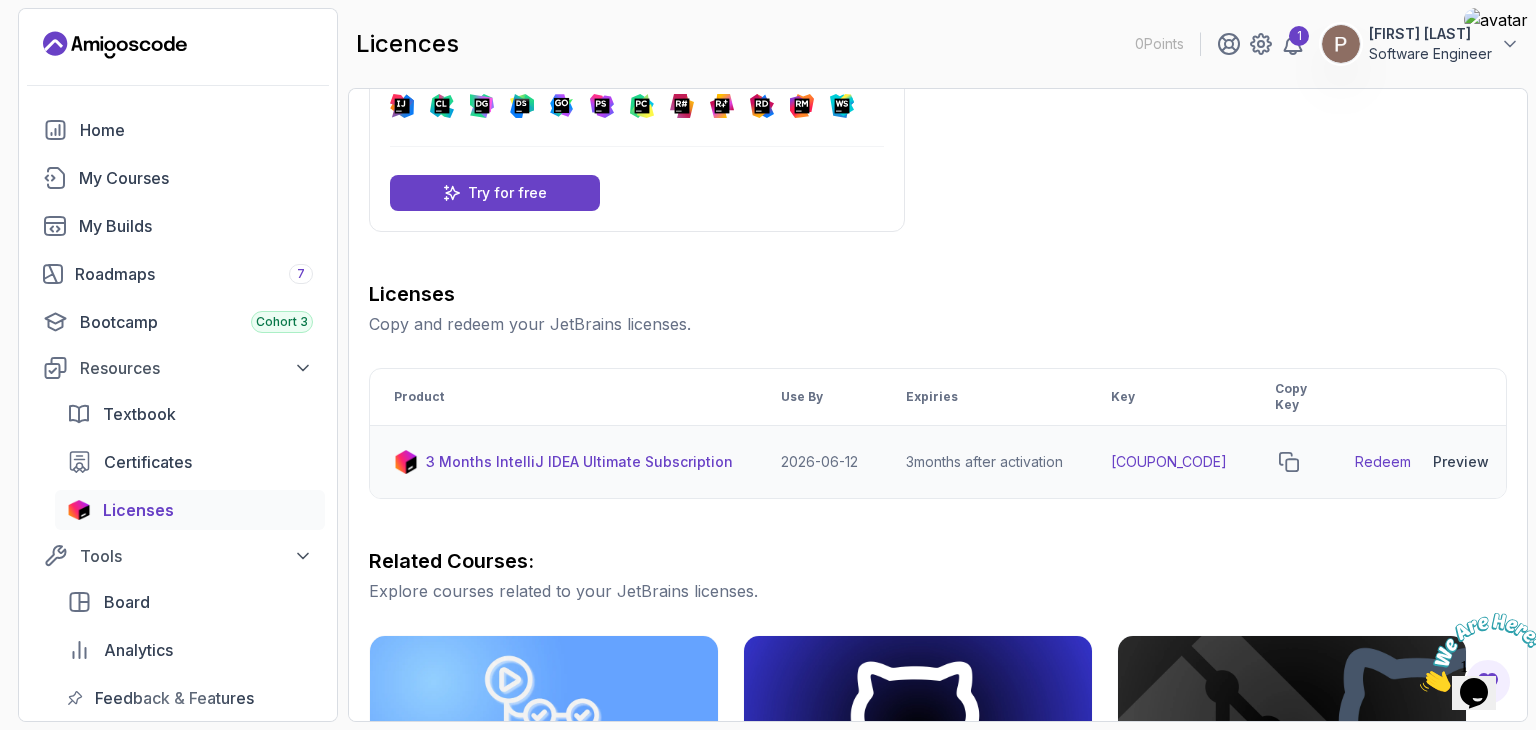 click on "3 Months IntelliJ IDEA Ultimate Subscription" at bounding box center [579, 462] 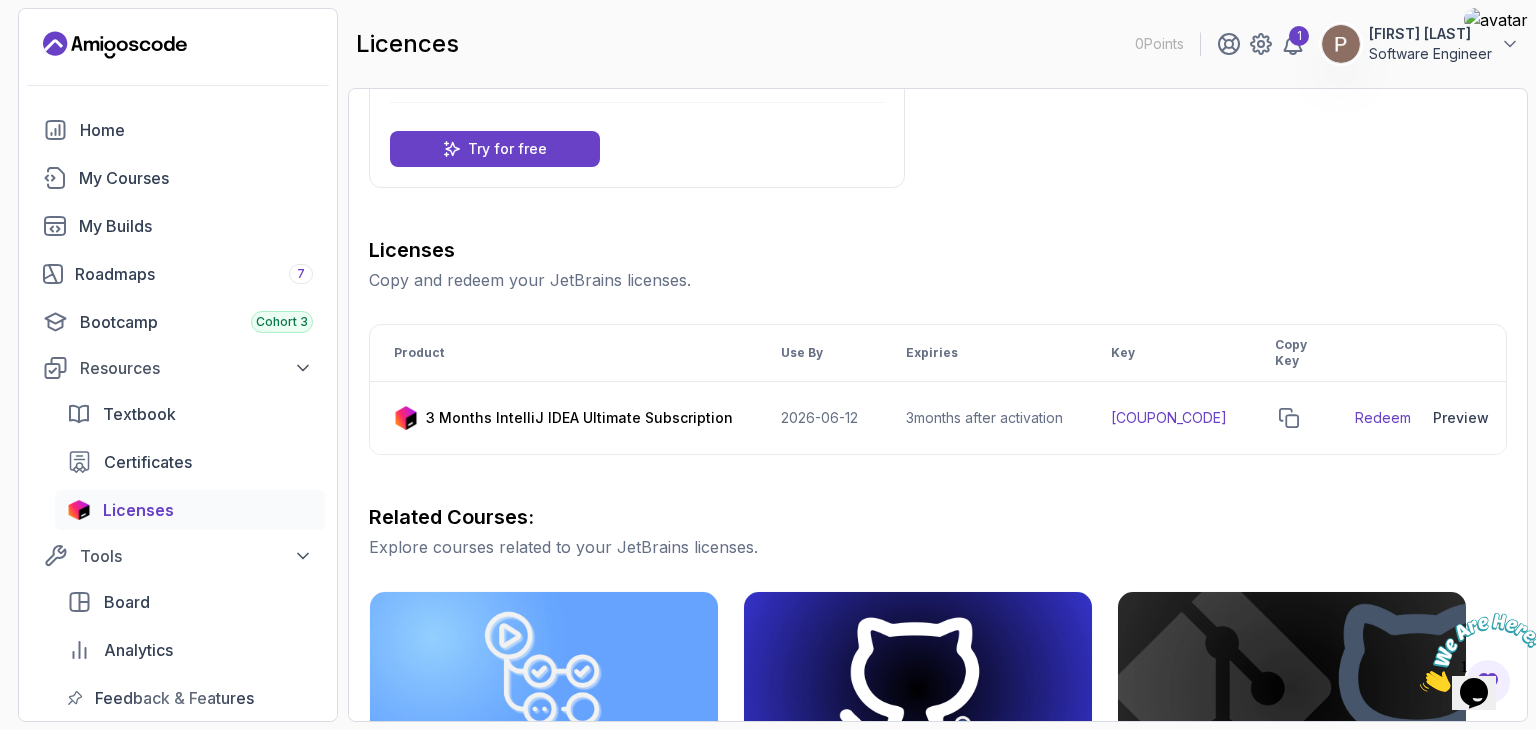 scroll, scrollTop: 0, scrollLeft: 0, axis: both 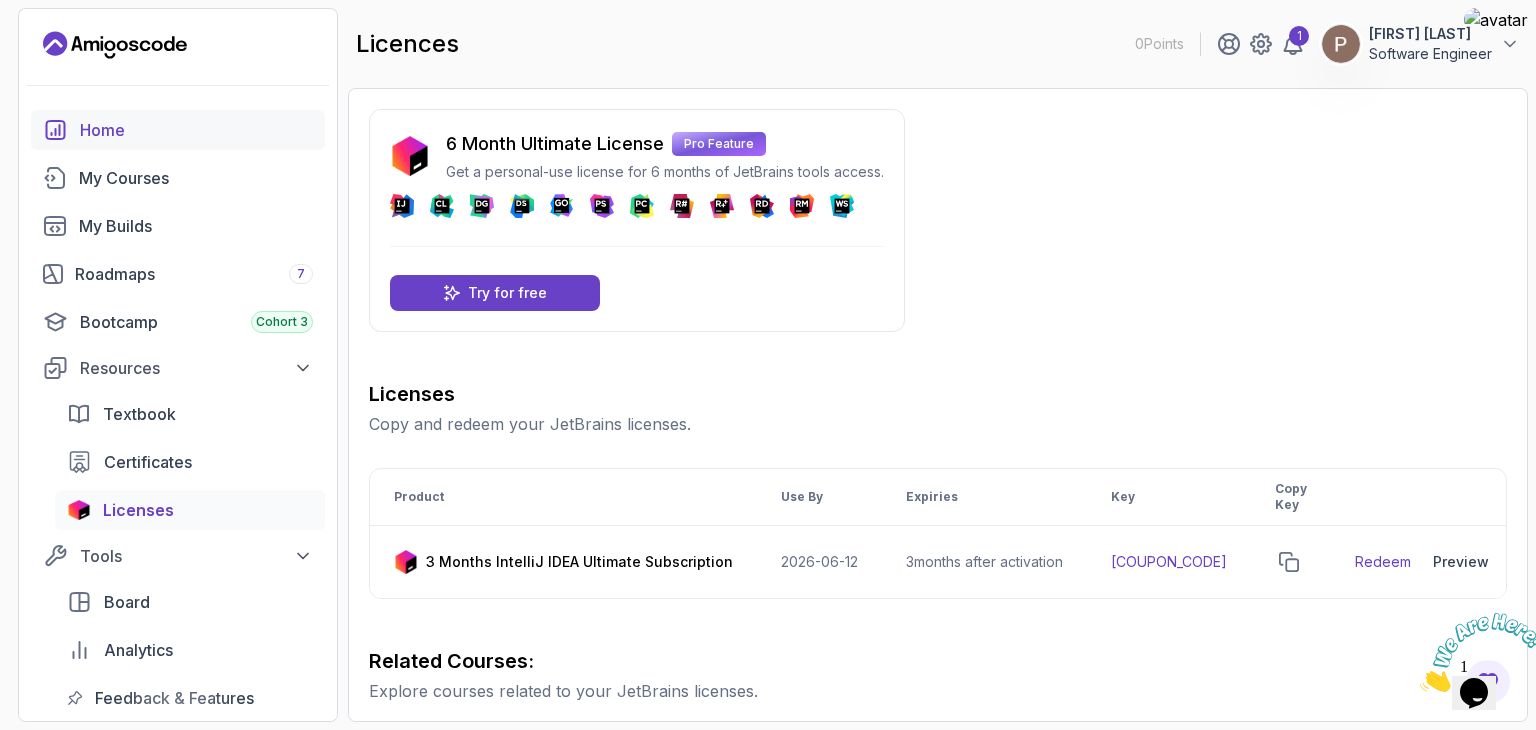 click on "Home" at bounding box center (196, 130) 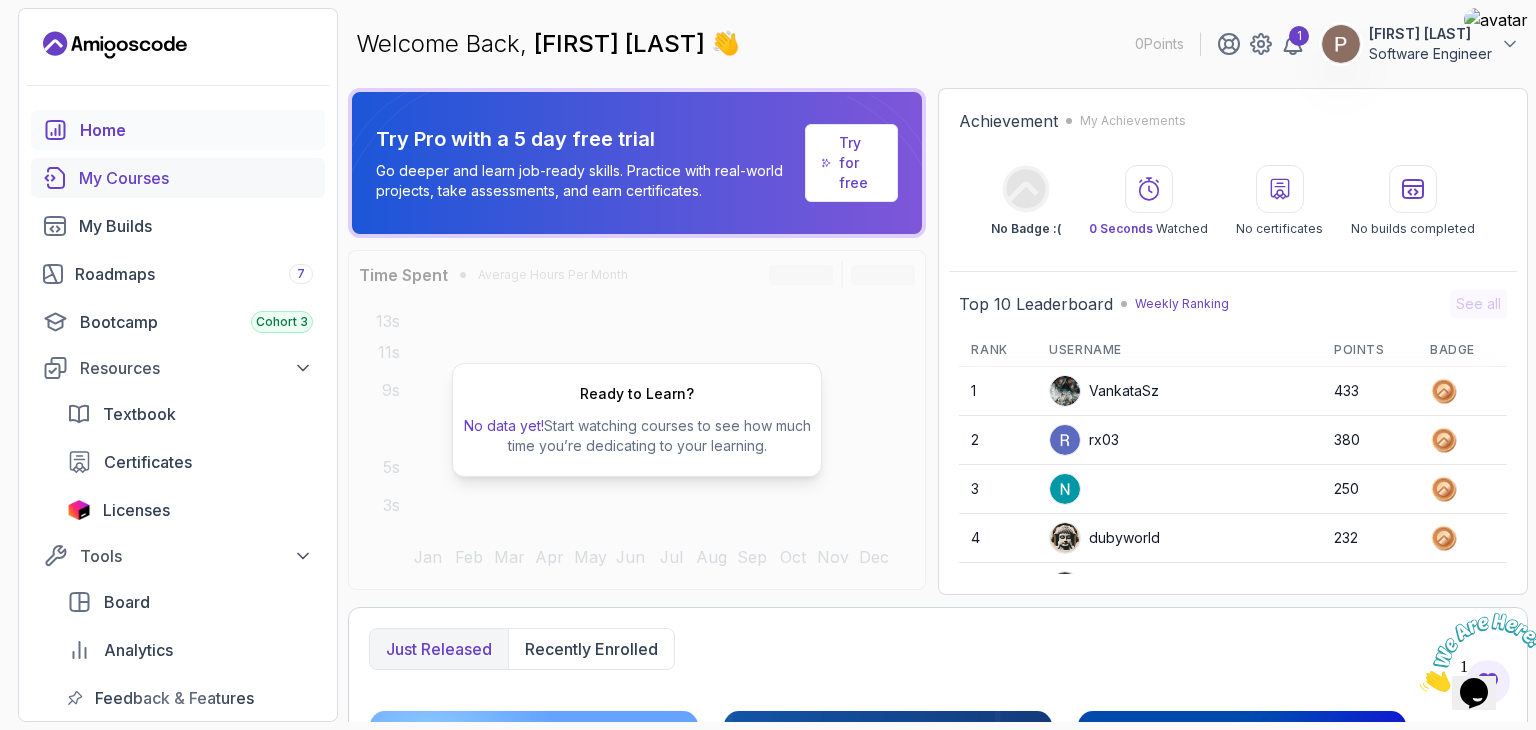 click on "My Courses" at bounding box center (196, 178) 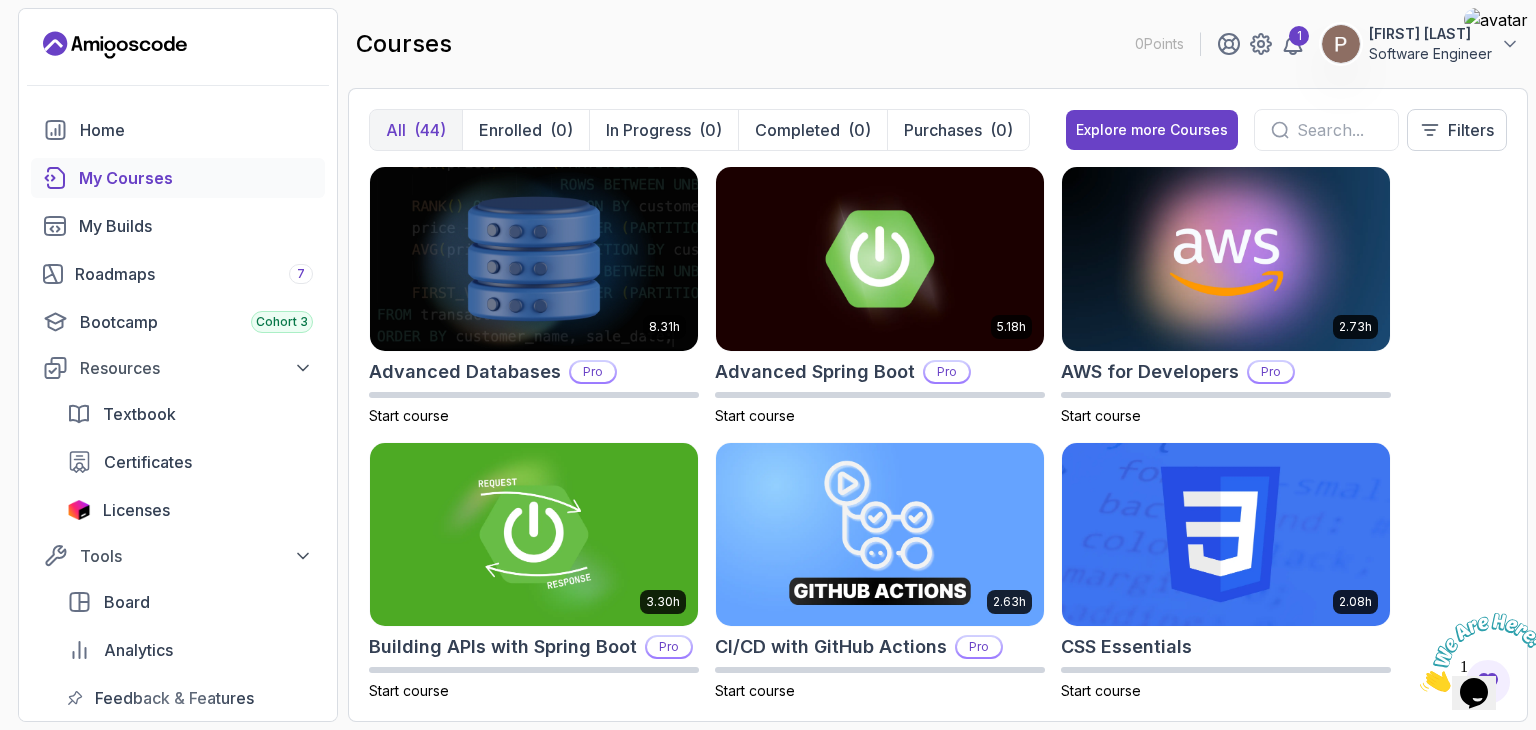 scroll, scrollTop: 0, scrollLeft: 0, axis: both 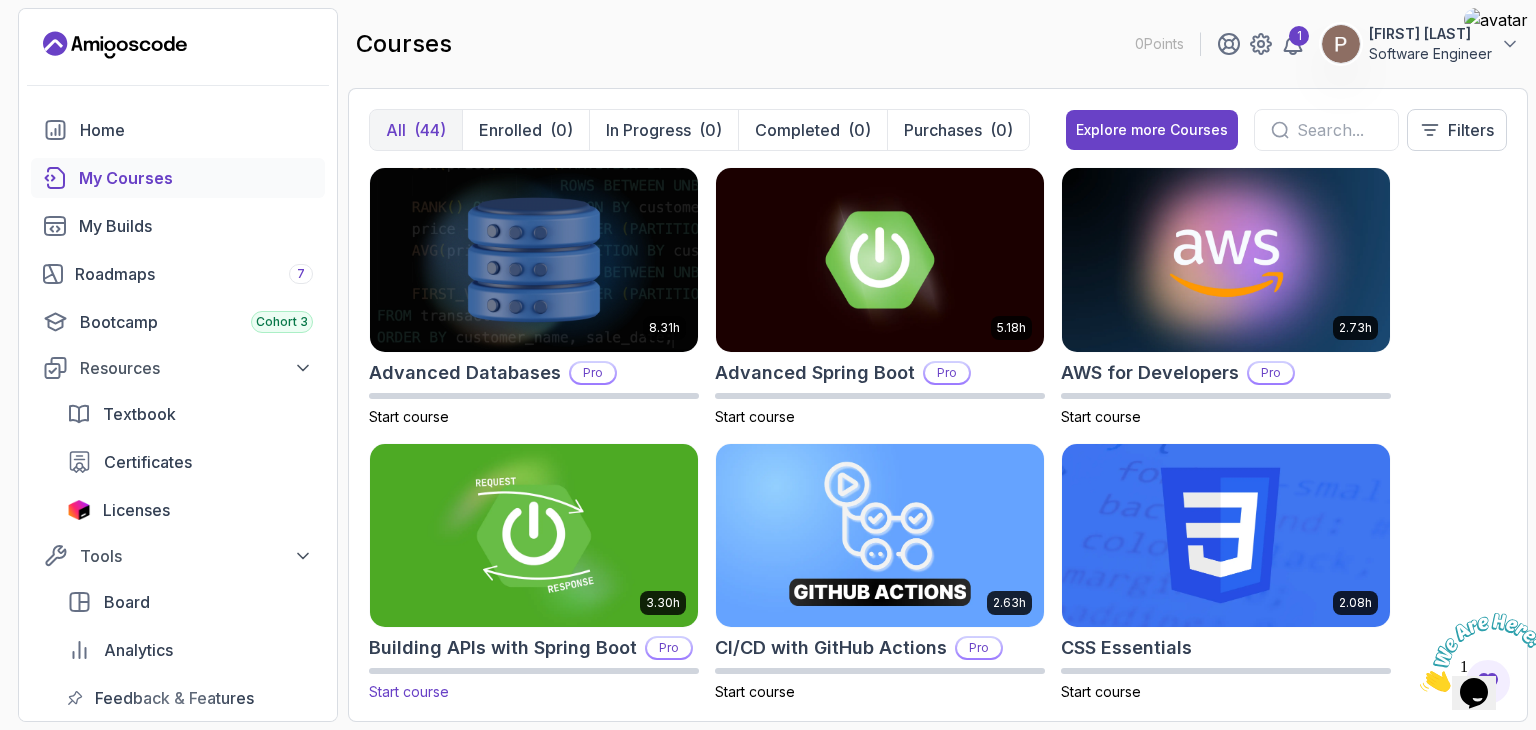 click at bounding box center (534, 535) 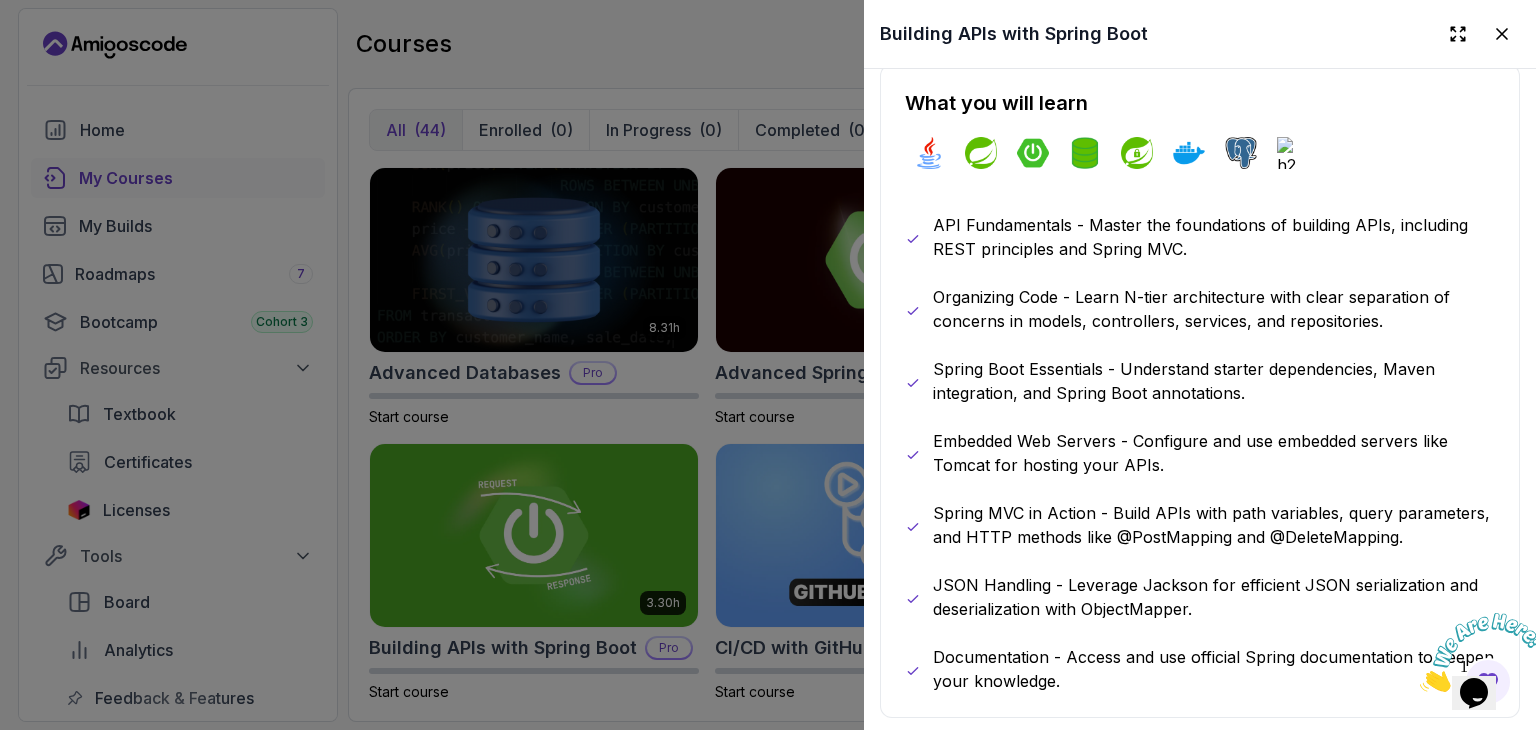 scroll, scrollTop: 1300, scrollLeft: 0, axis: vertical 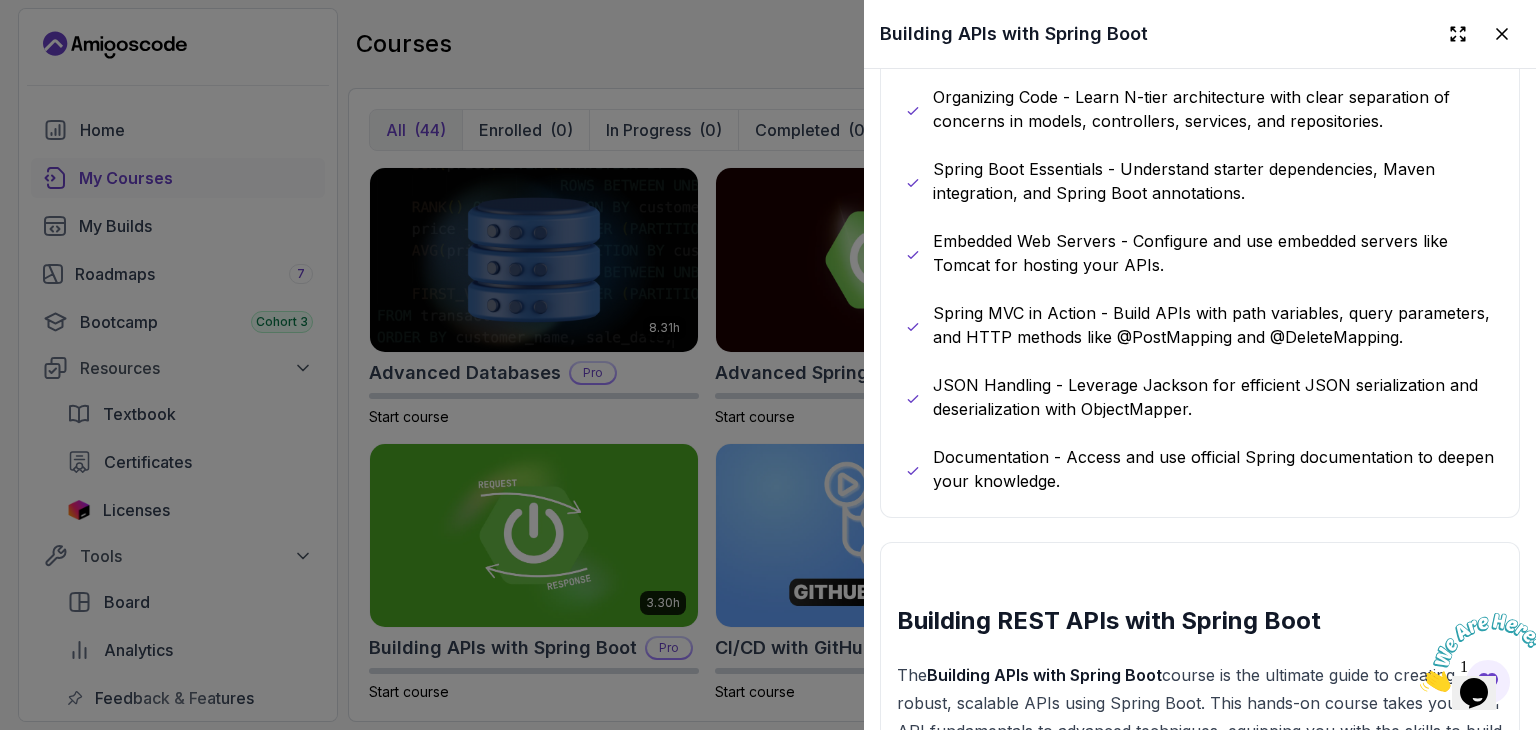 click at bounding box center [768, 365] 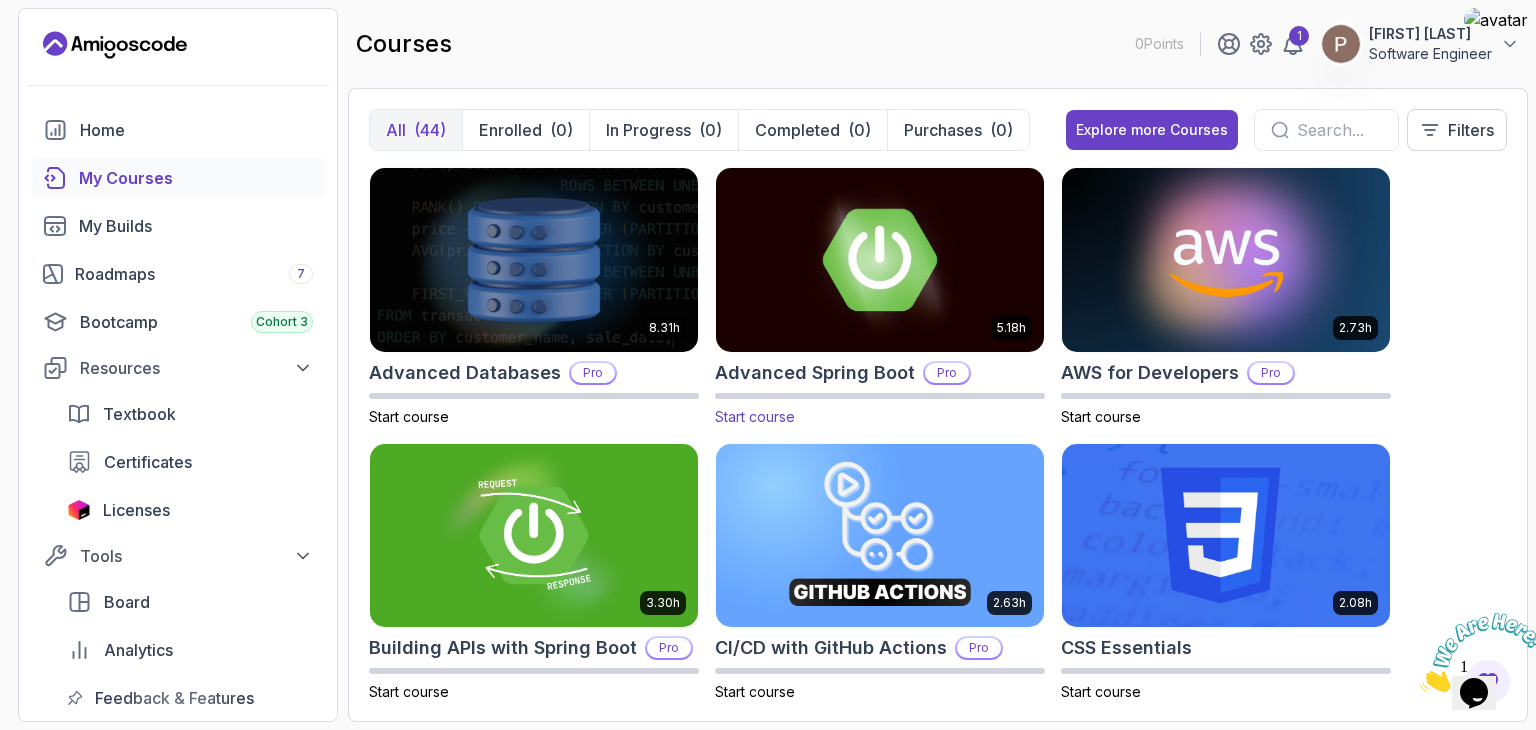 click at bounding box center (880, 259) 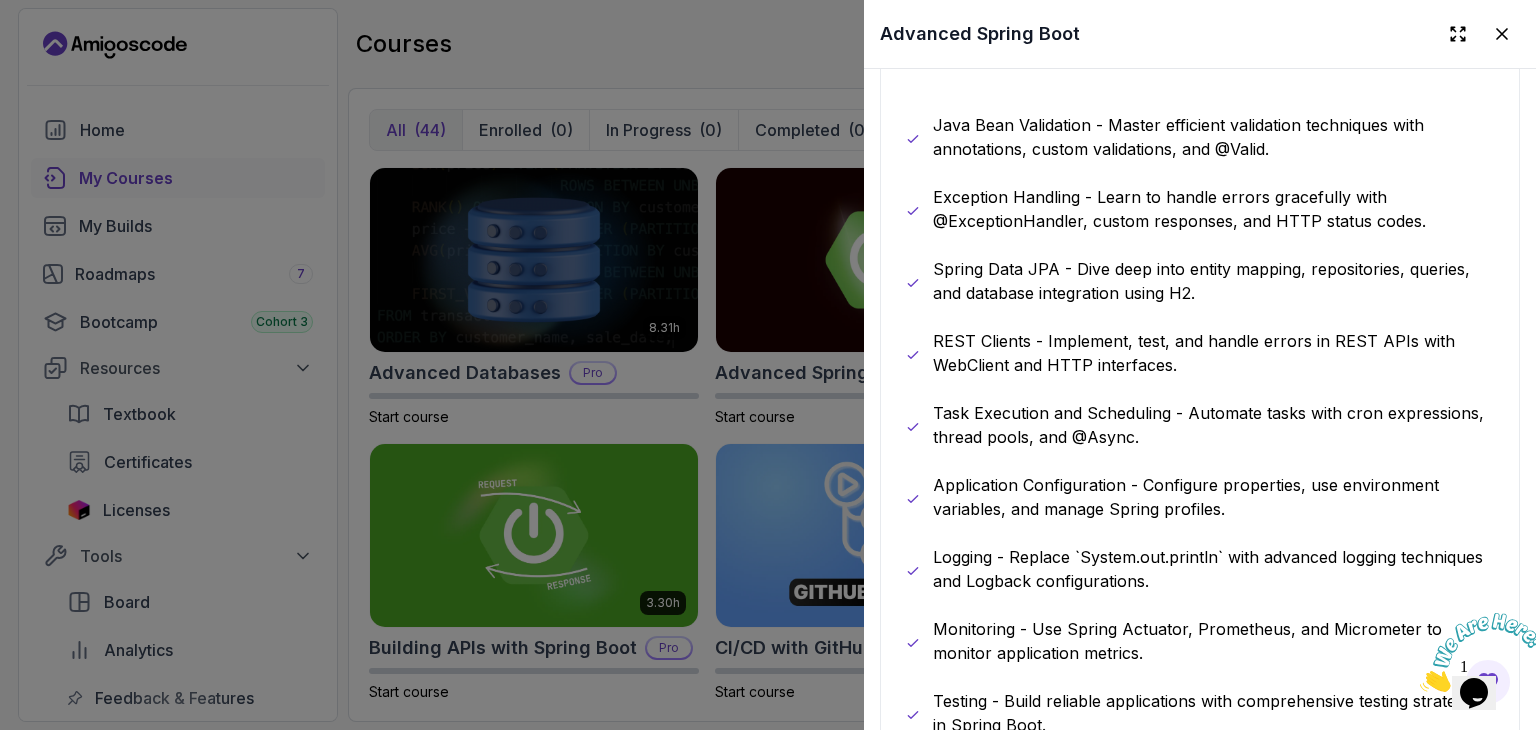 scroll, scrollTop: 1300, scrollLeft: 0, axis: vertical 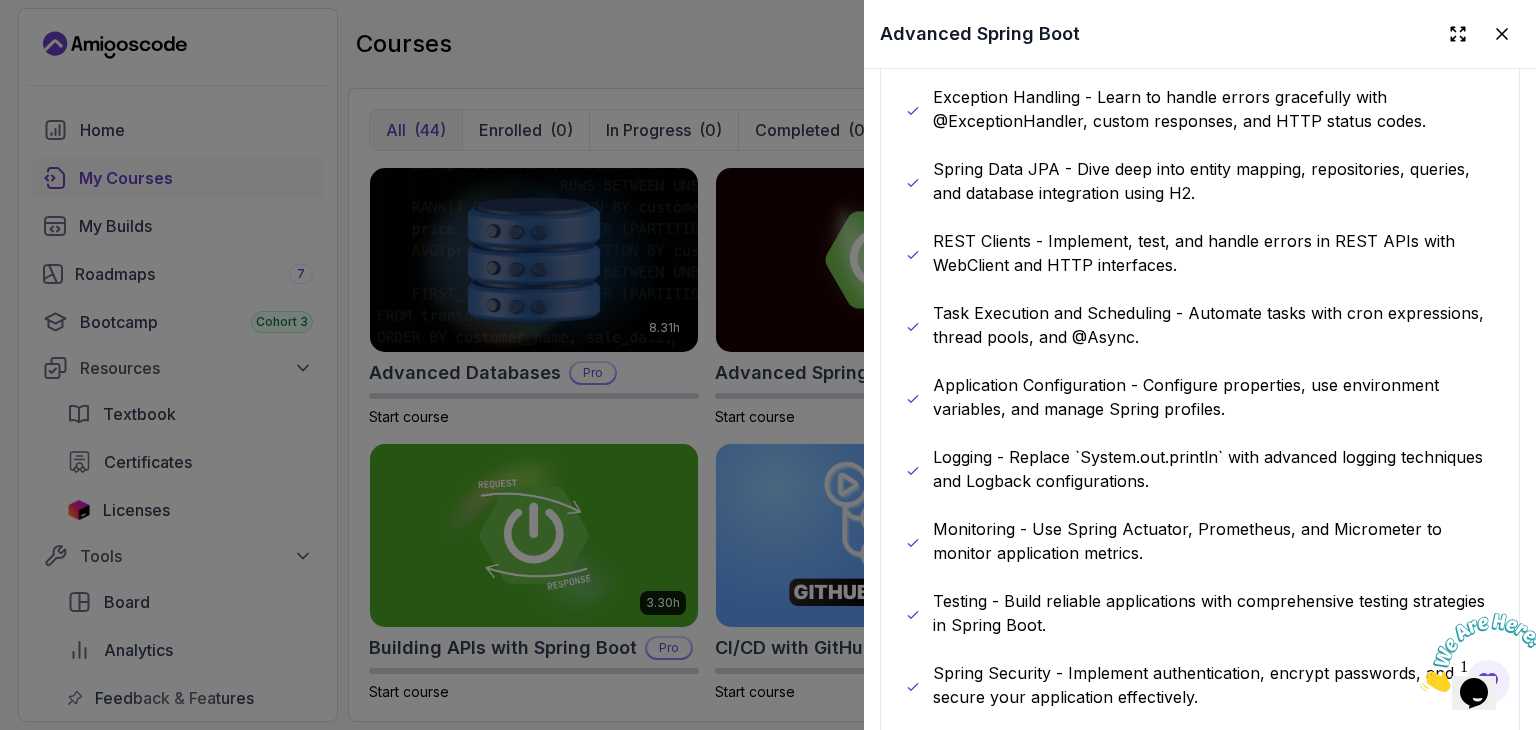 click at bounding box center (768, 365) 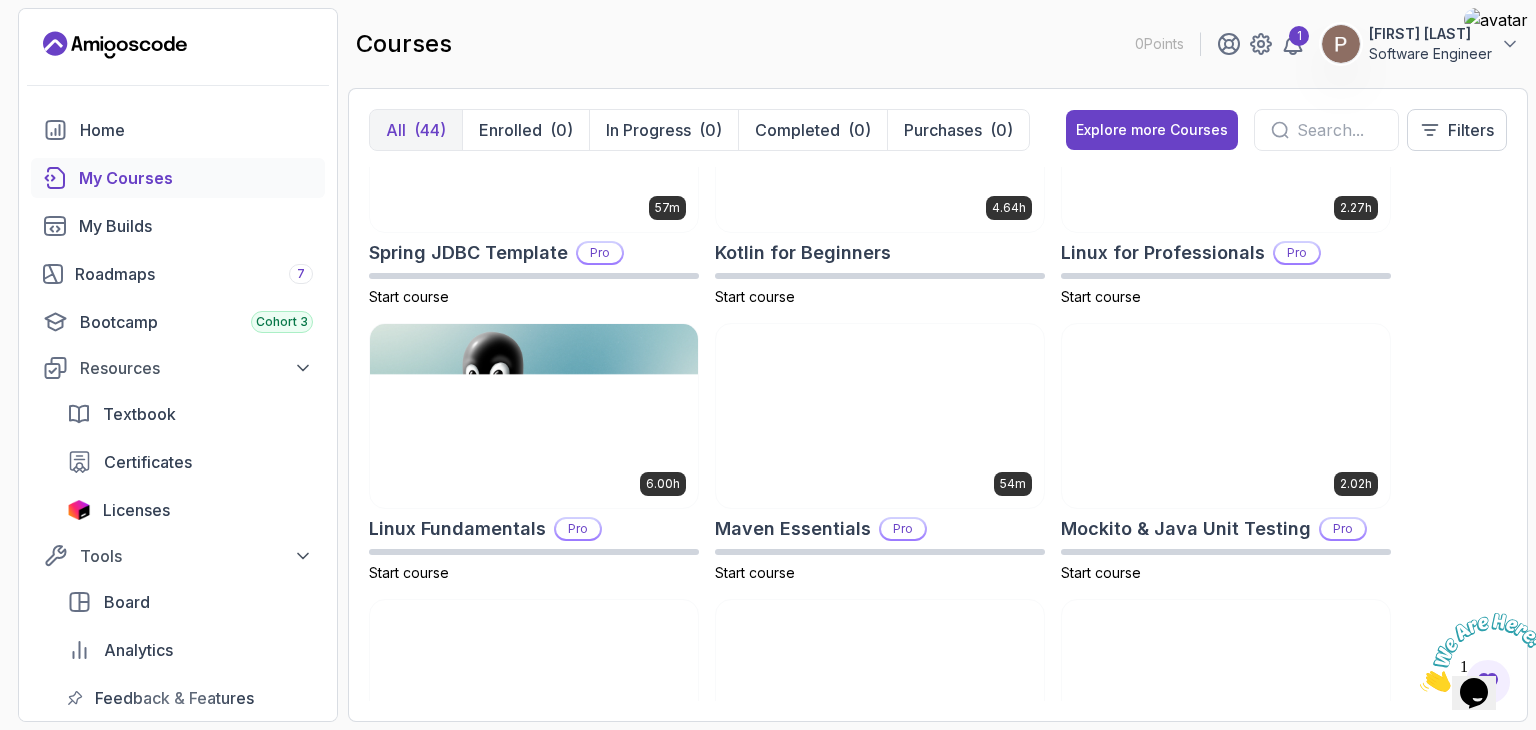 scroll, scrollTop: 3100, scrollLeft: 0, axis: vertical 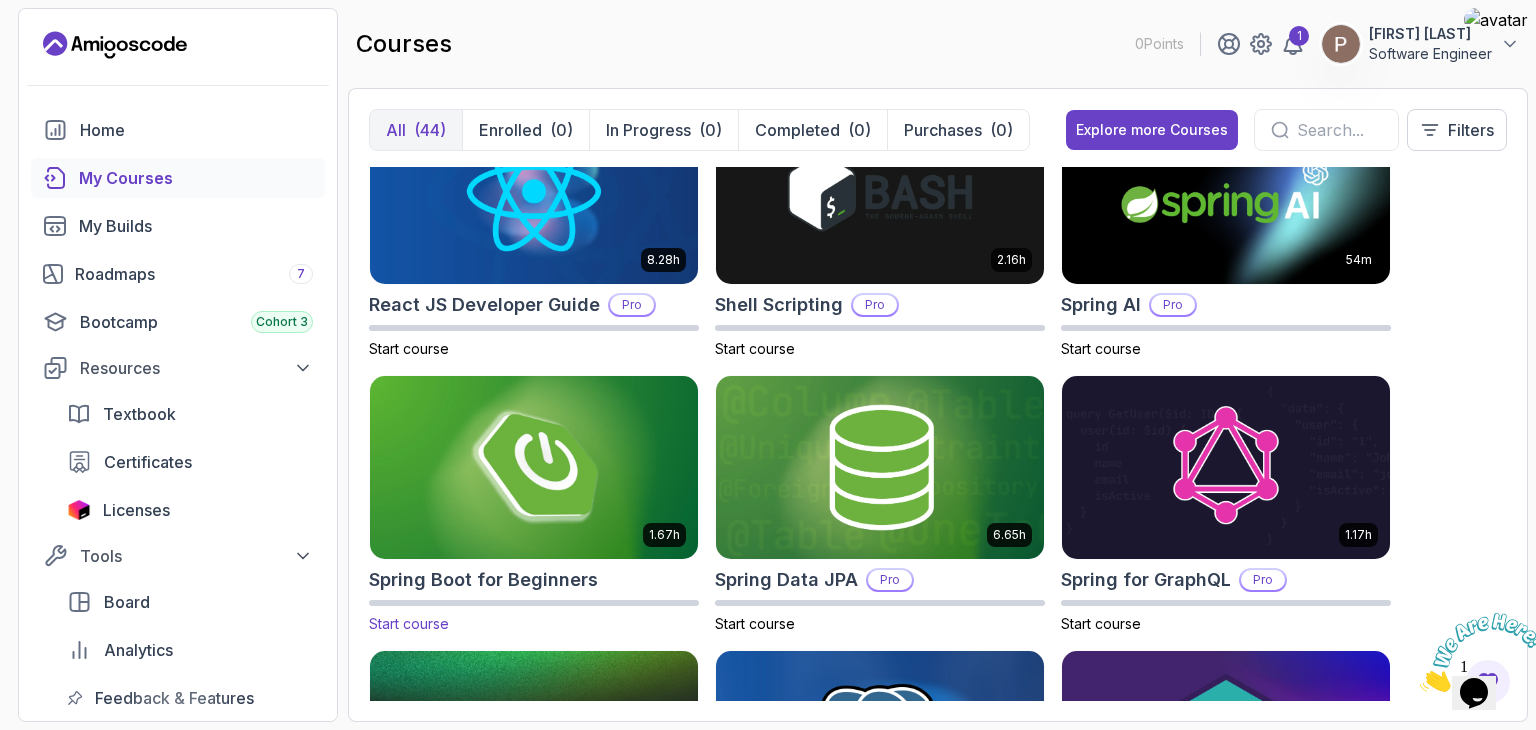 click at bounding box center (534, 467) 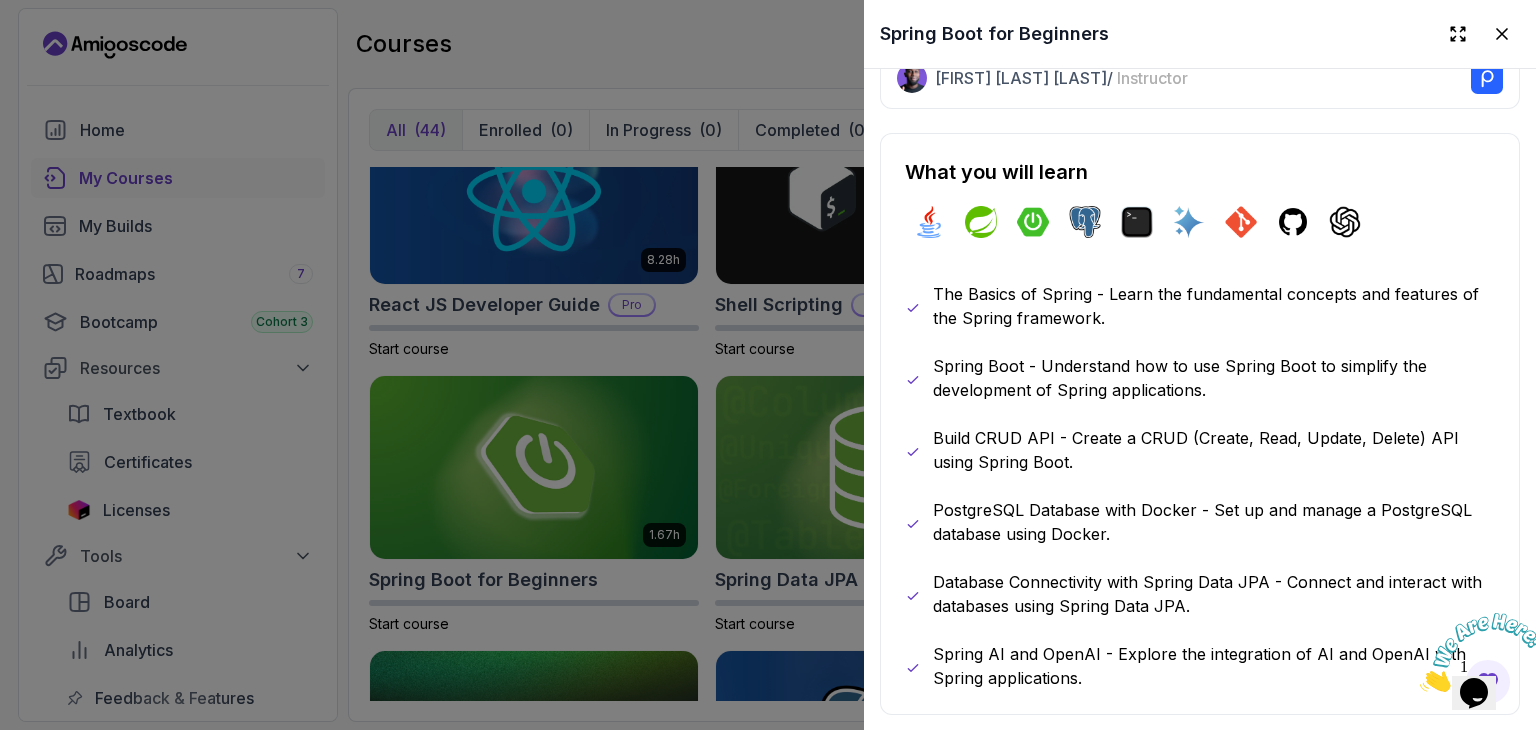 scroll, scrollTop: 1100, scrollLeft: 0, axis: vertical 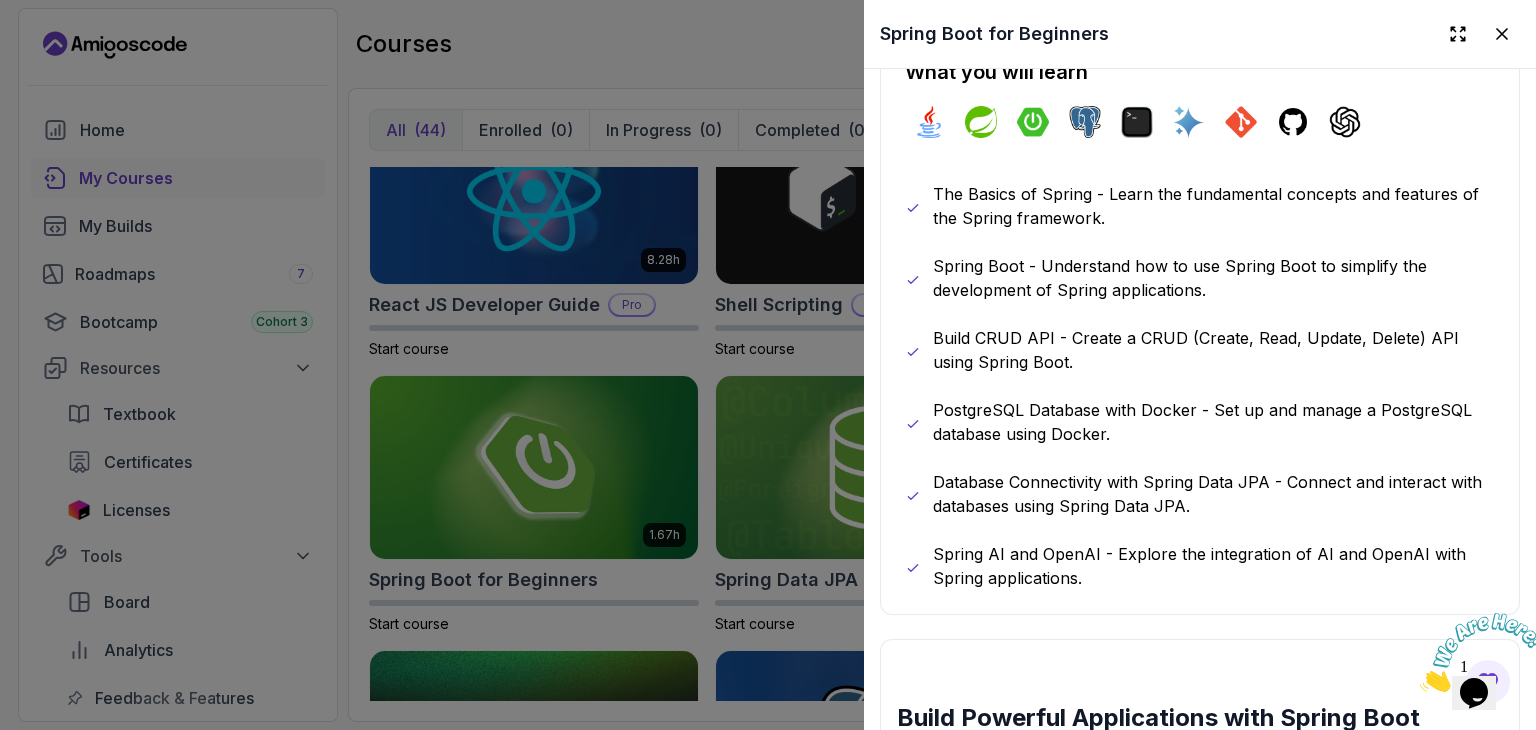 click at bounding box center (768, 365) 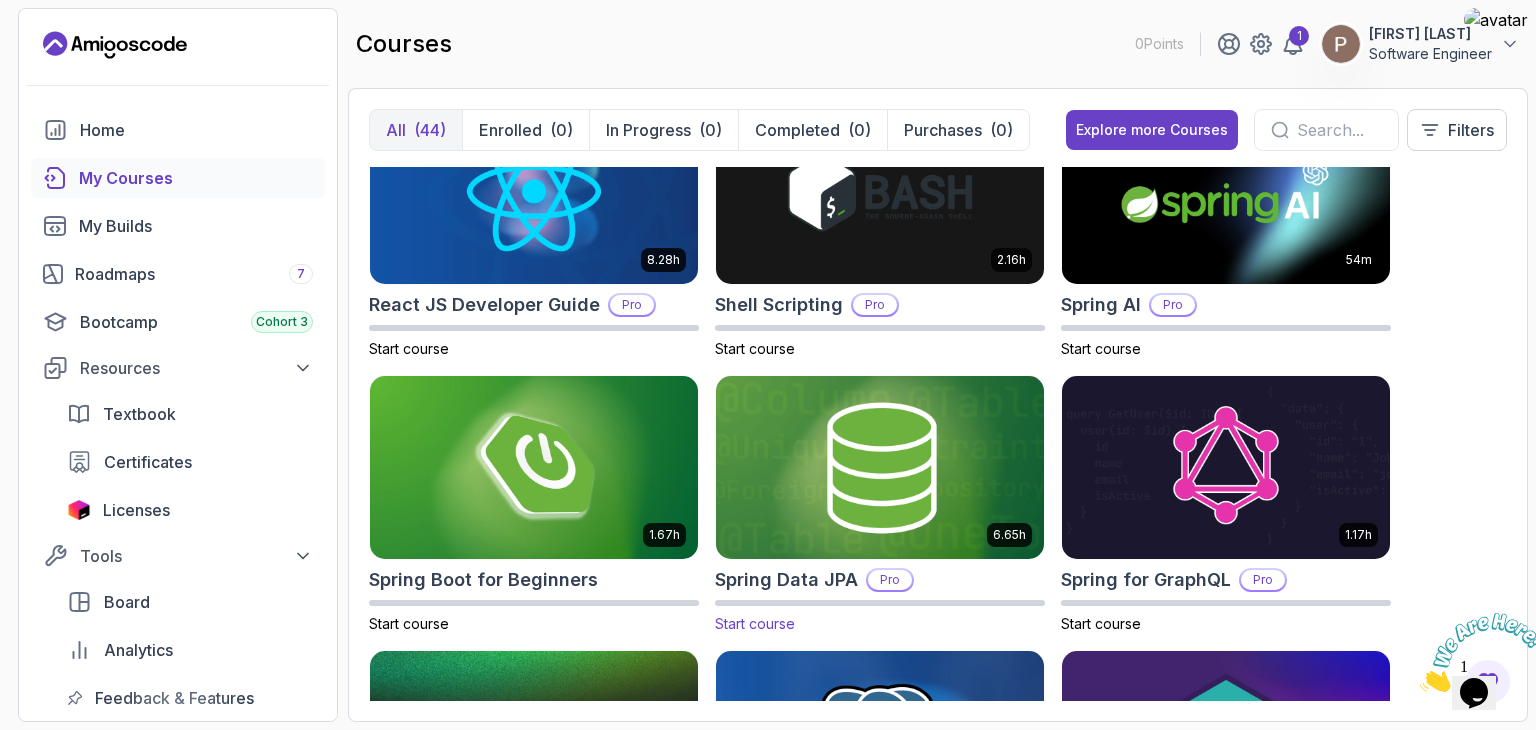 click at bounding box center [880, 467] 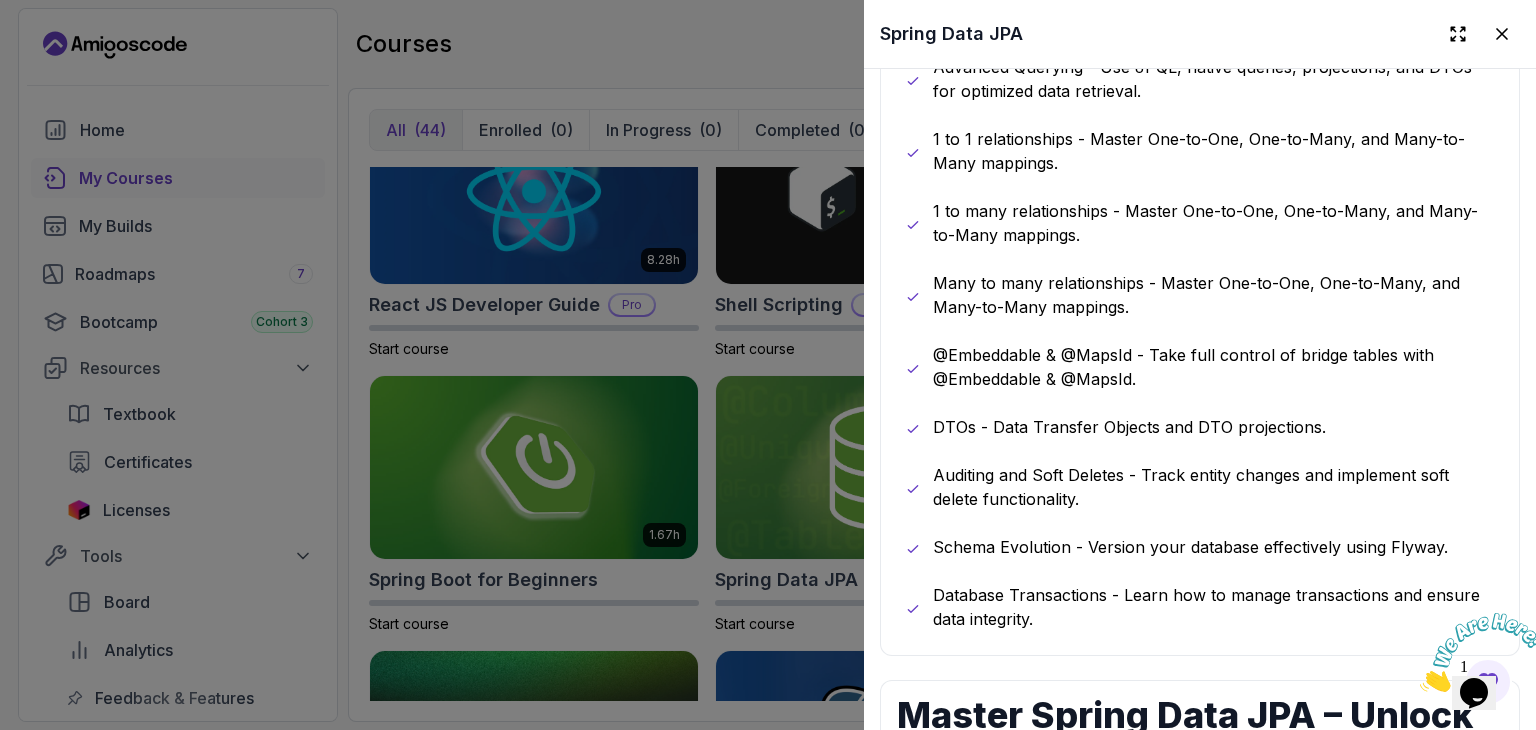 scroll, scrollTop: 1500, scrollLeft: 0, axis: vertical 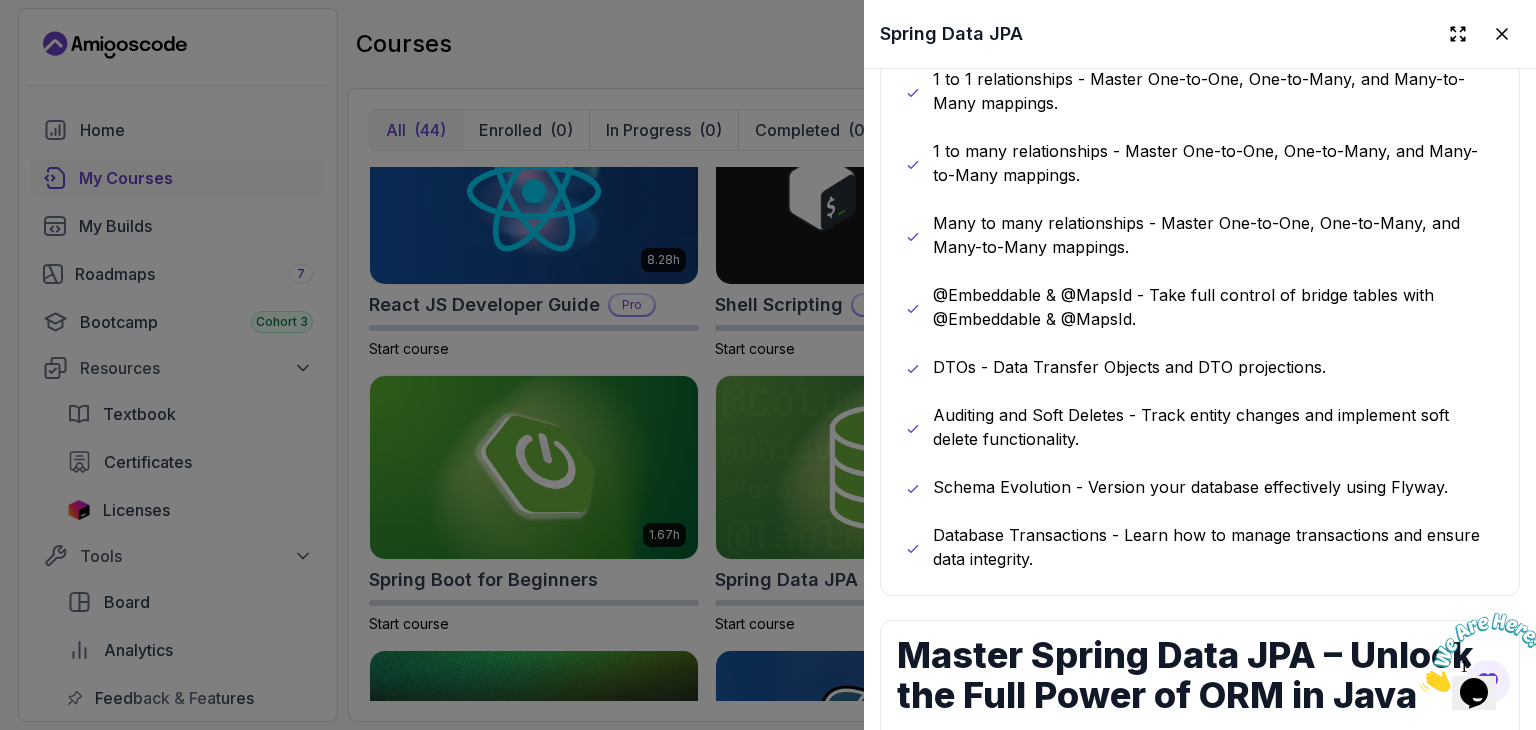 click at bounding box center (768, 365) 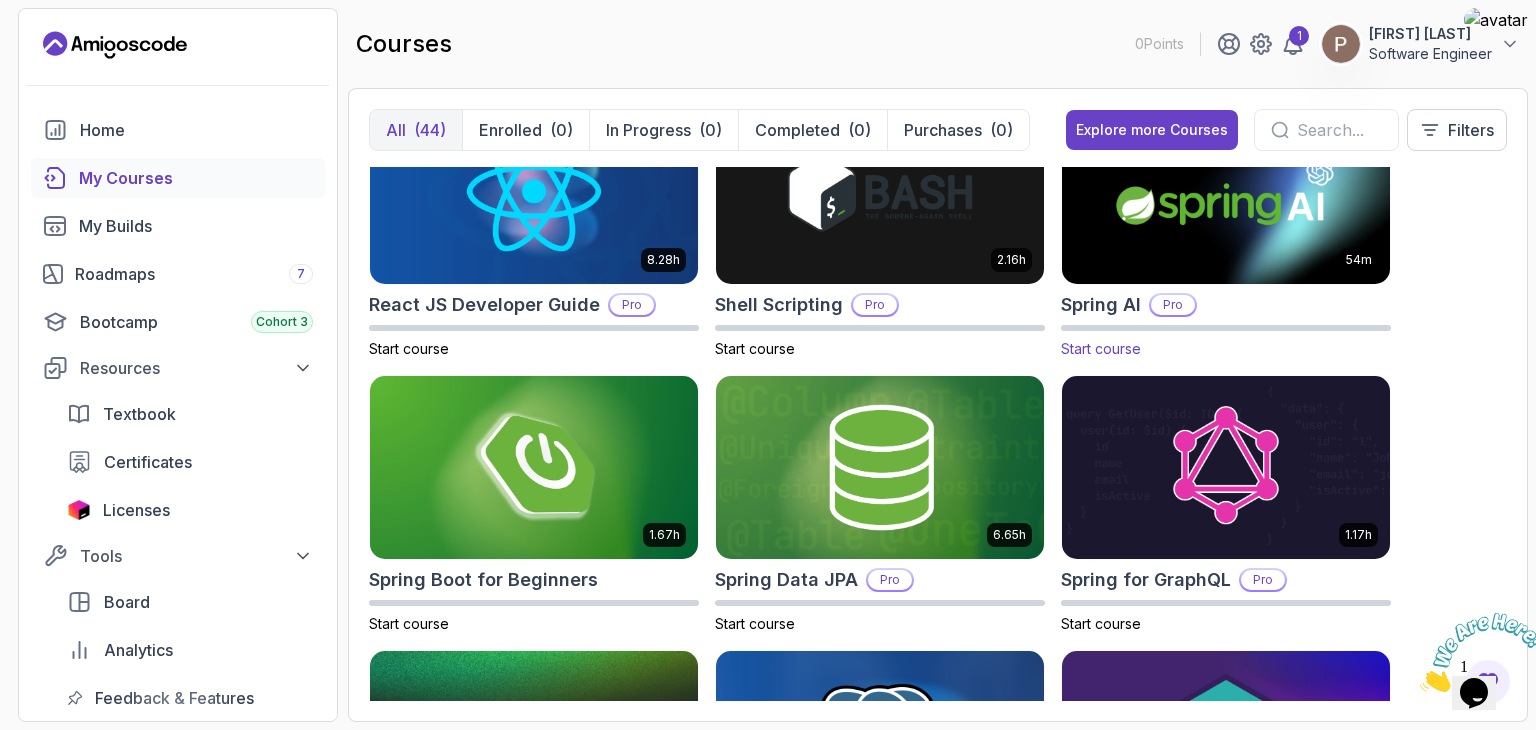 click at bounding box center (1226, 191) 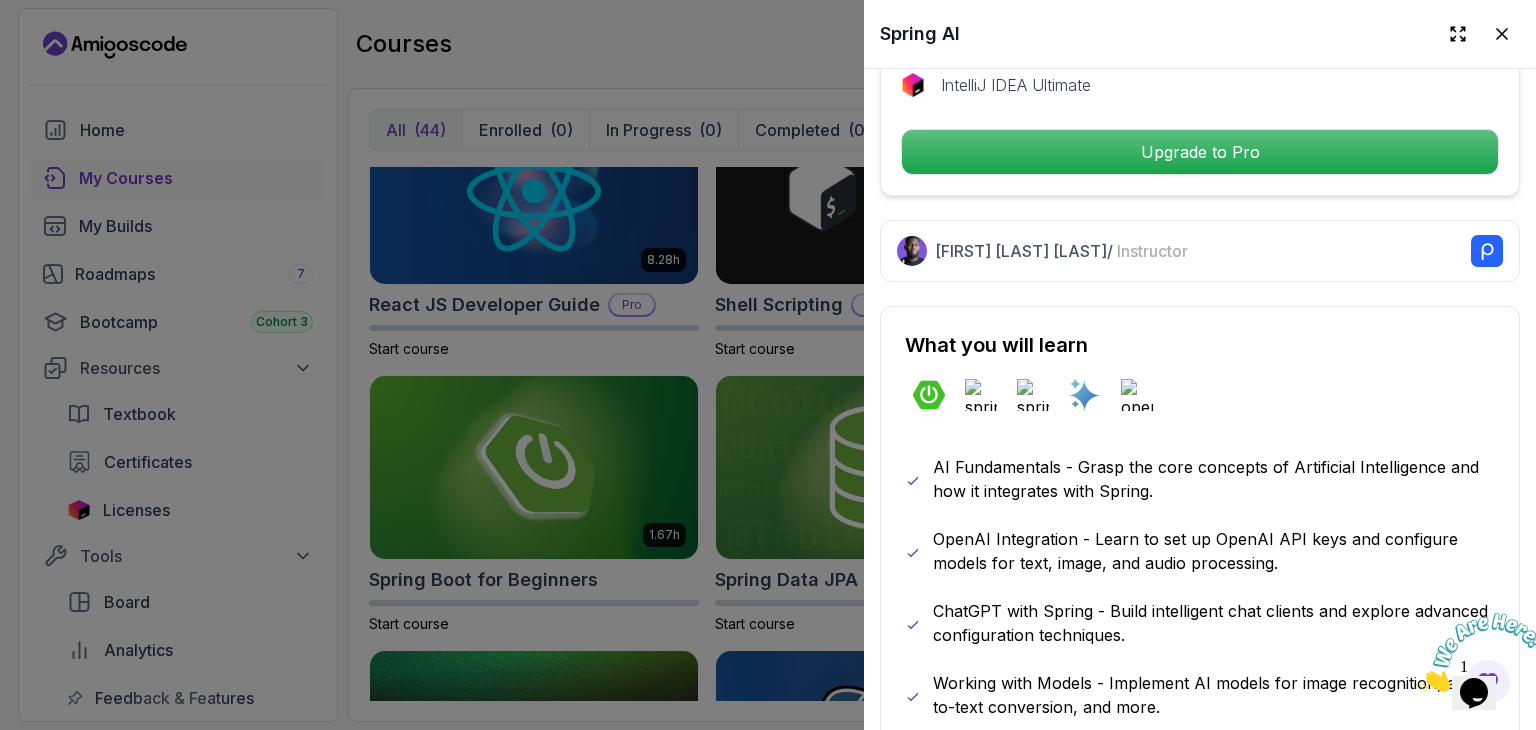 scroll, scrollTop: 1000, scrollLeft: 0, axis: vertical 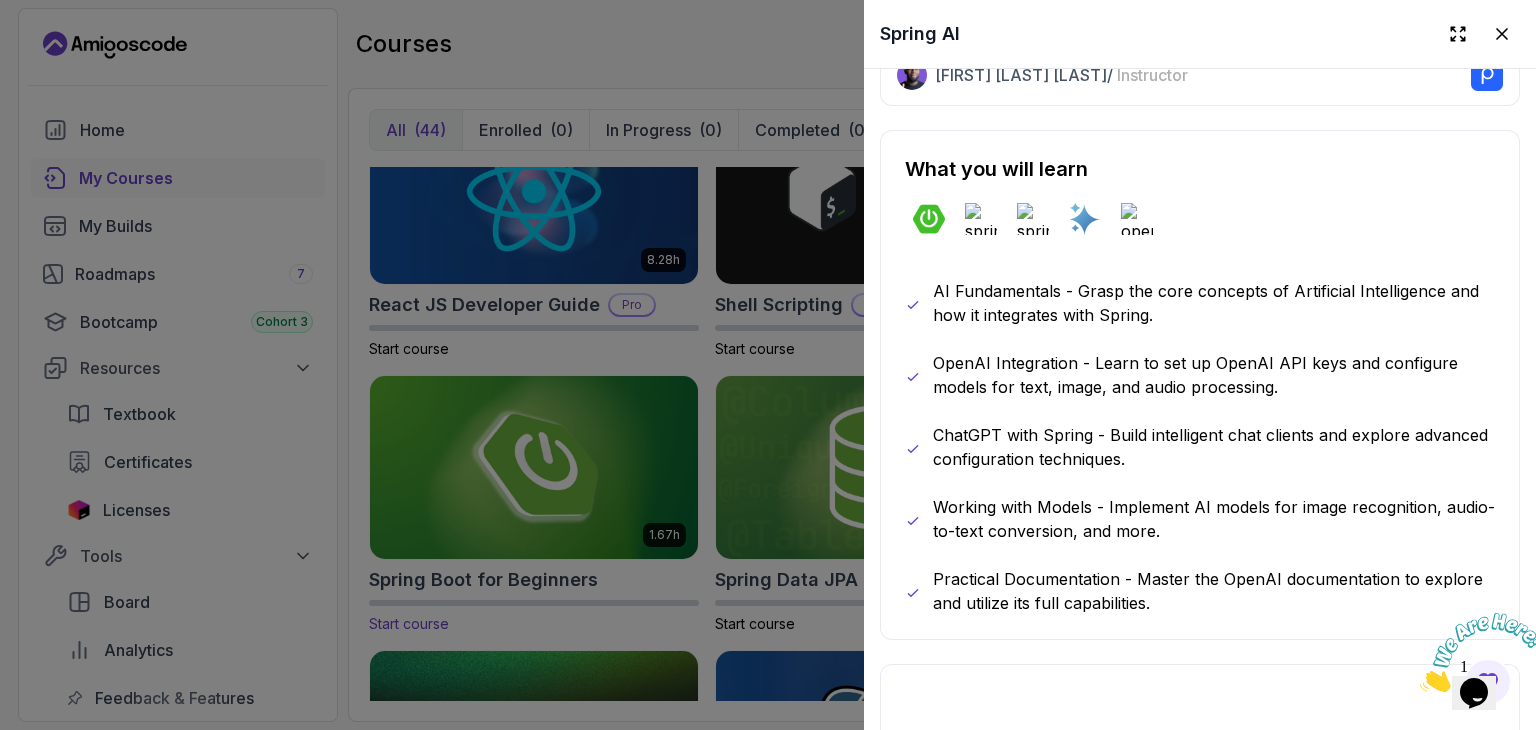 click at bounding box center (768, 365) 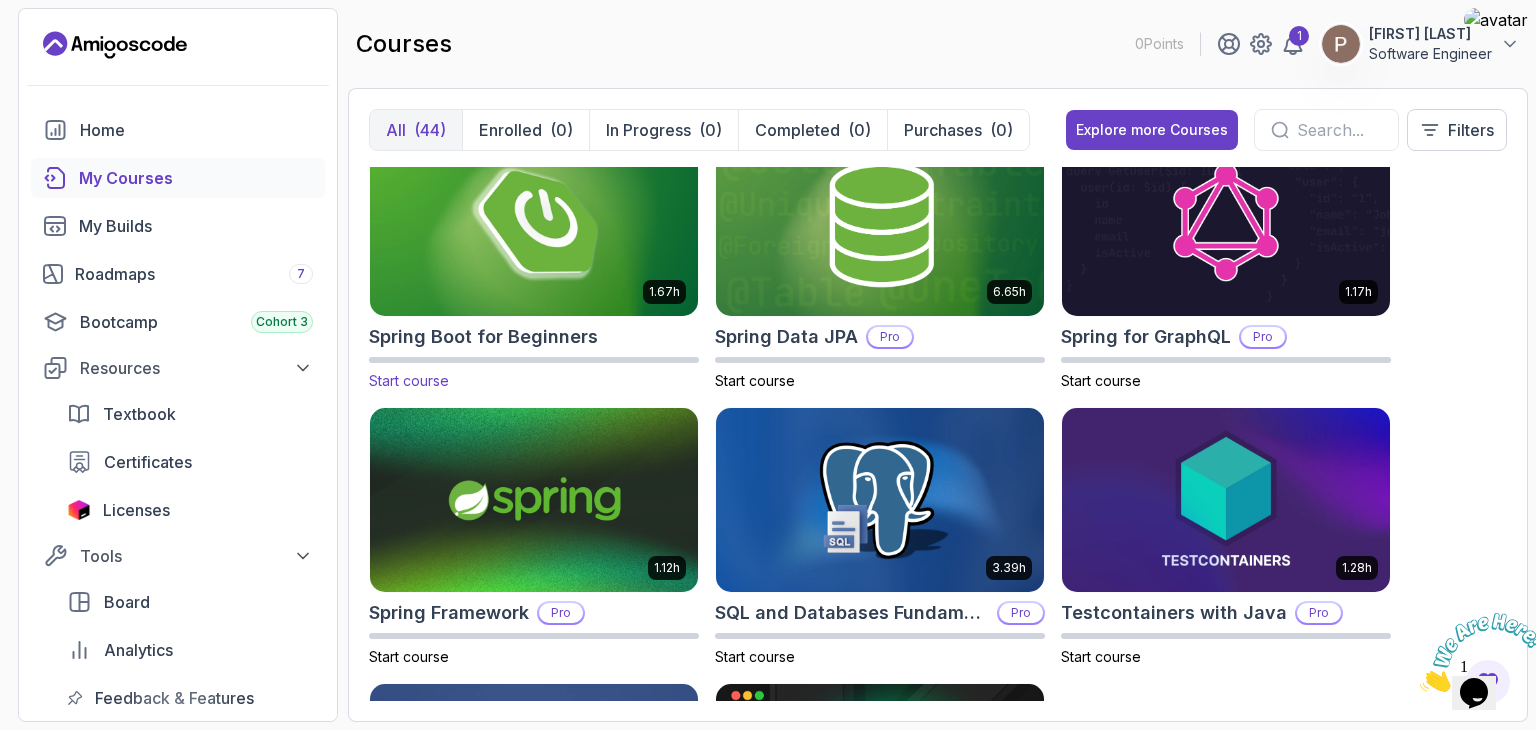 scroll, scrollTop: 3500, scrollLeft: 0, axis: vertical 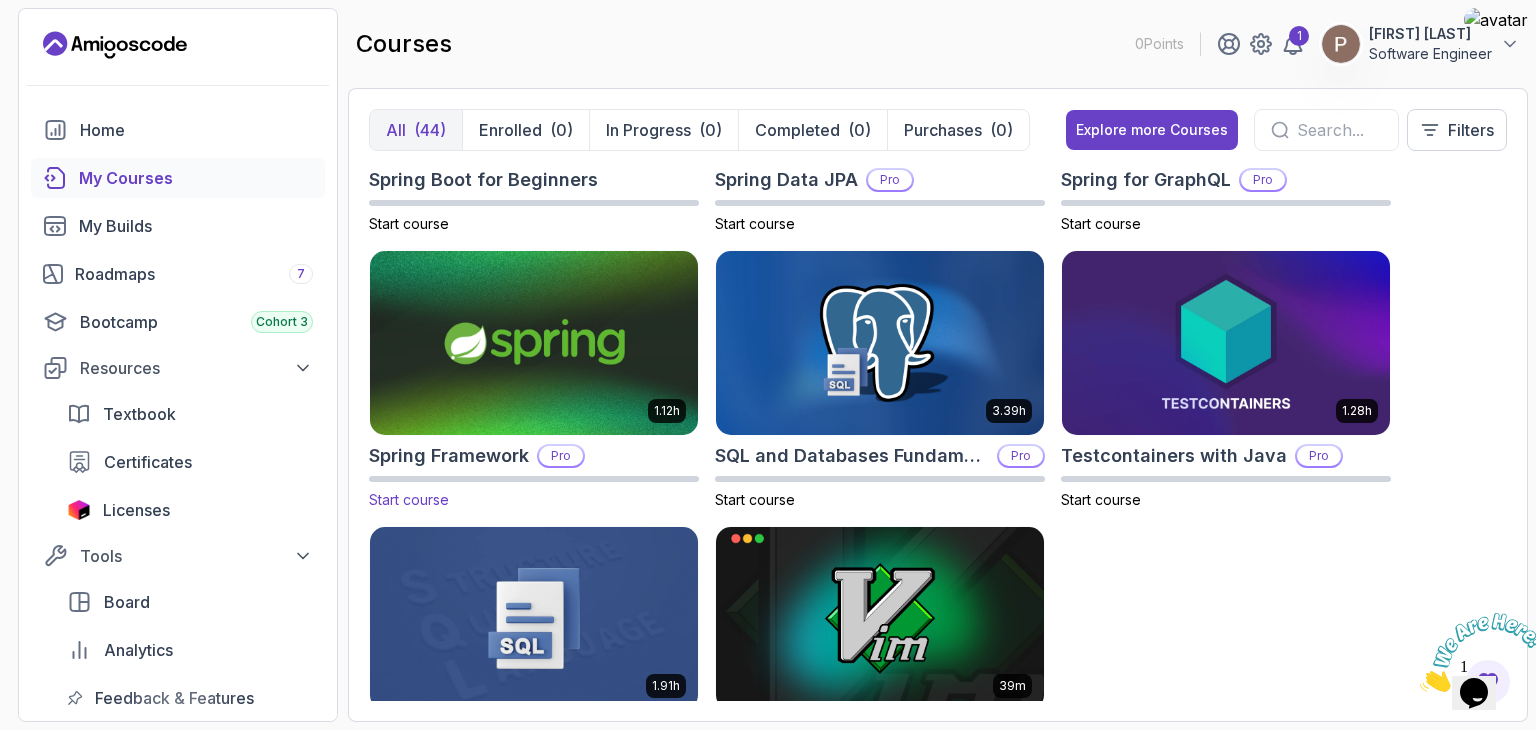 click at bounding box center (534, 343) 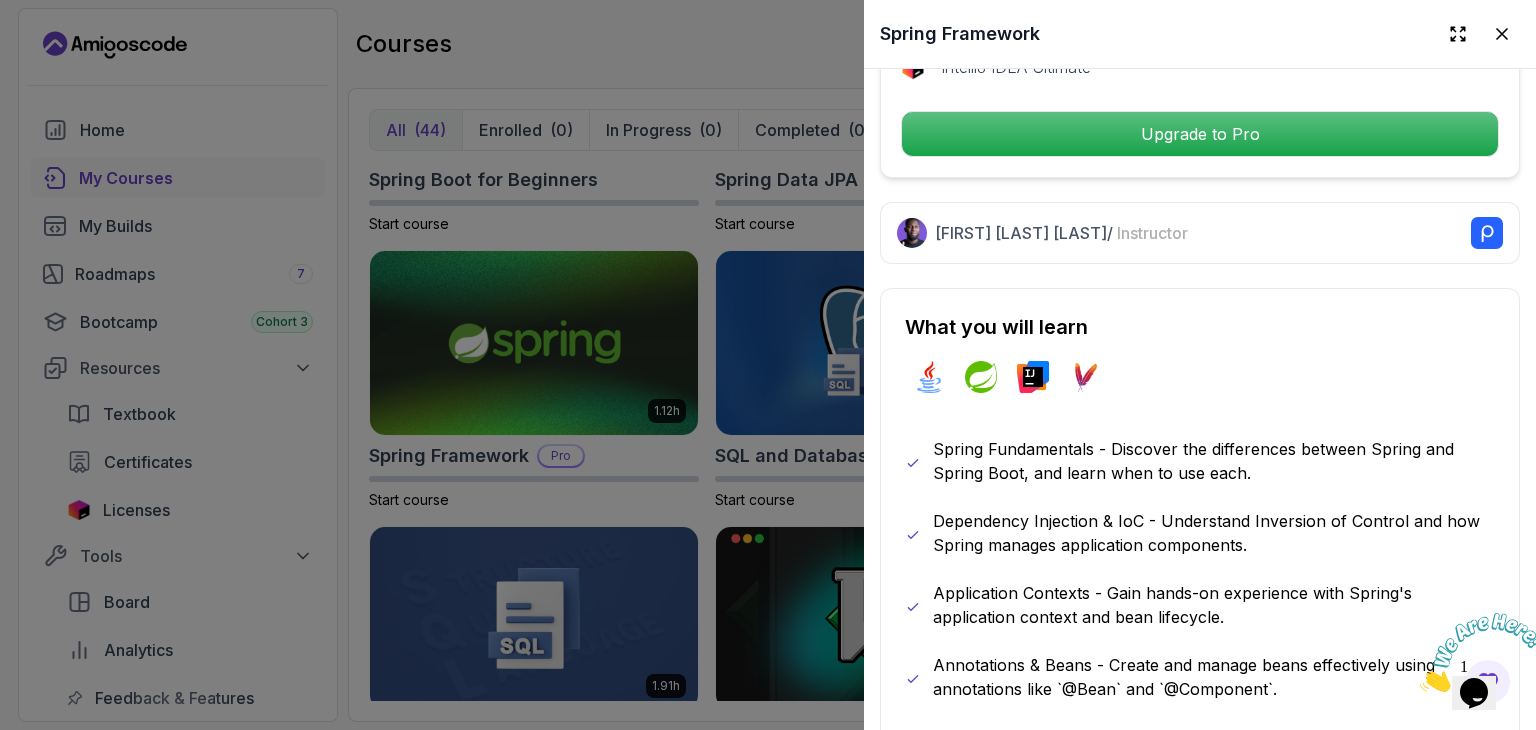 scroll, scrollTop: 1000, scrollLeft: 0, axis: vertical 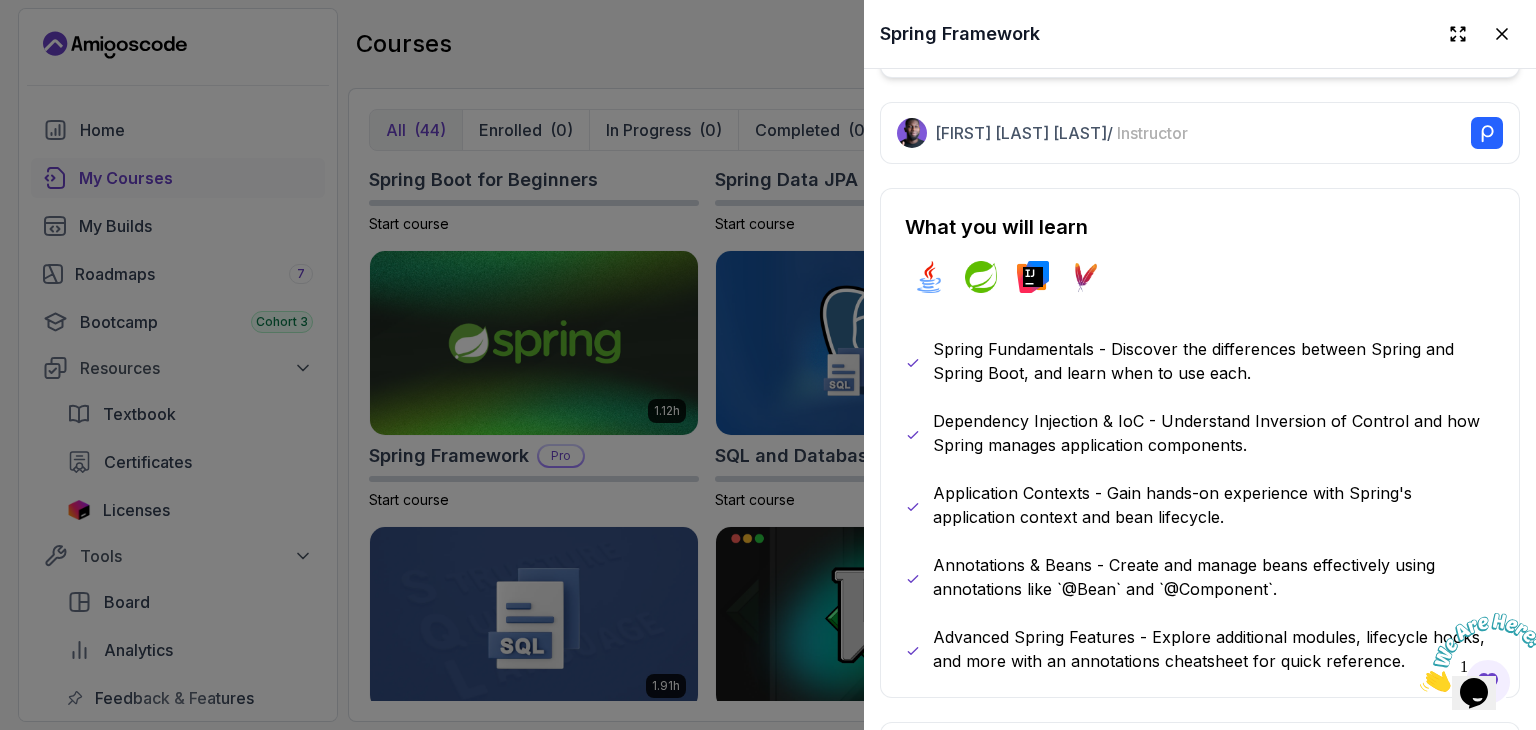 click at bounding box center [768, 365] 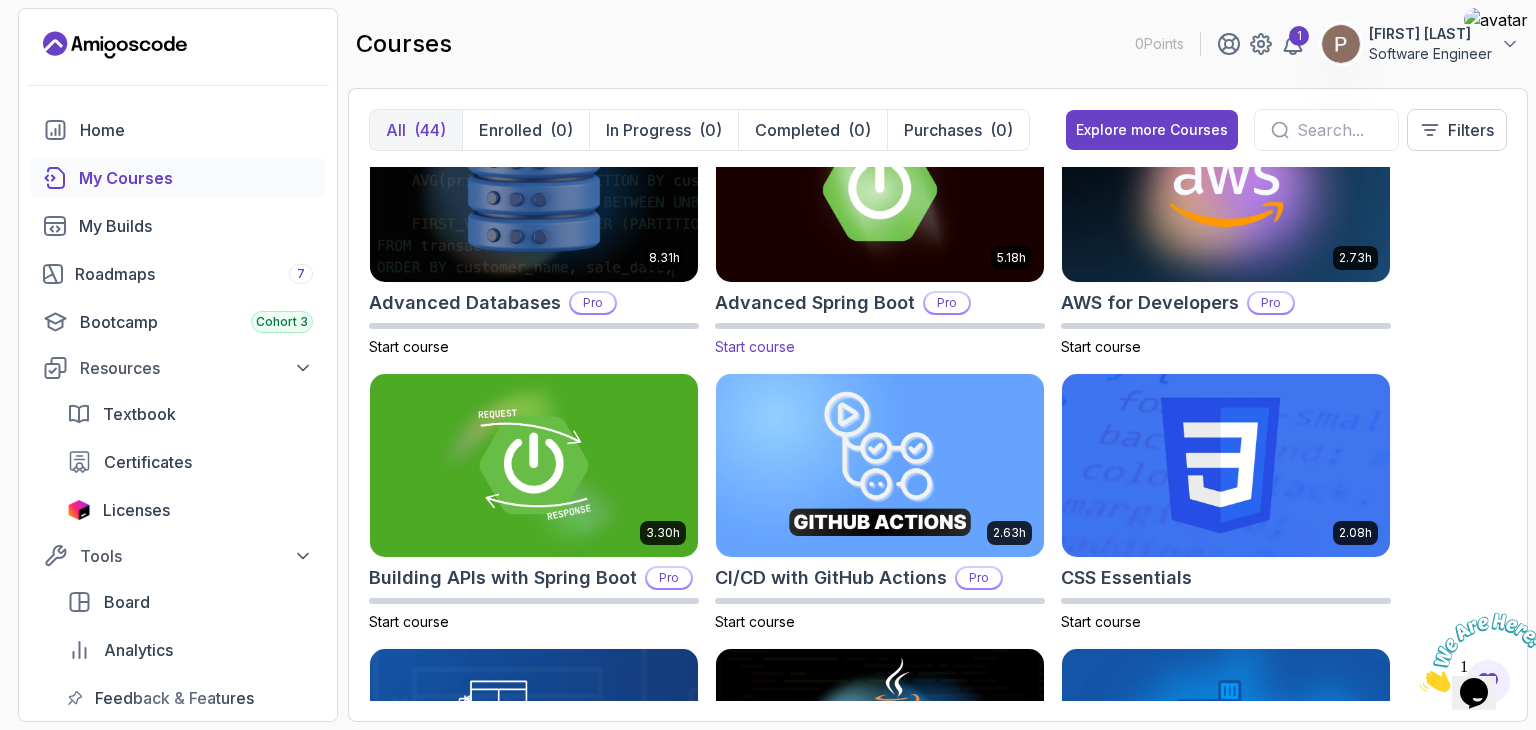 scroll, scrollTop: 400, scrollLeft: 0, axis: vertical 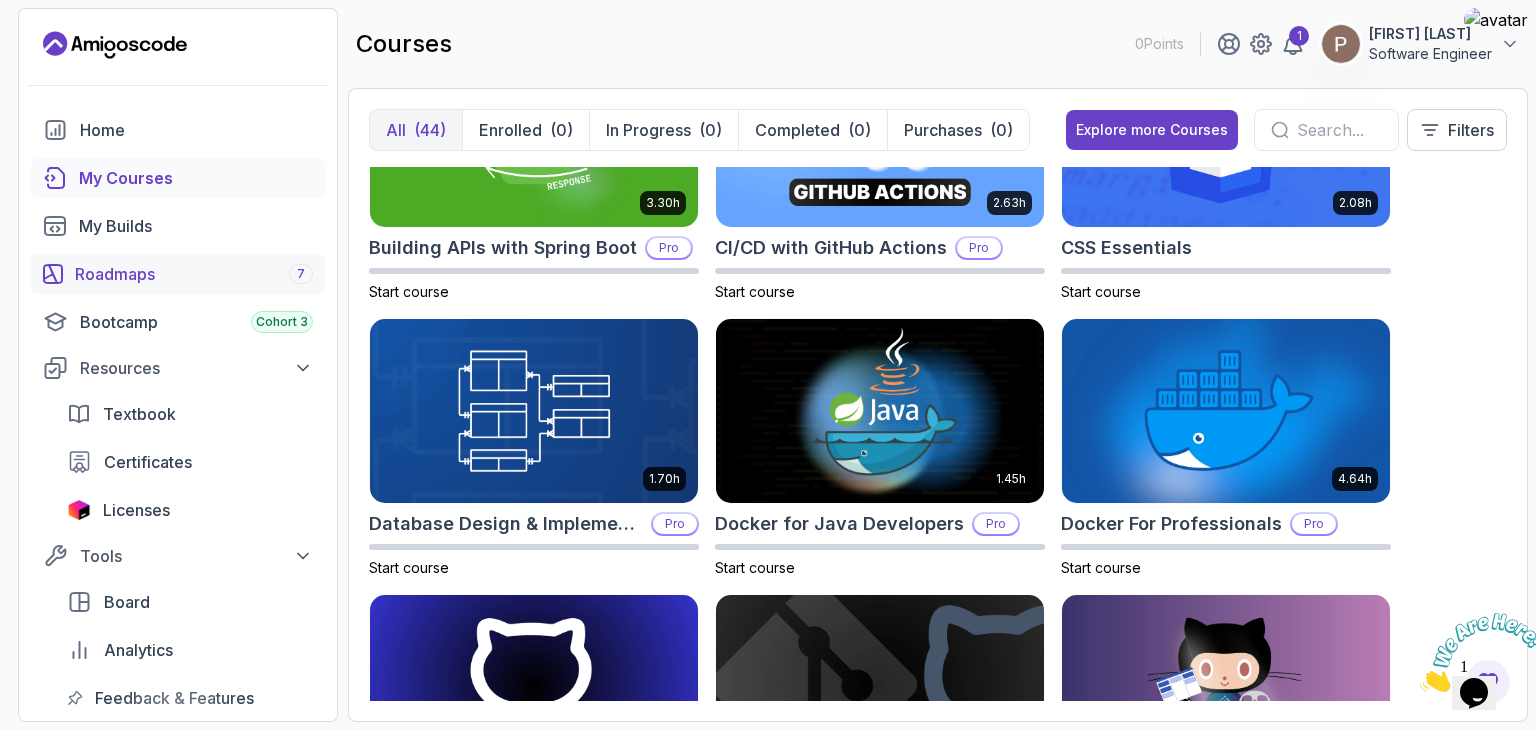 click on "Roadmaps 7" at bounding box center [194, 274] 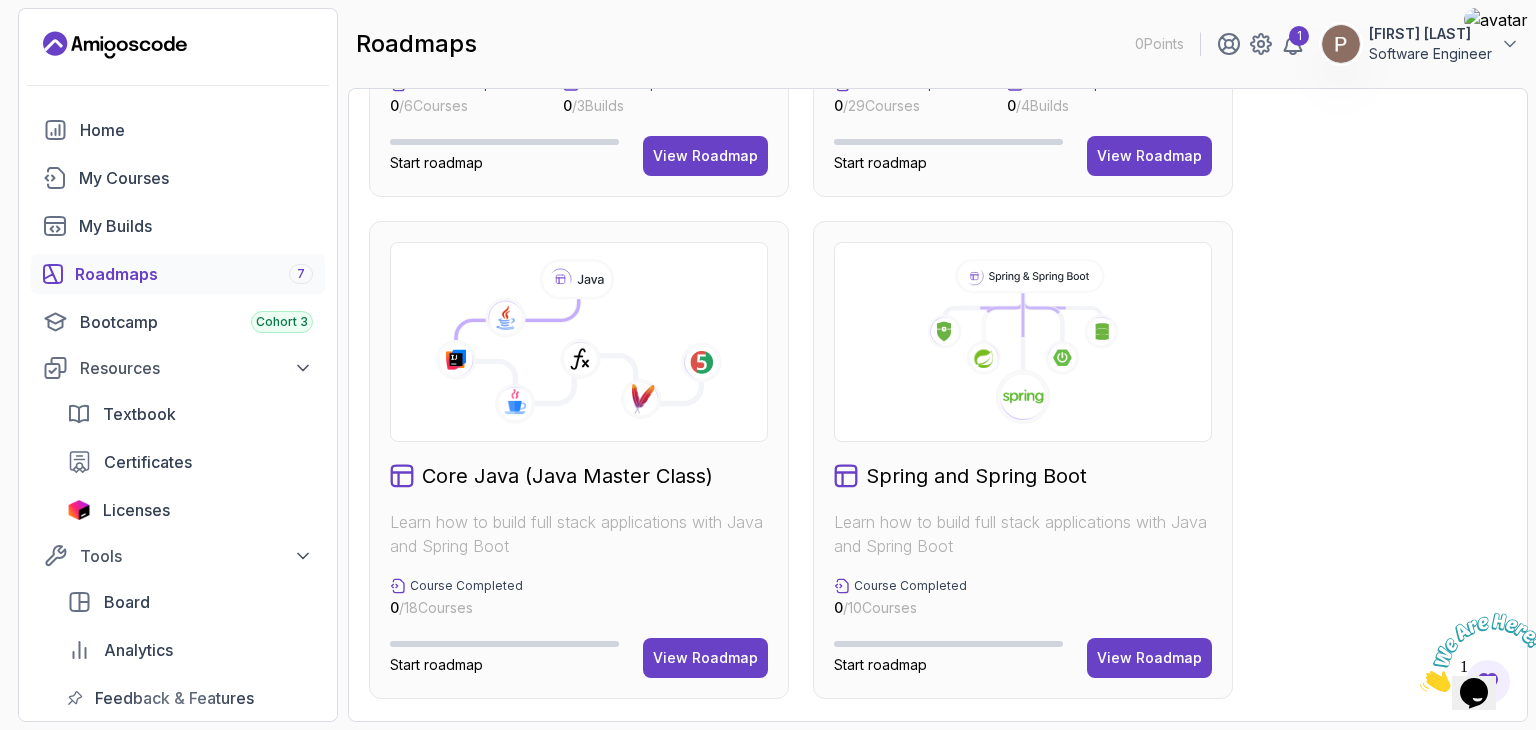 scroll, scrollTop: 0, scrollLeft: 0, axis: both 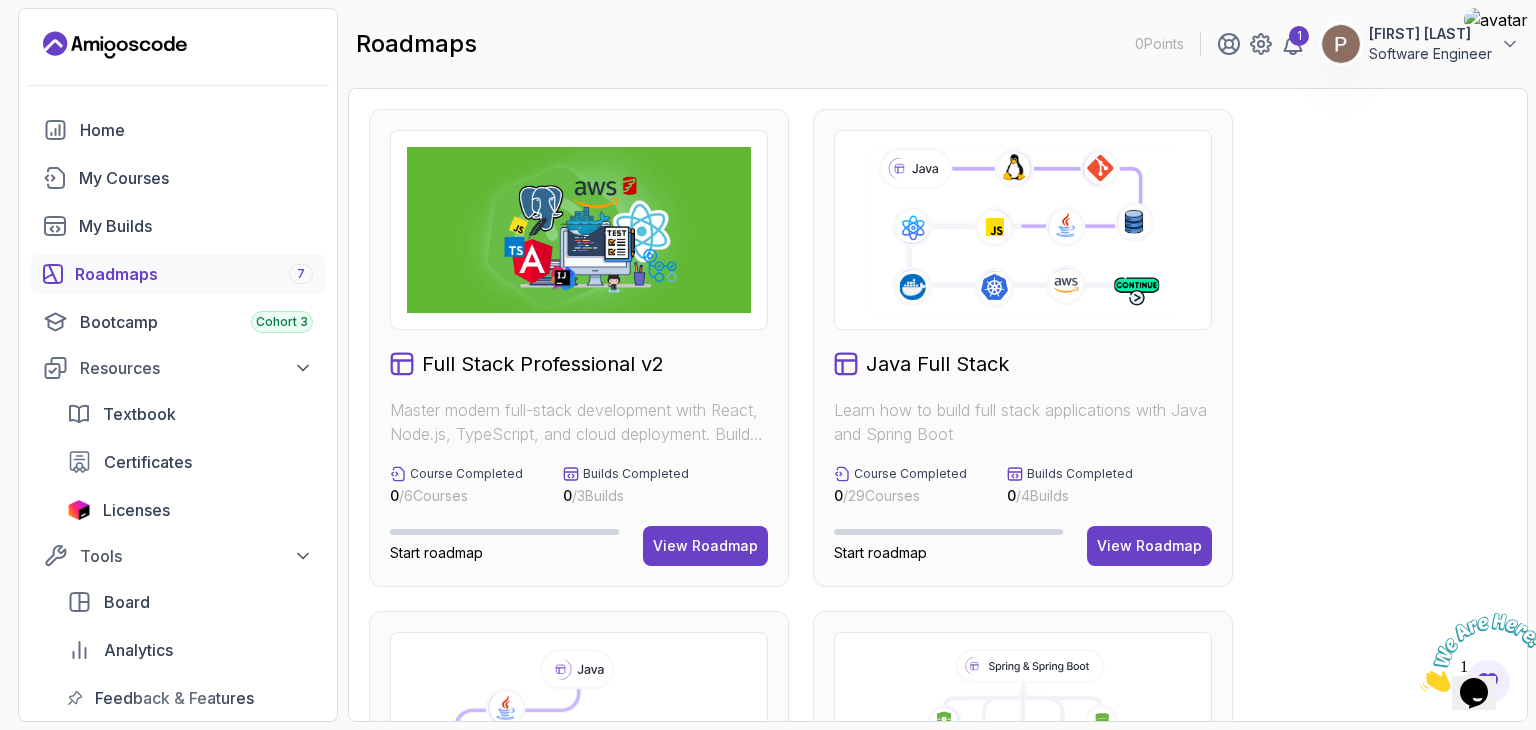 click at bounding box center [579, 230] 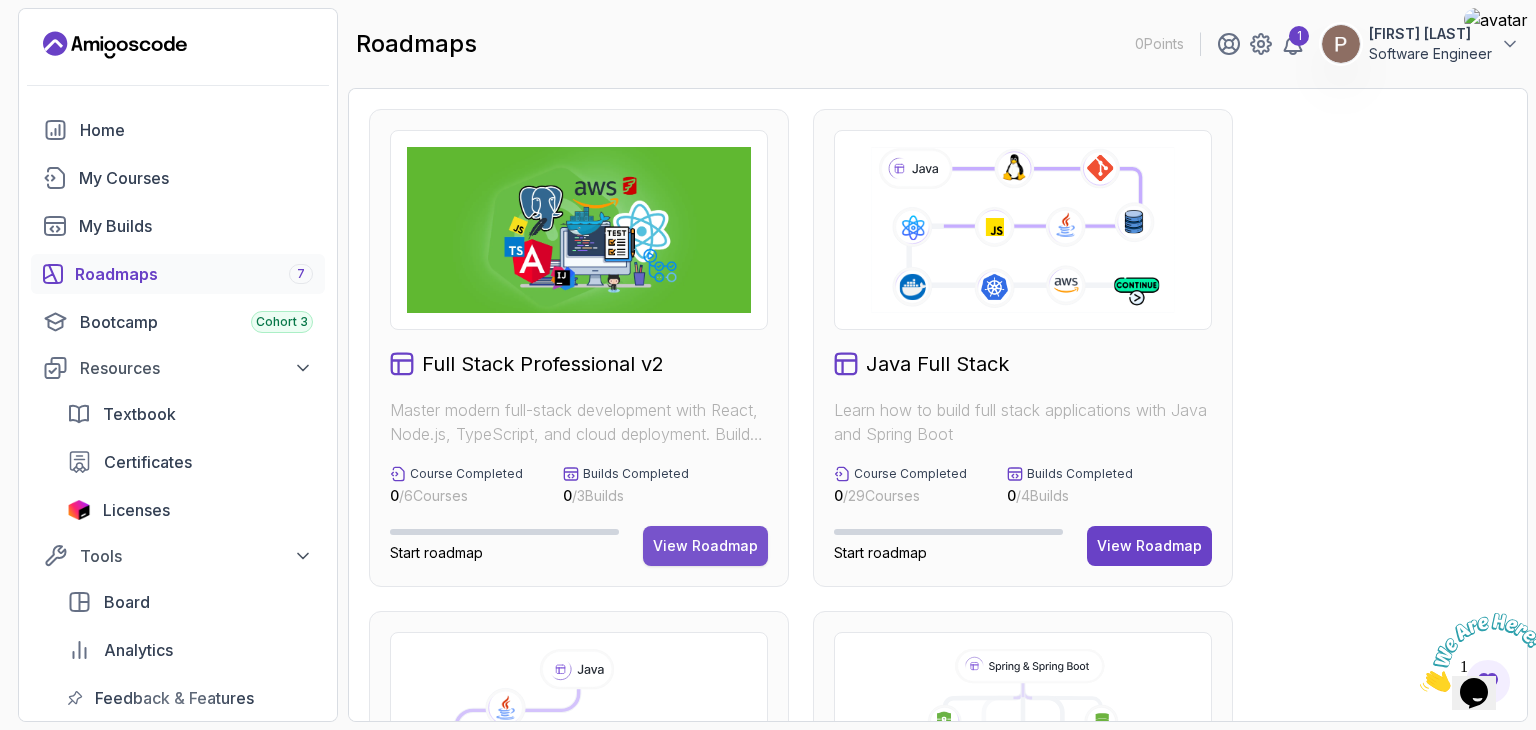 click on "View Roadmap" at bounding box center [705, 546] 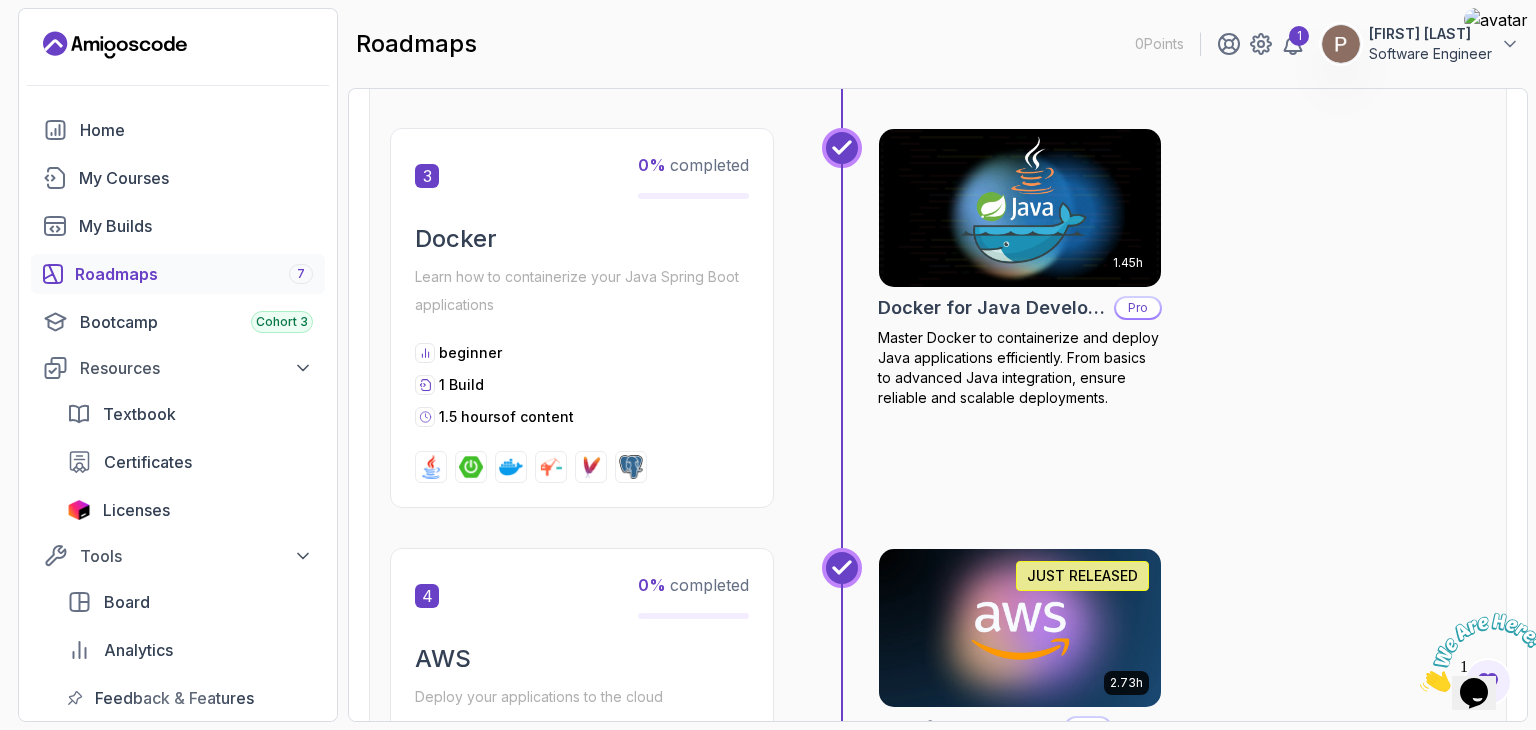 scroll, scrollTop: 2200, scrollLeft: 0, axis: vertical 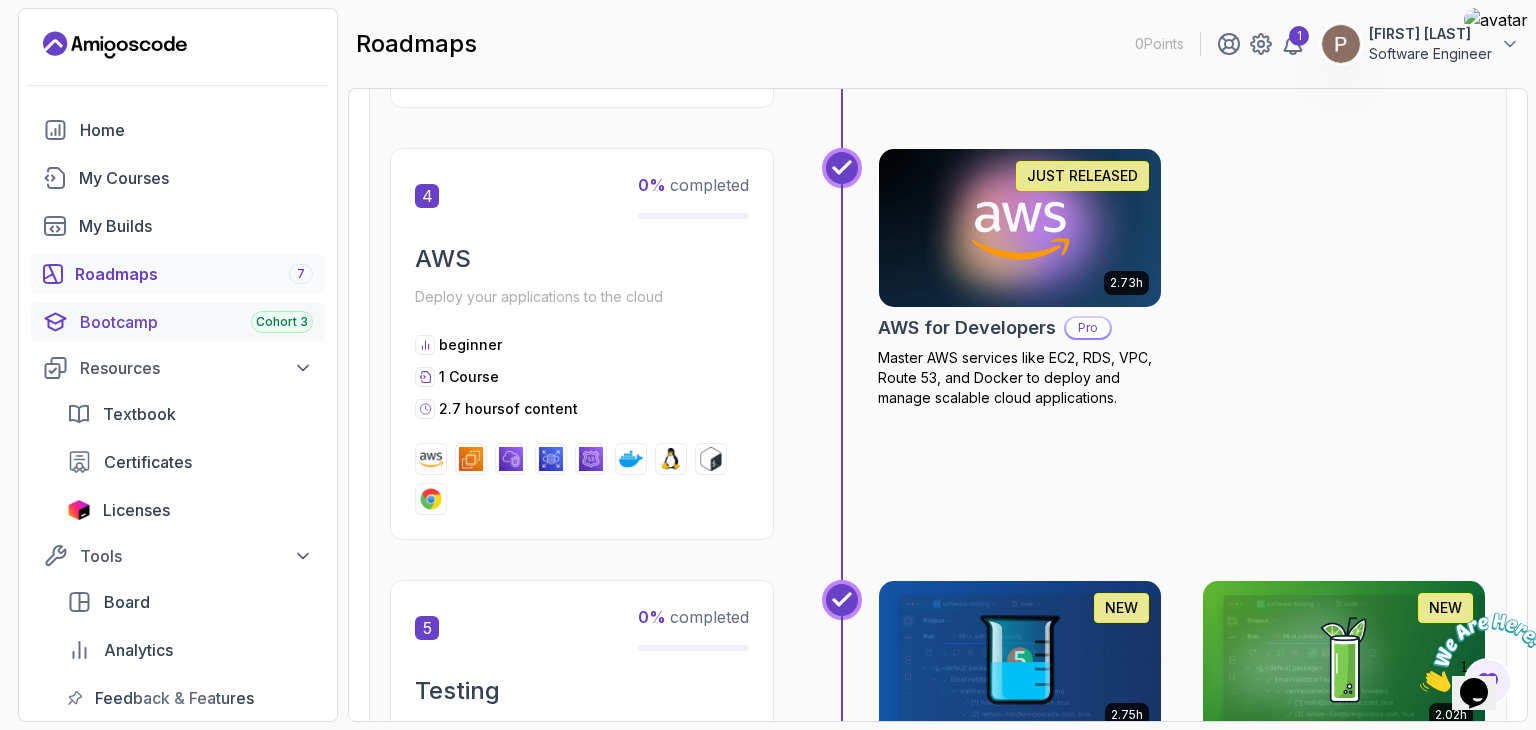 click on "Bootcamp Cohort 3" at bounding box center (196, 322) 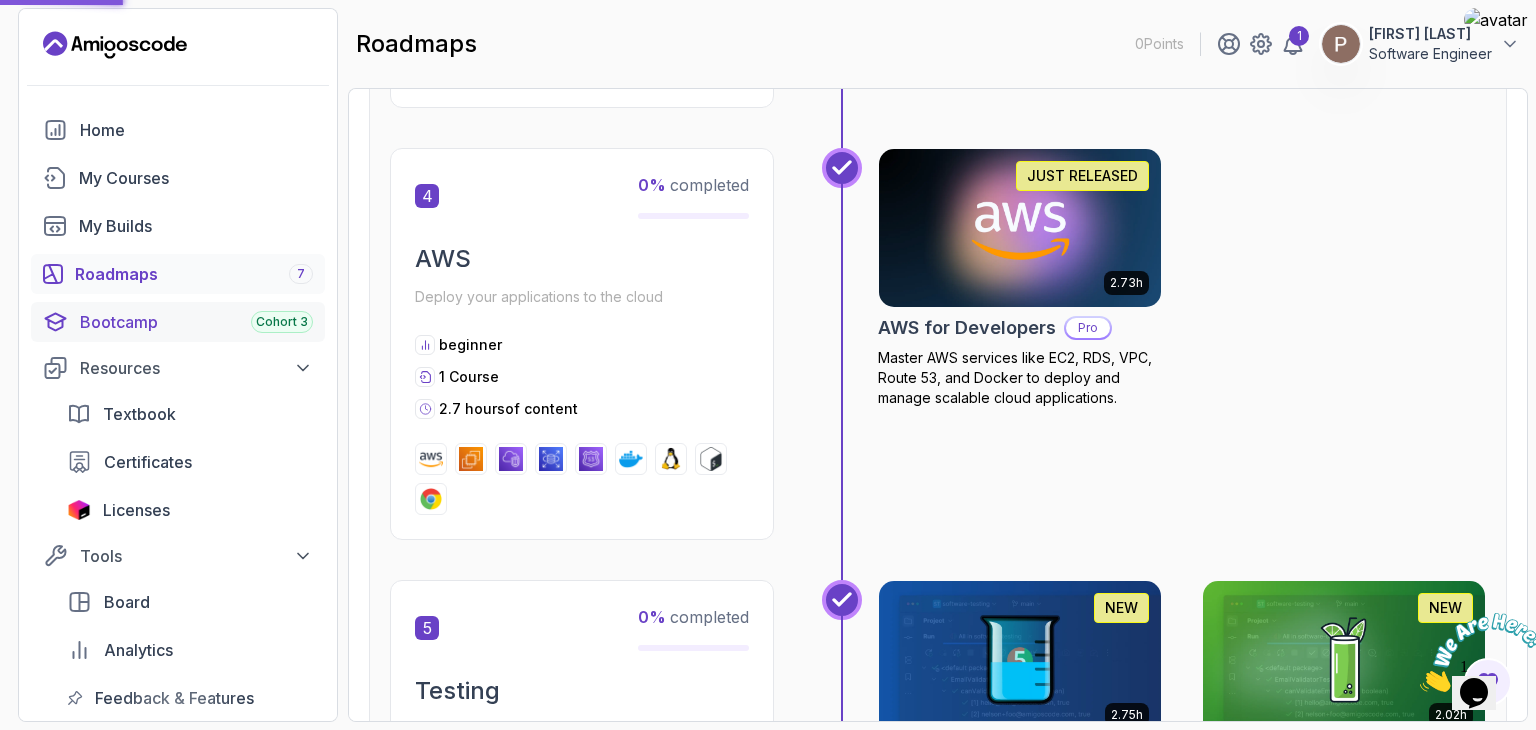 scroll, scrollTop: 0, scrollLeft: 0, axis: both 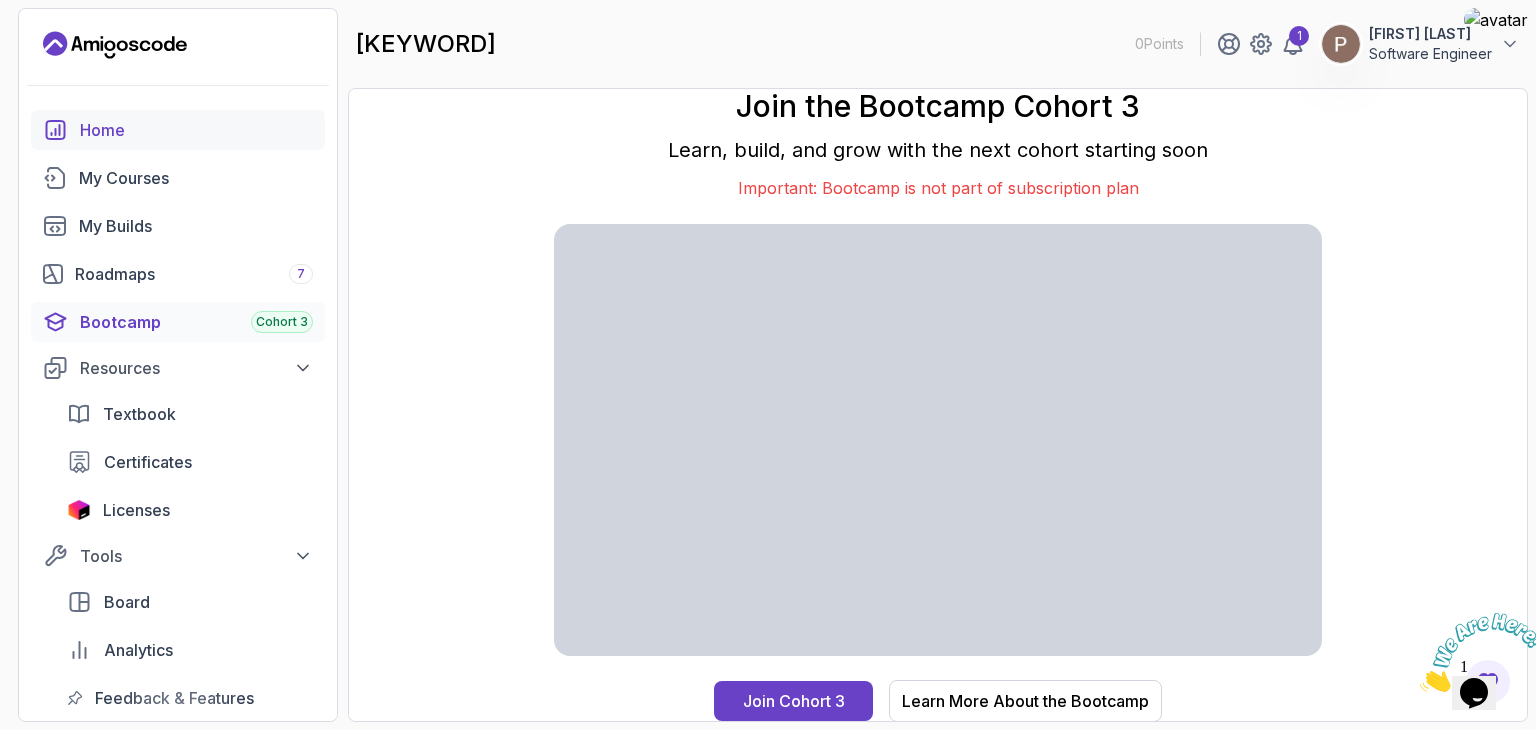 click on "Home" at bounding box center [196, 130] 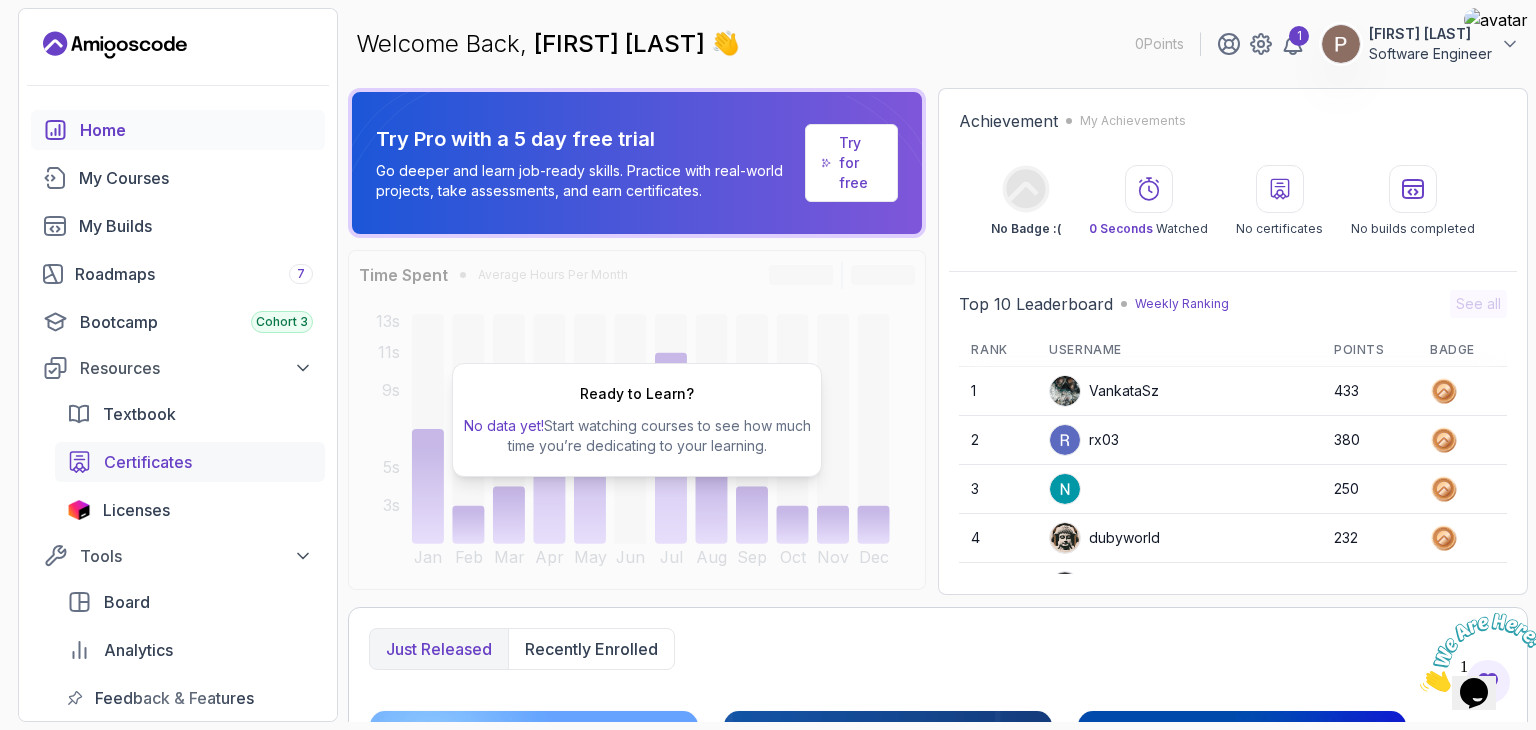 click on "Certificates" at bounding box center [190, 462] 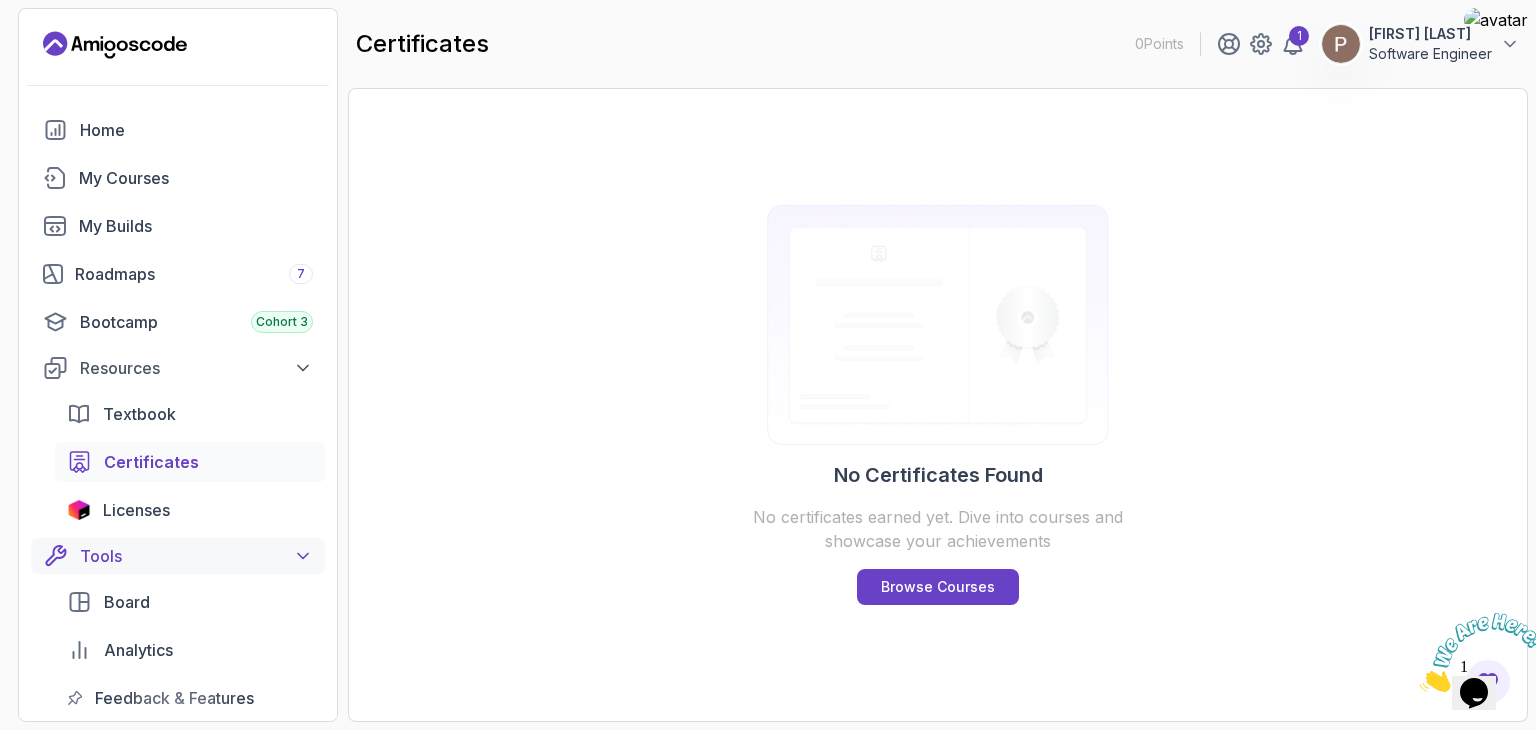 click 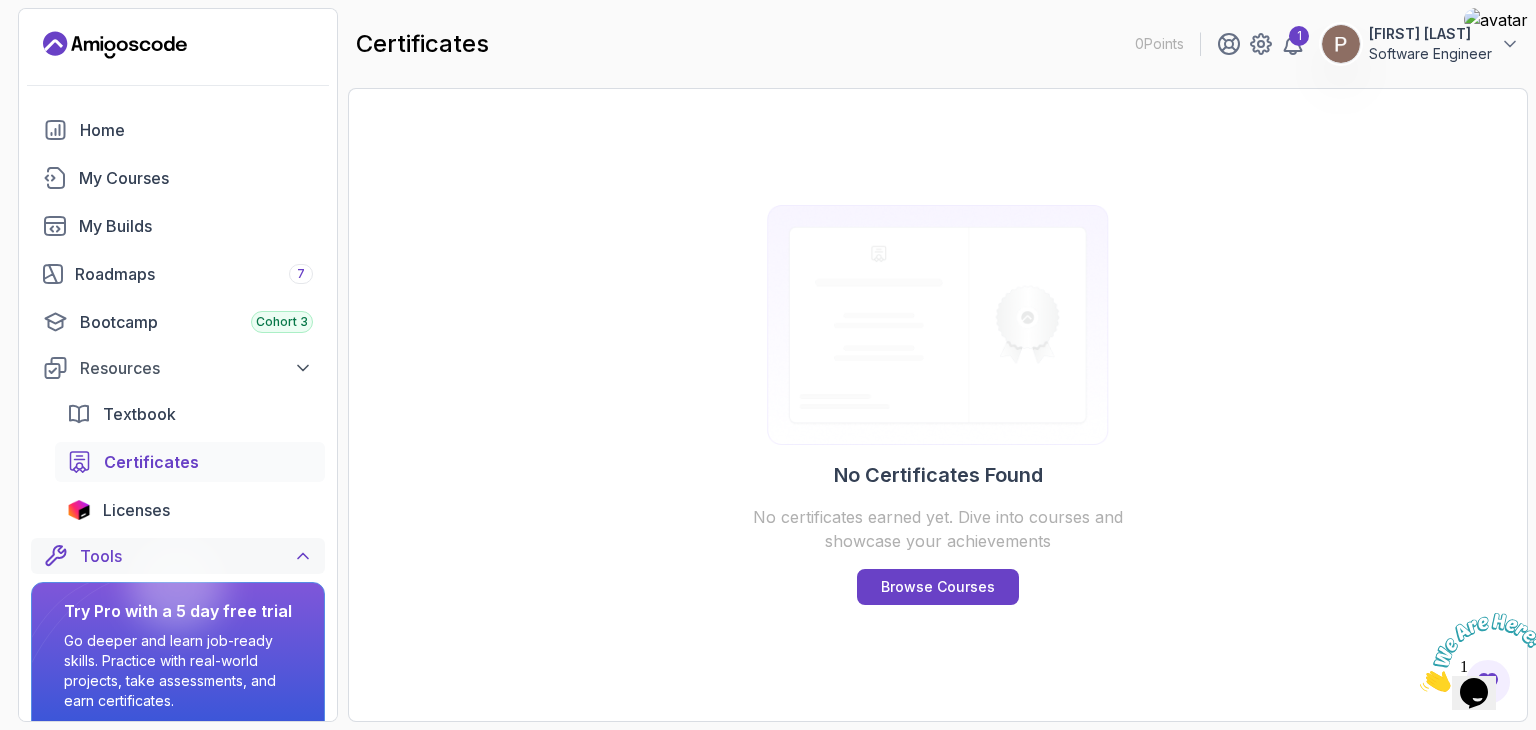 click 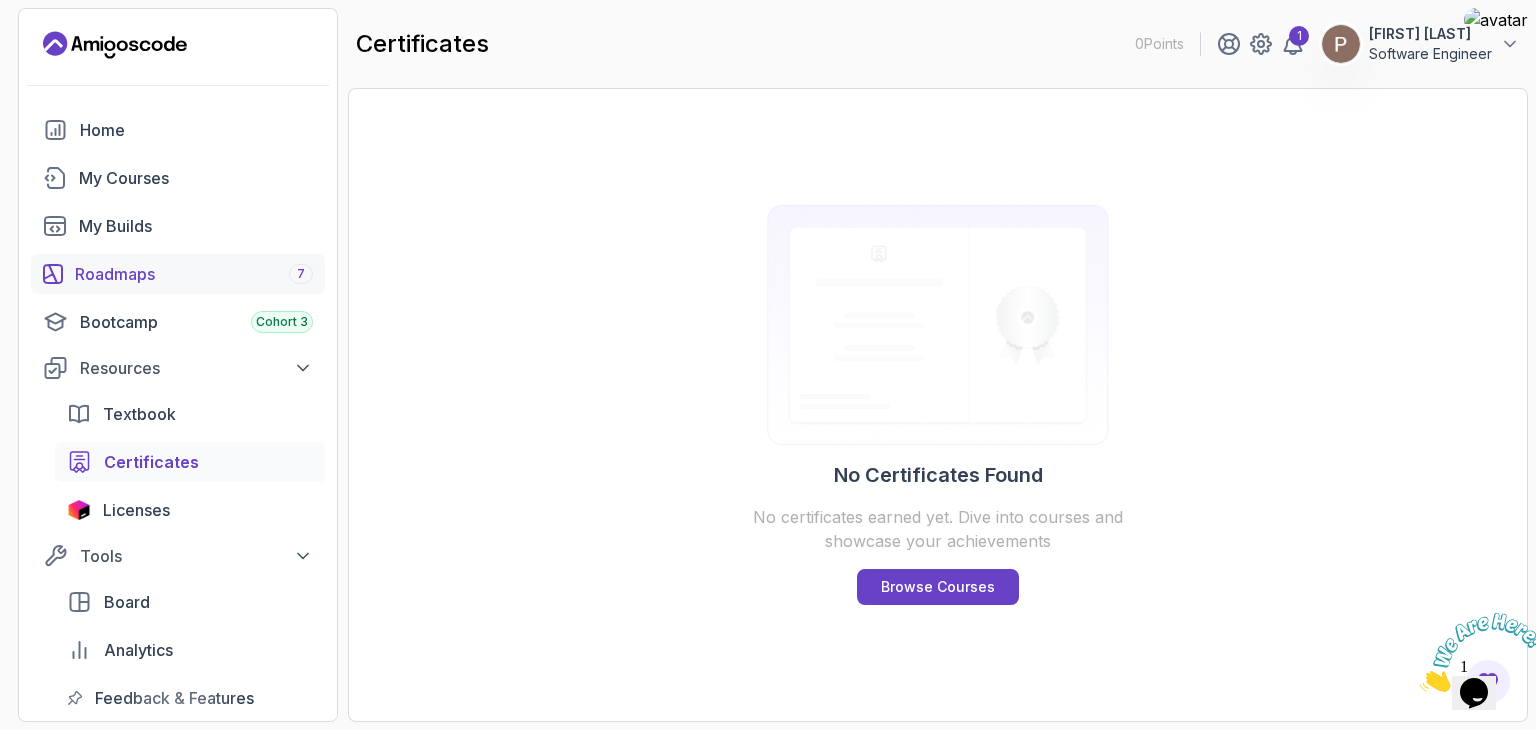click on "Roadmaps 7" at bounding box center [194, 274] 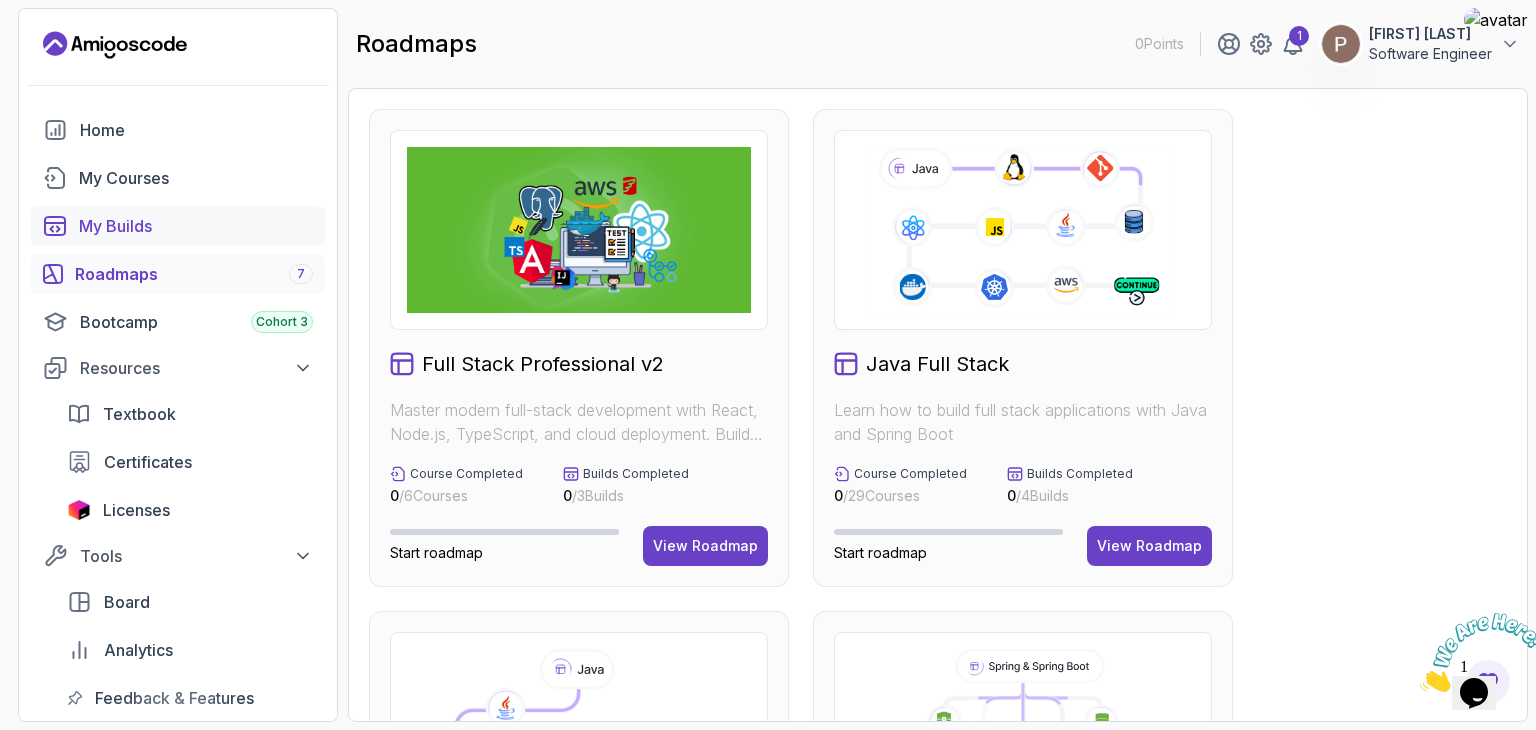 click on "My Builds" at bounding box center [196, 226] 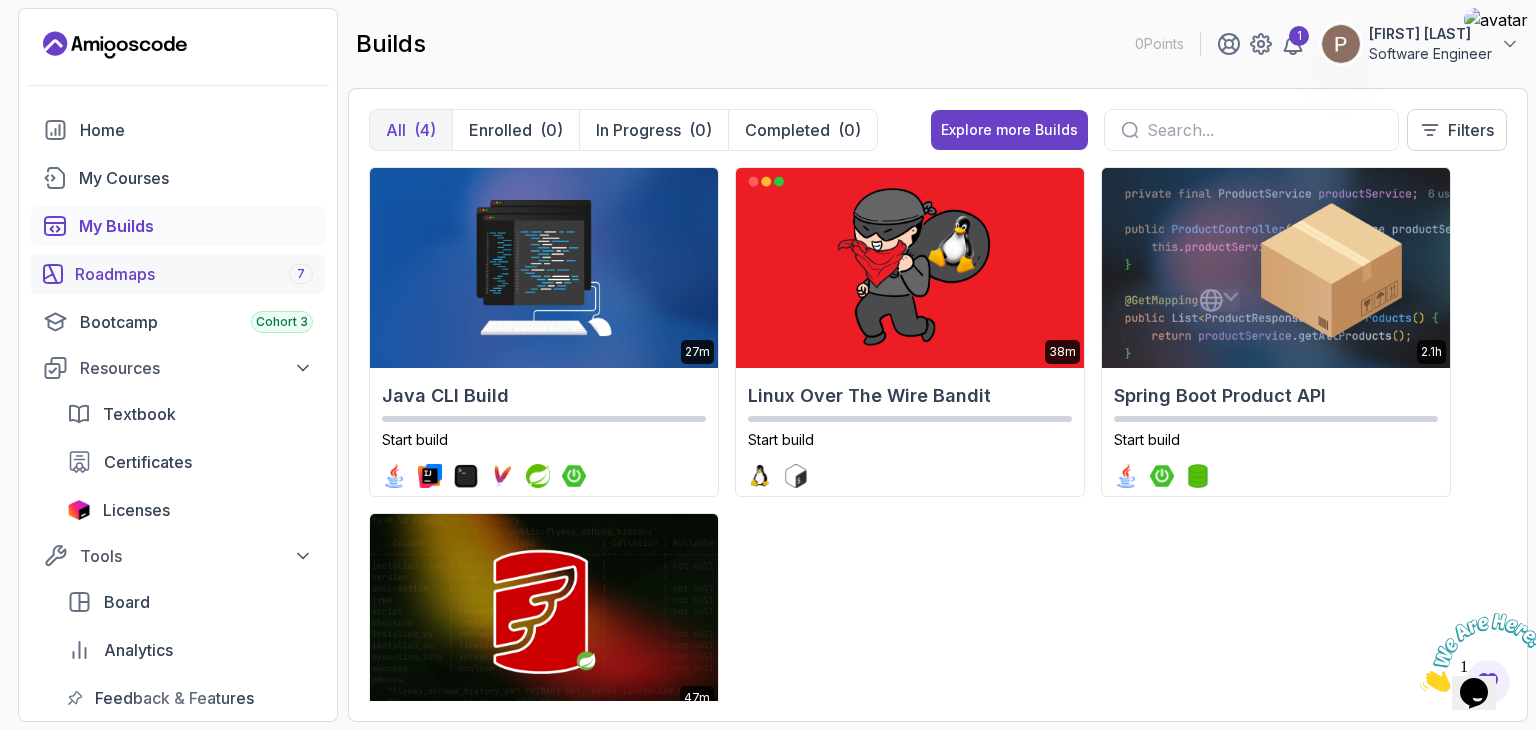 click on "Roadmaps 7" at bounding box center (194, 274) 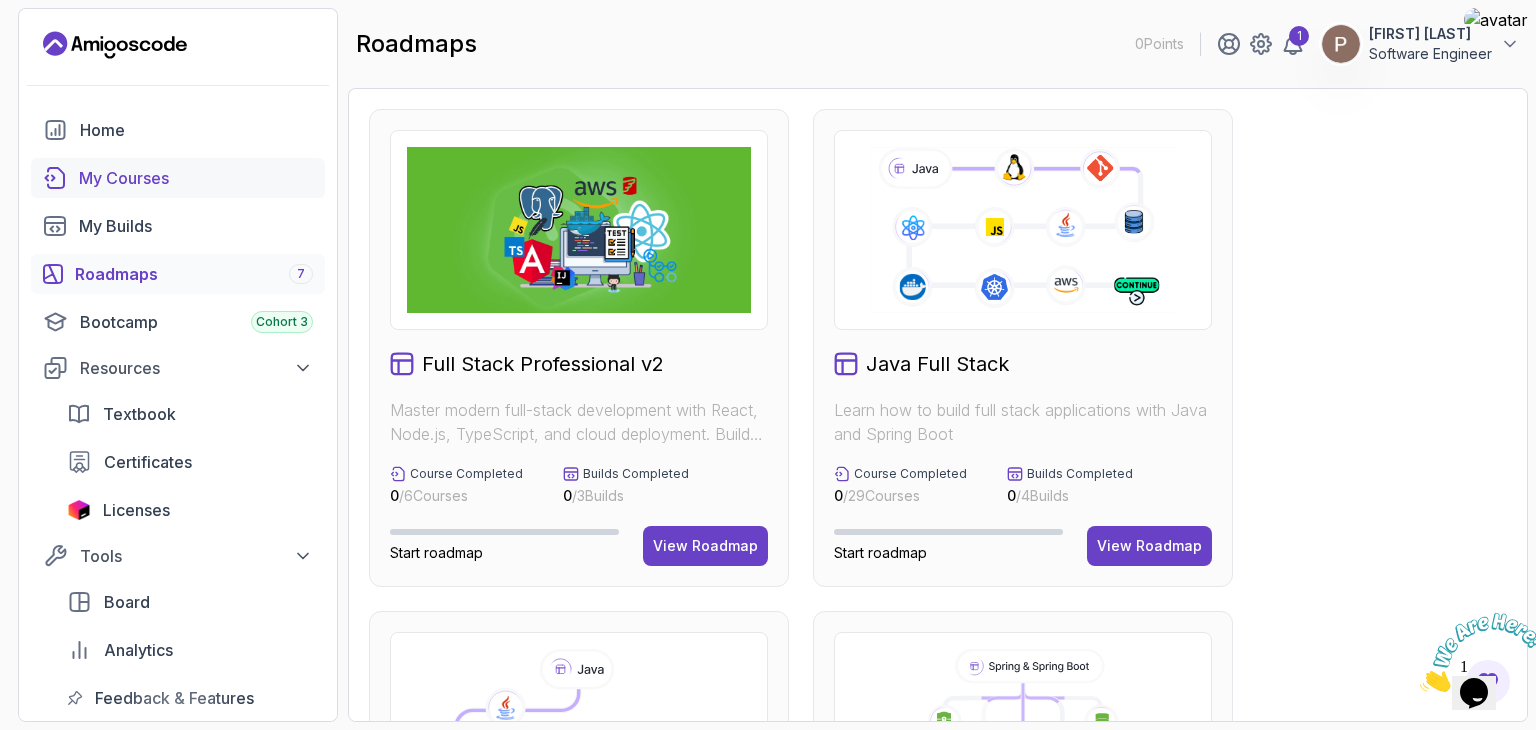 click on "My Courses" at bounding box center [178, 178] 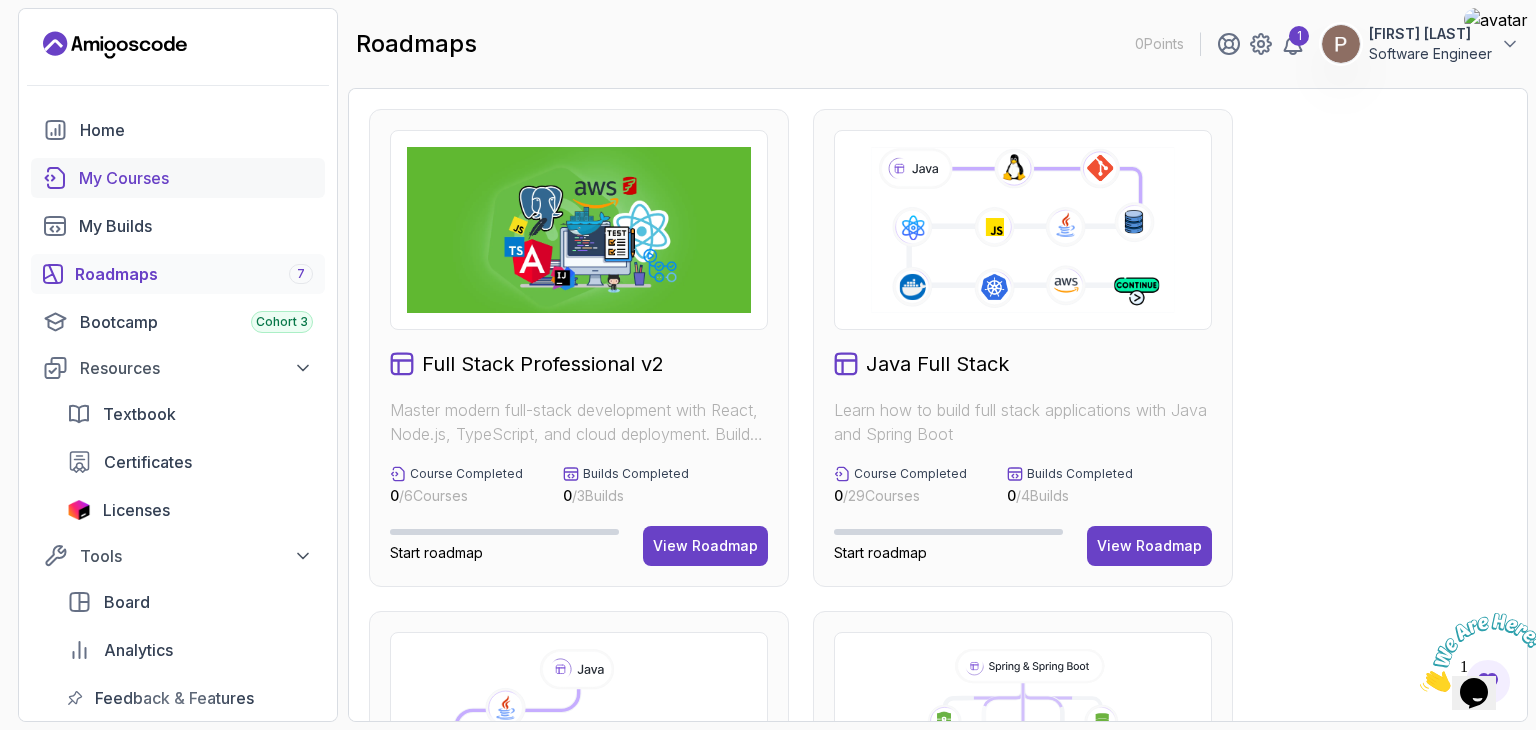 click on "My Courses" at bounding box center (196, 178) 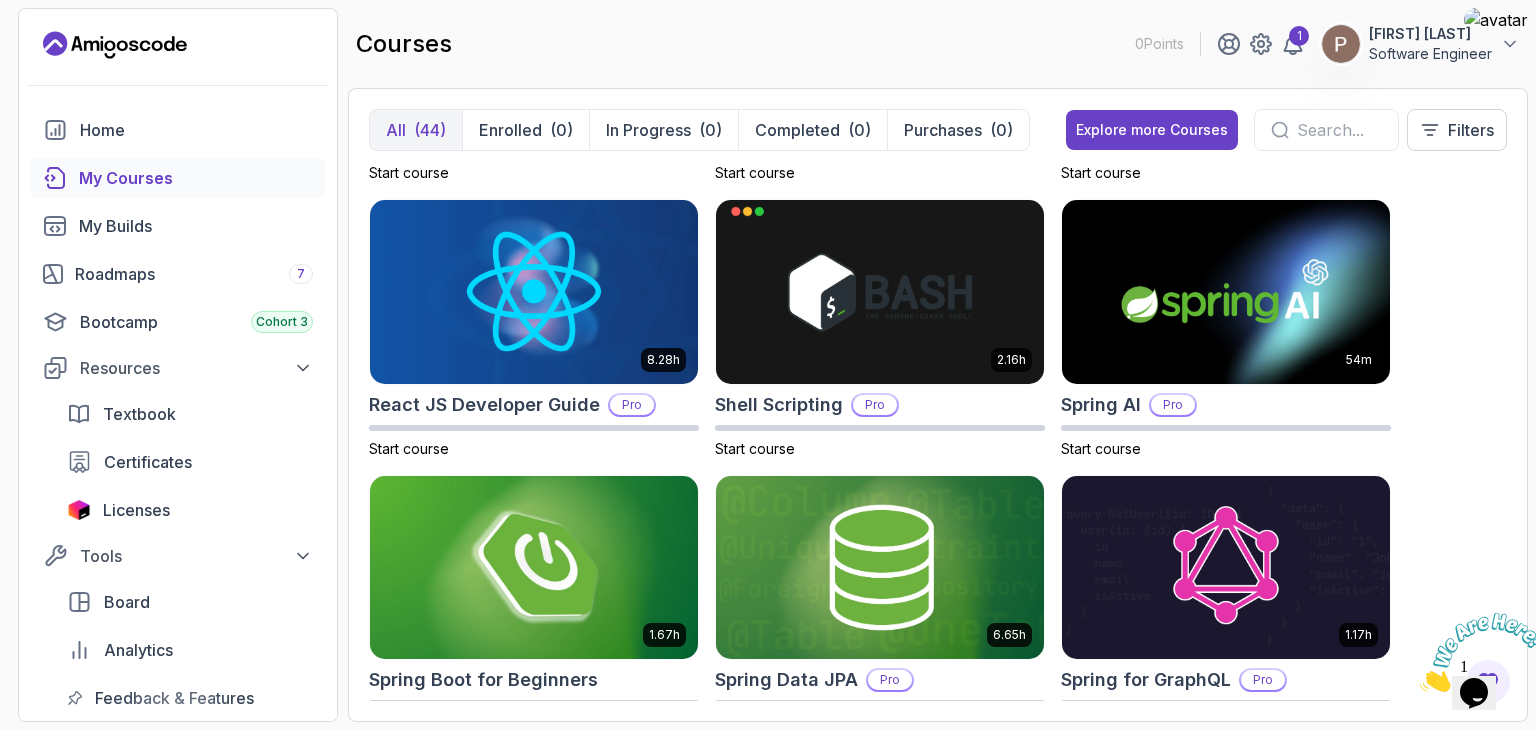 scroll, scrollTop: 3108, scrollLeft: 0, axis: vertical 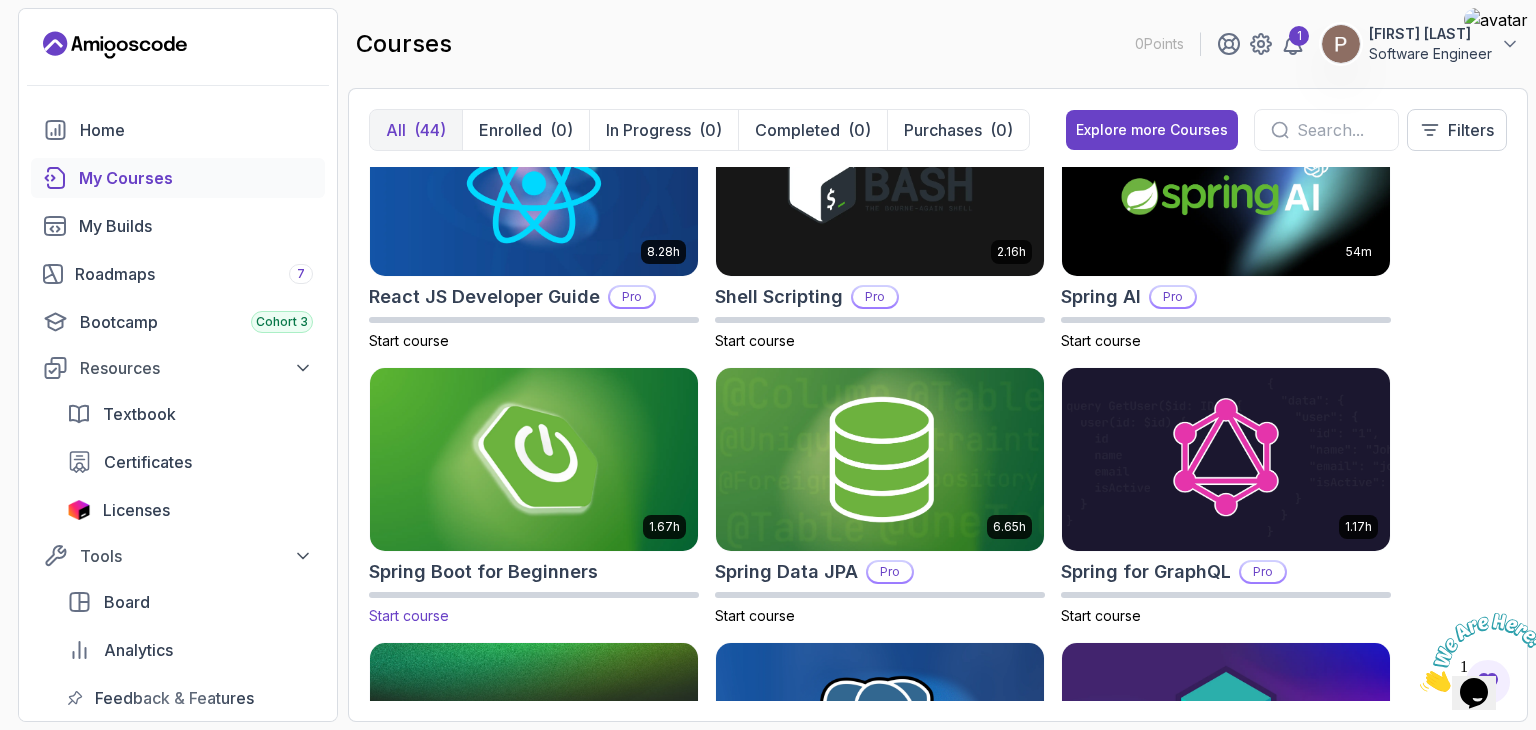 click at bounding box center [534, 459] 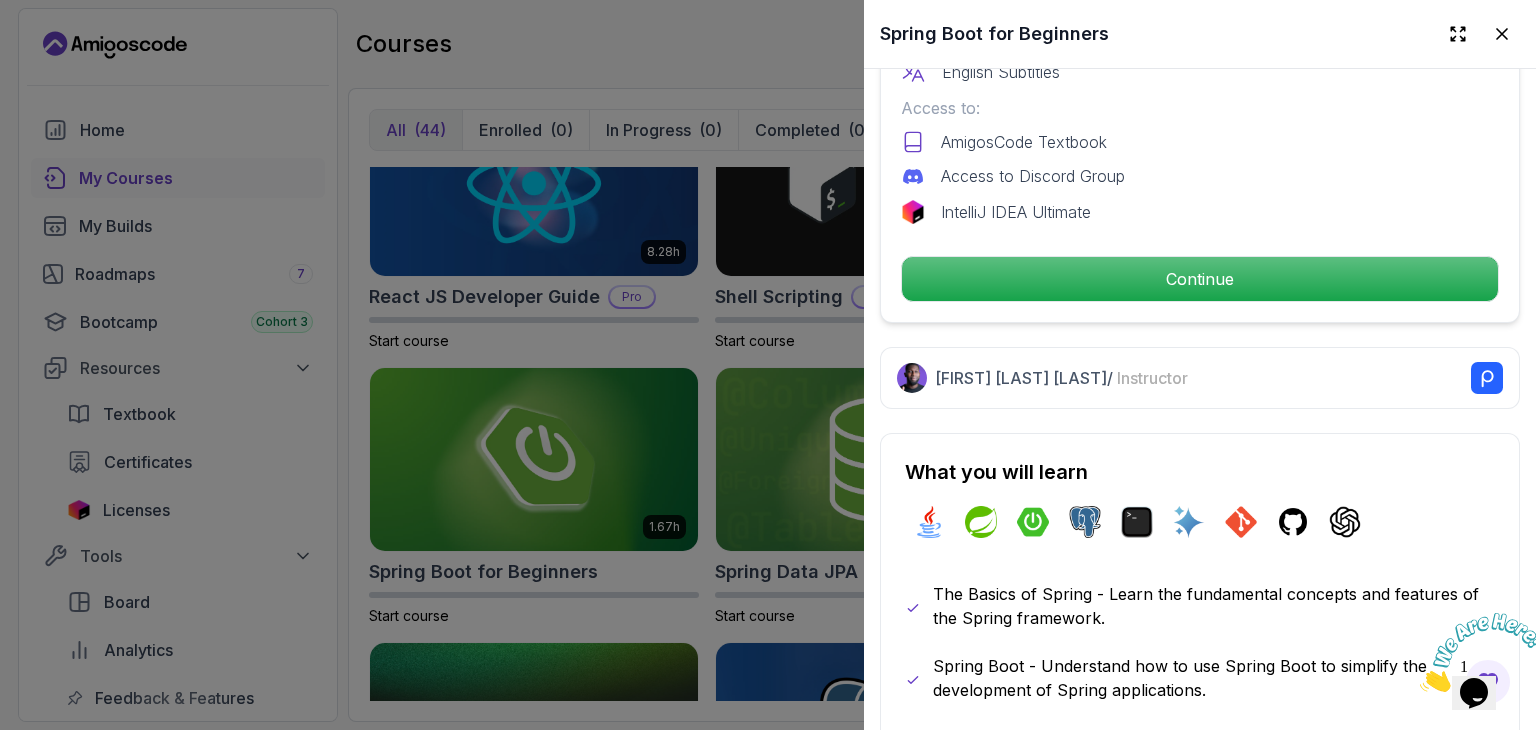 scroll, scrollTop: 1200, scrollLeft: 0, axis: vertical 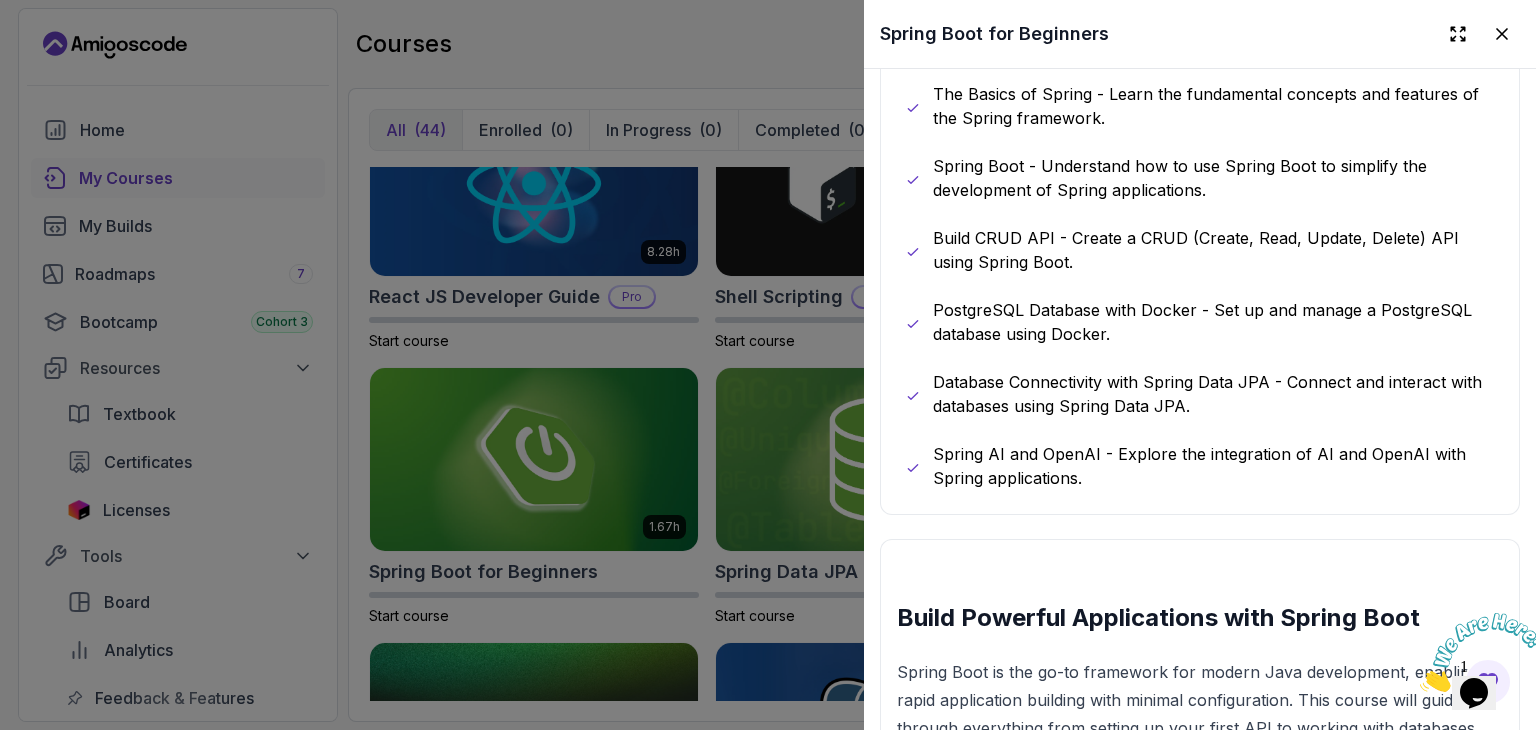 click at bounding box center [768, 365] 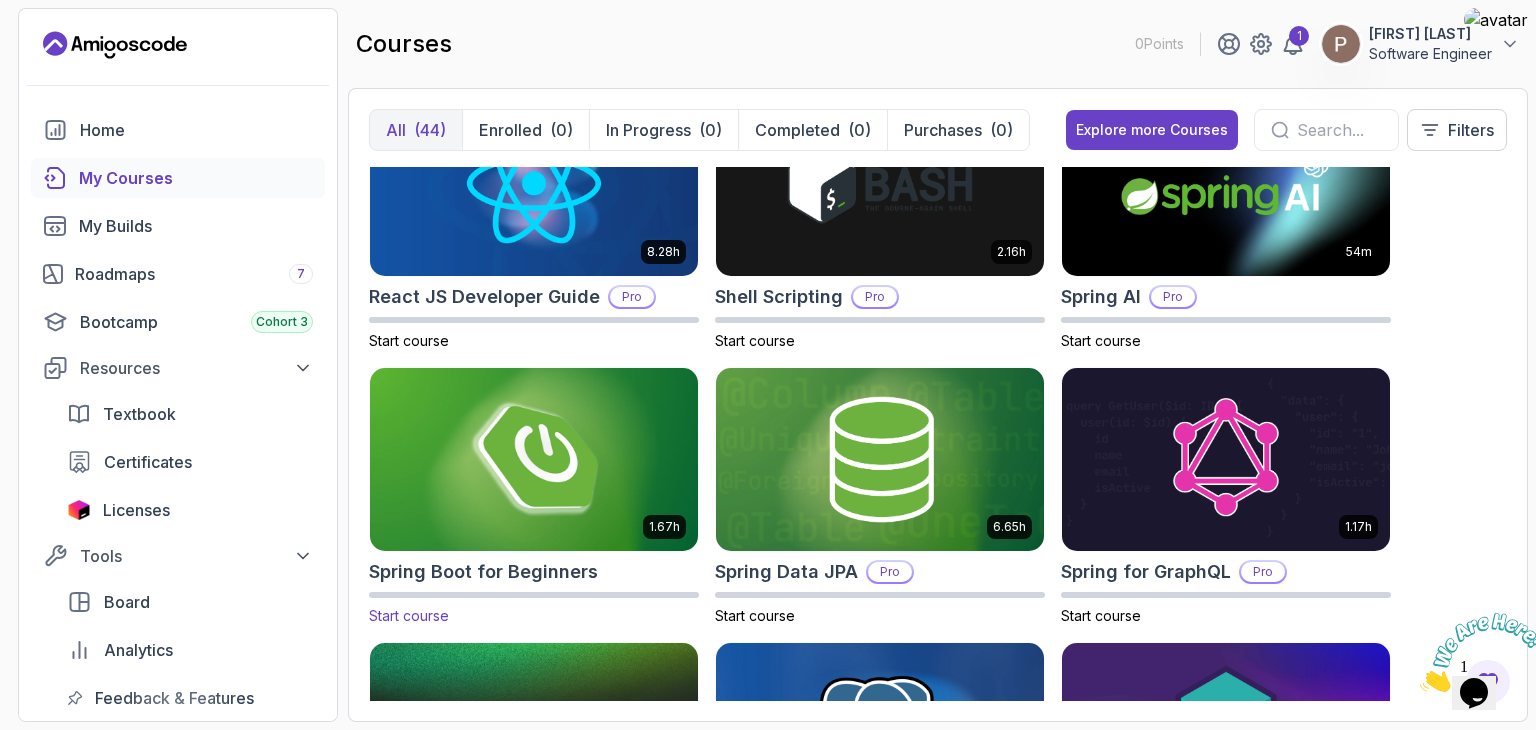 click at bounding box center (534, 459) 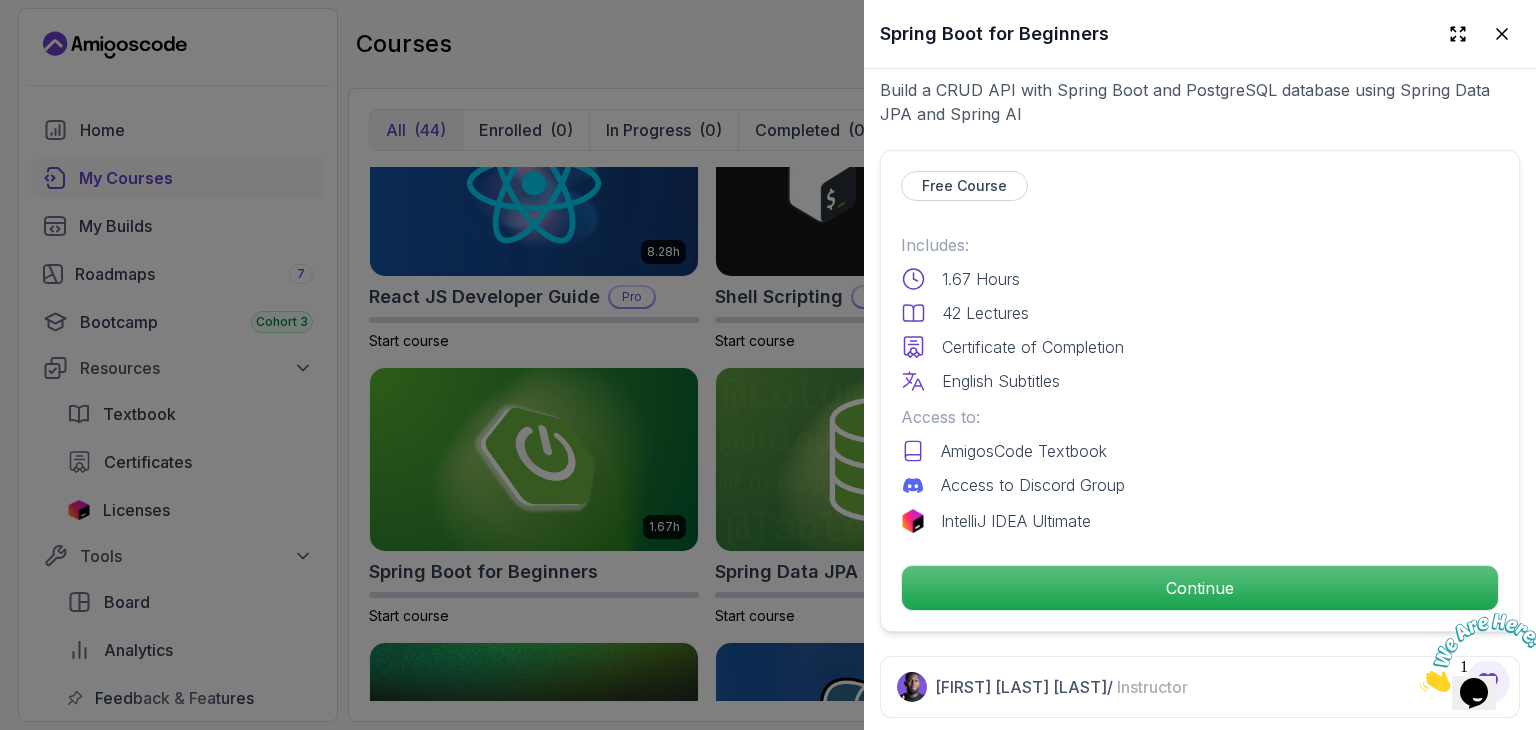 scroll, scrollTop: 500, scrollLeft: 0, axis: vertical 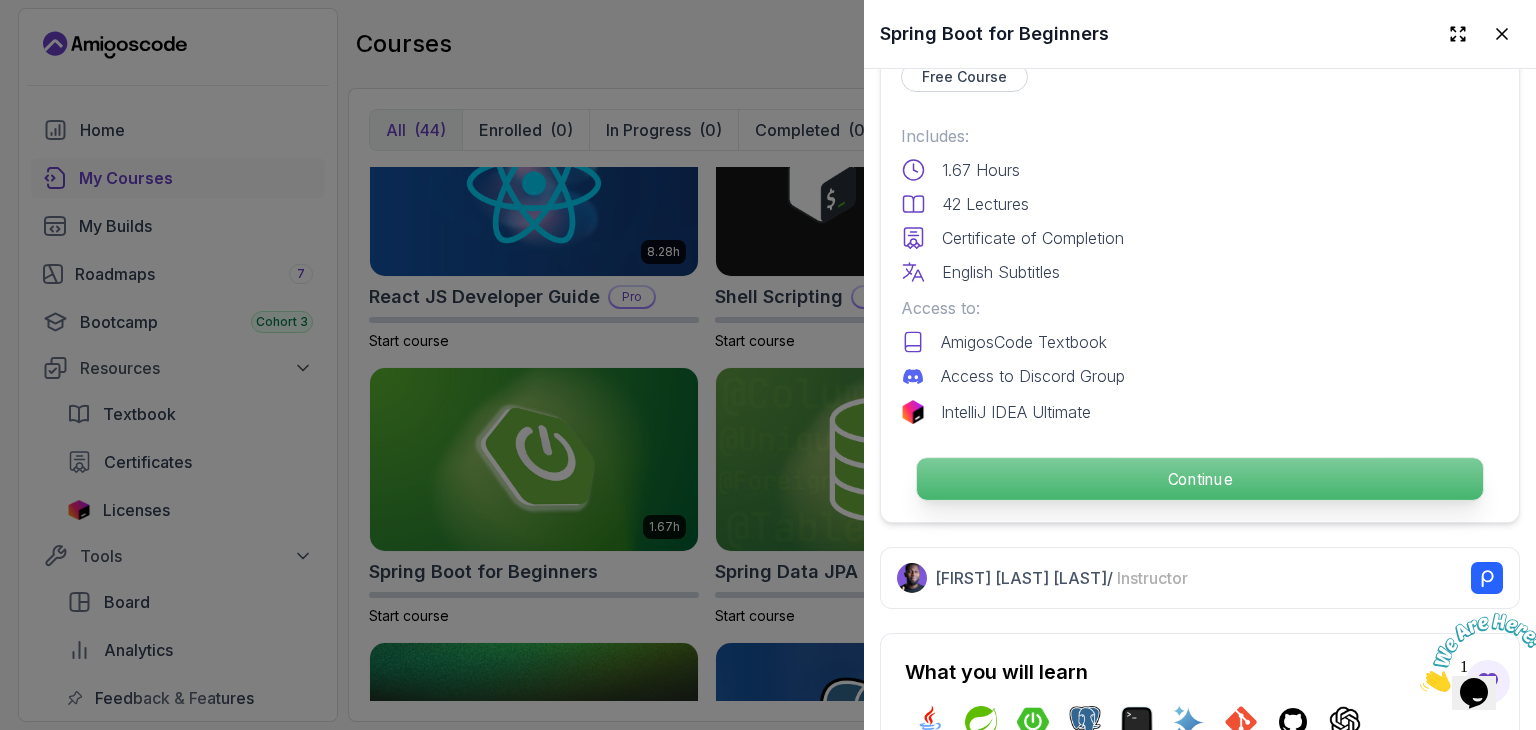 click on "Continue" at bounding box center (1200, 479) 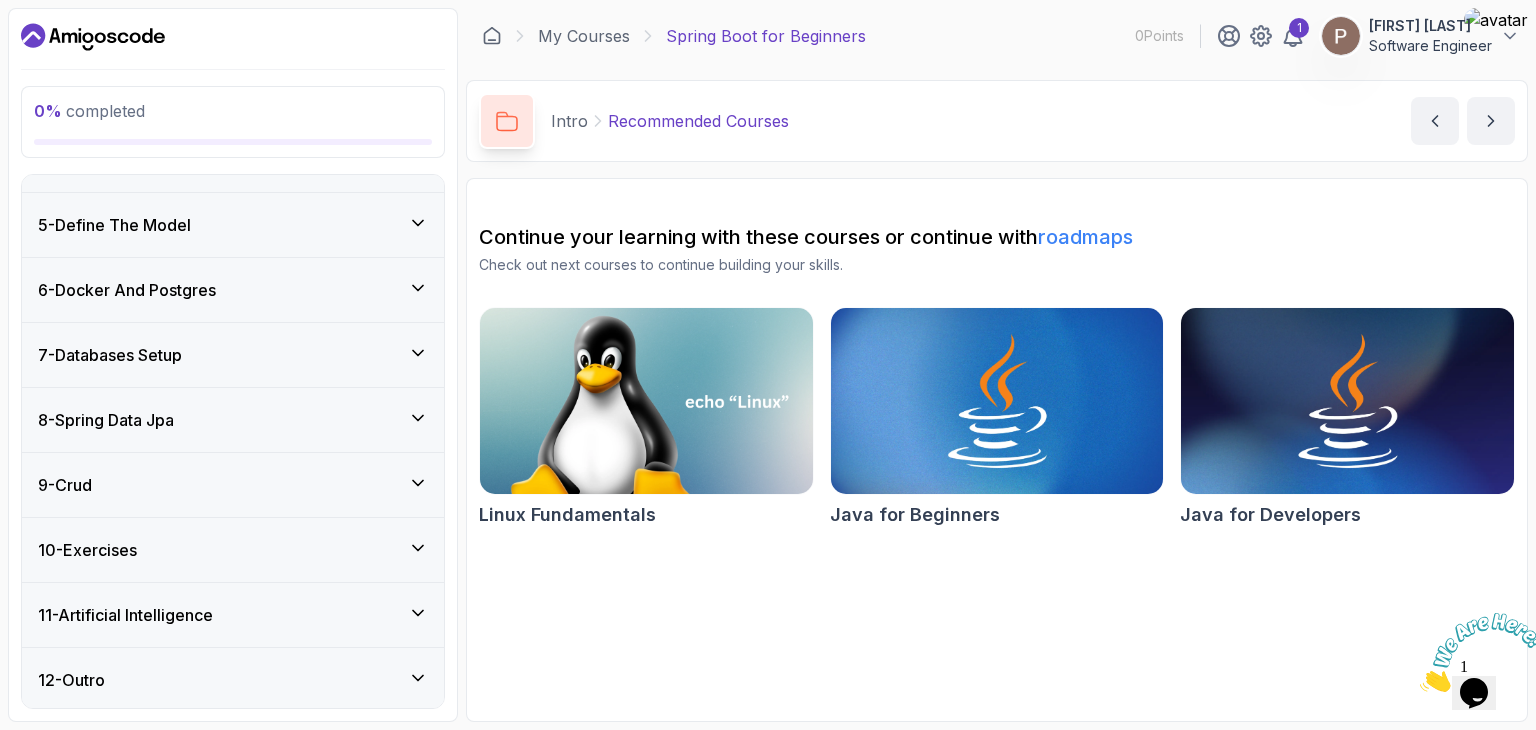 scroll, scrollTop: 0, scrollLeft: 0, axis: both 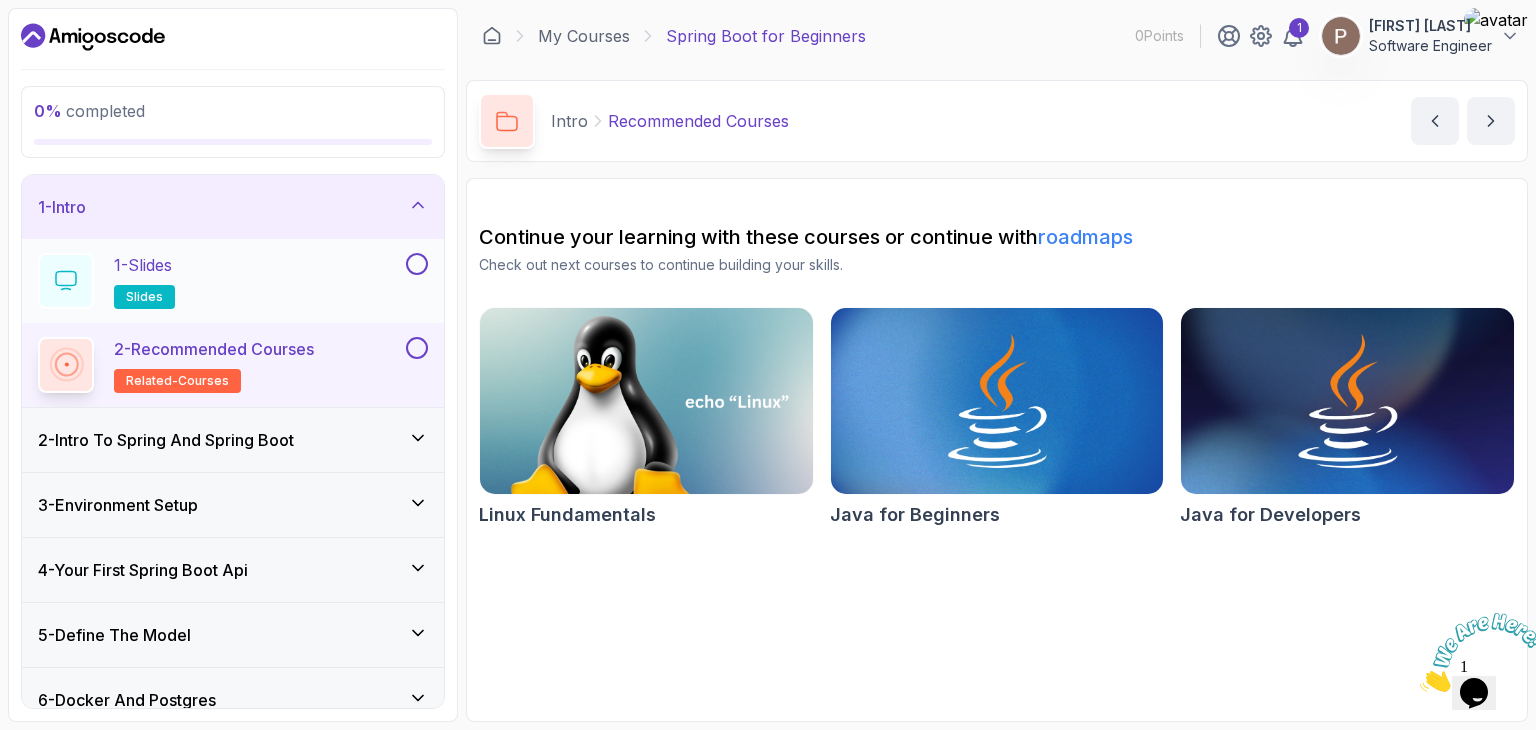 click at bounding box center (417, 264) 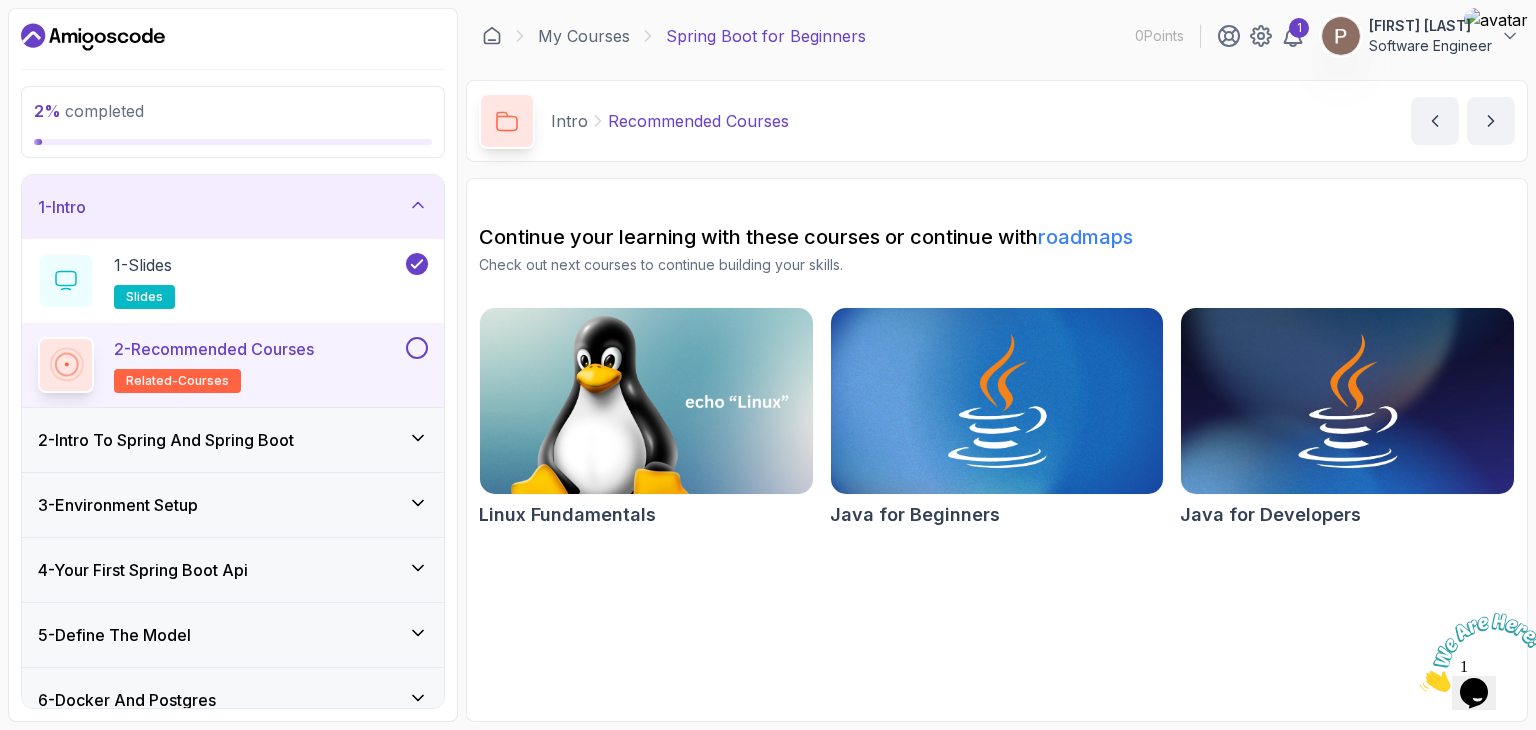 click on "2  -  Recommended Courses" at bounding box center (214, 349) 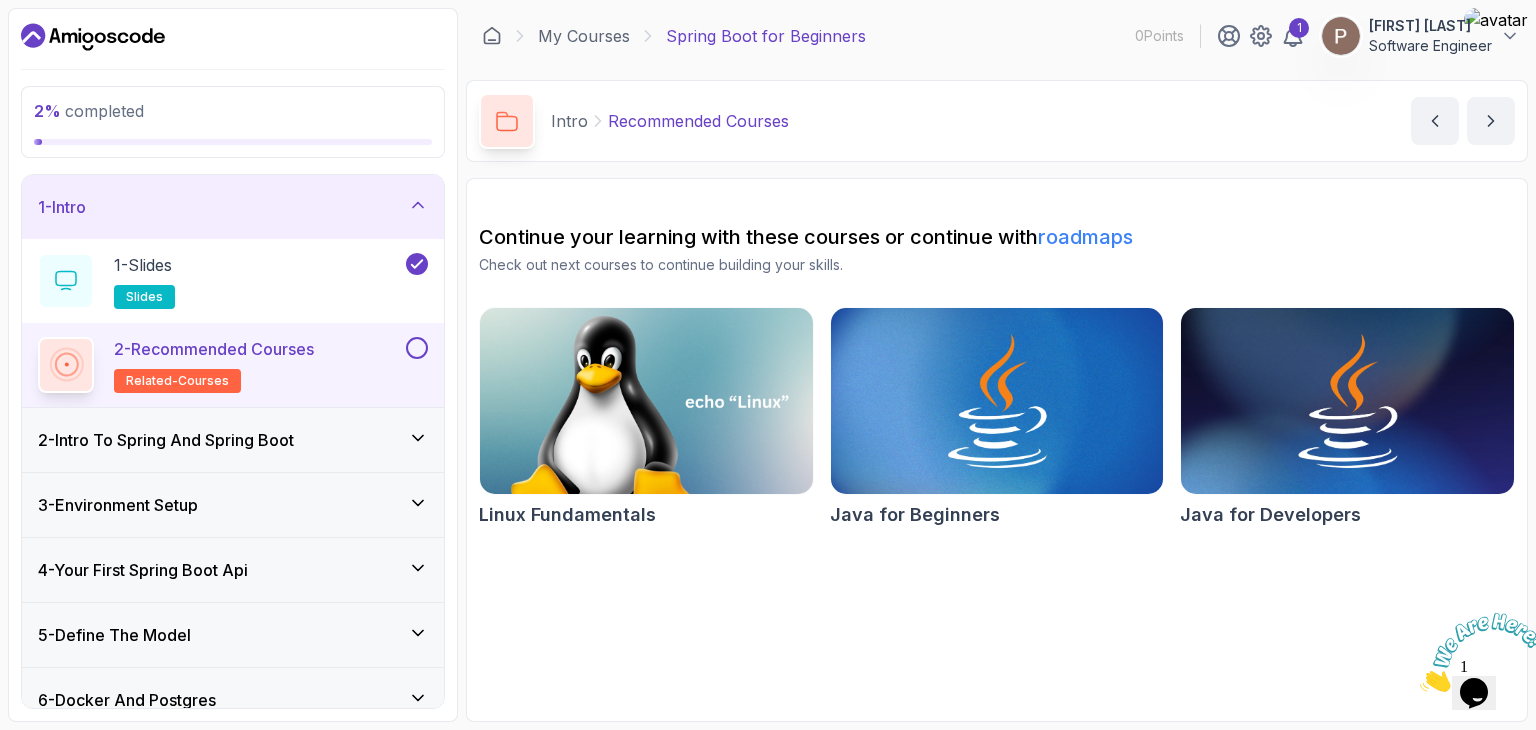 click on "2  -  Recommended Courses related-courses" at bounding box center (233, 365) 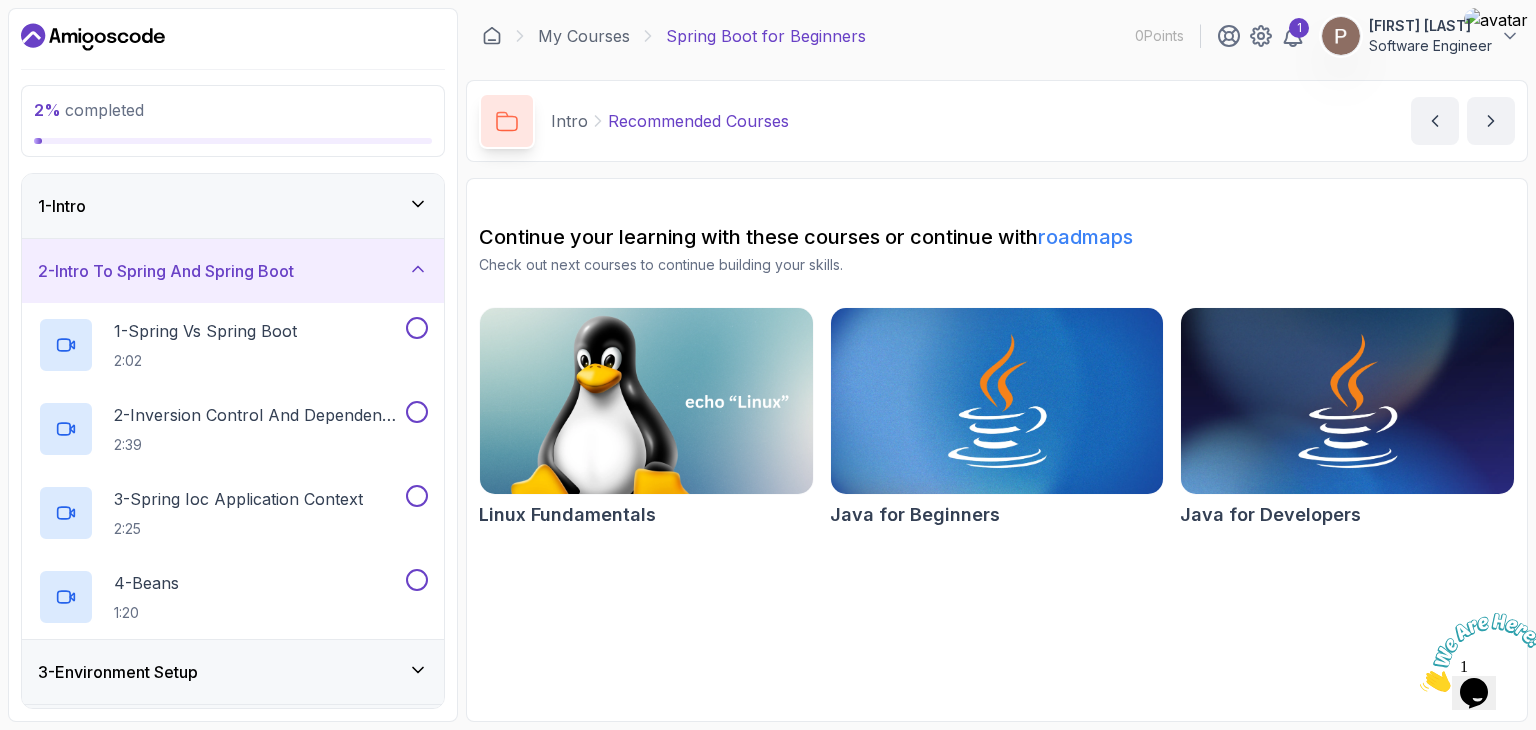 click on "1  -  Intro" at bounding box center (233, 206) 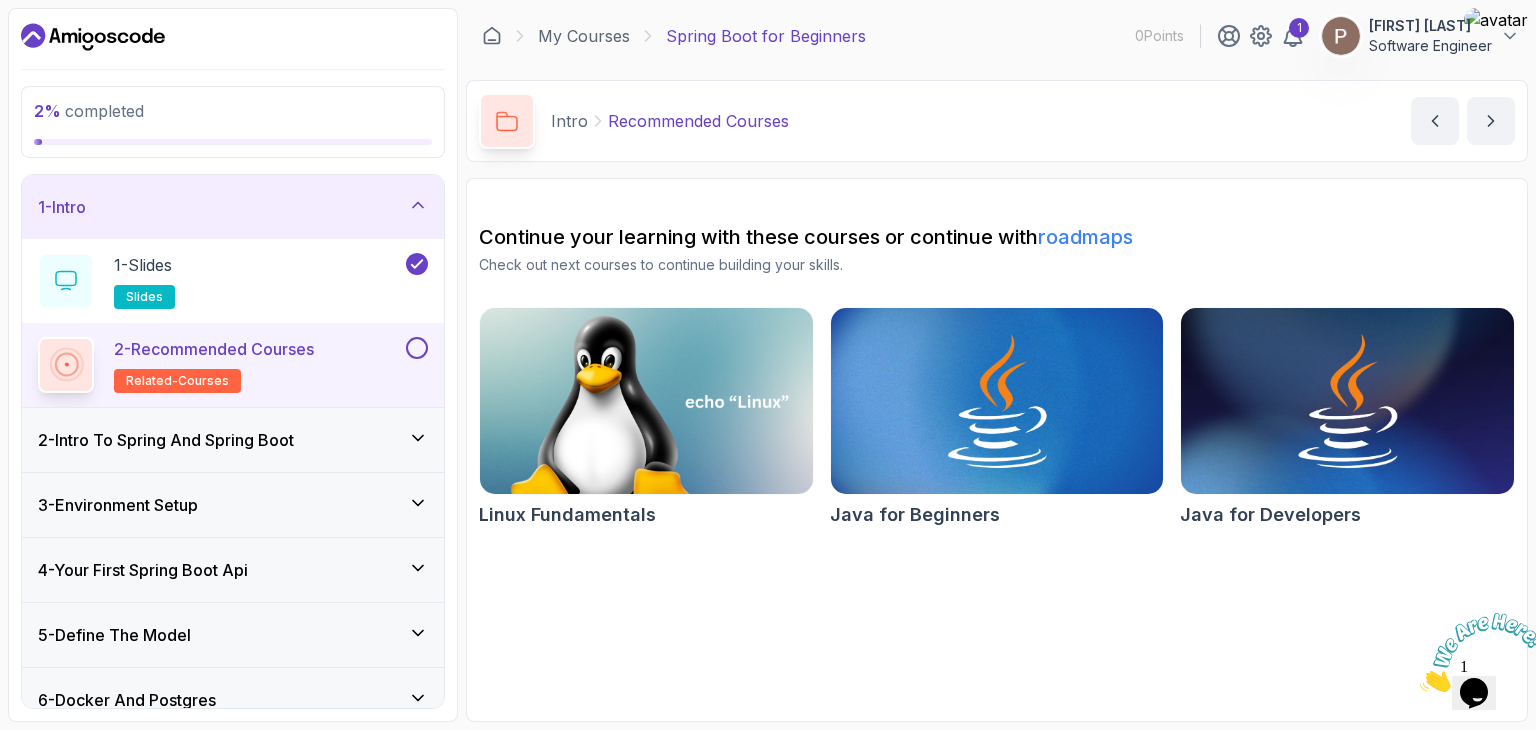 drag, startPoint x: 403, startPoint y: 328, endPoint x: 403, endPoint y: 349, distance: 21 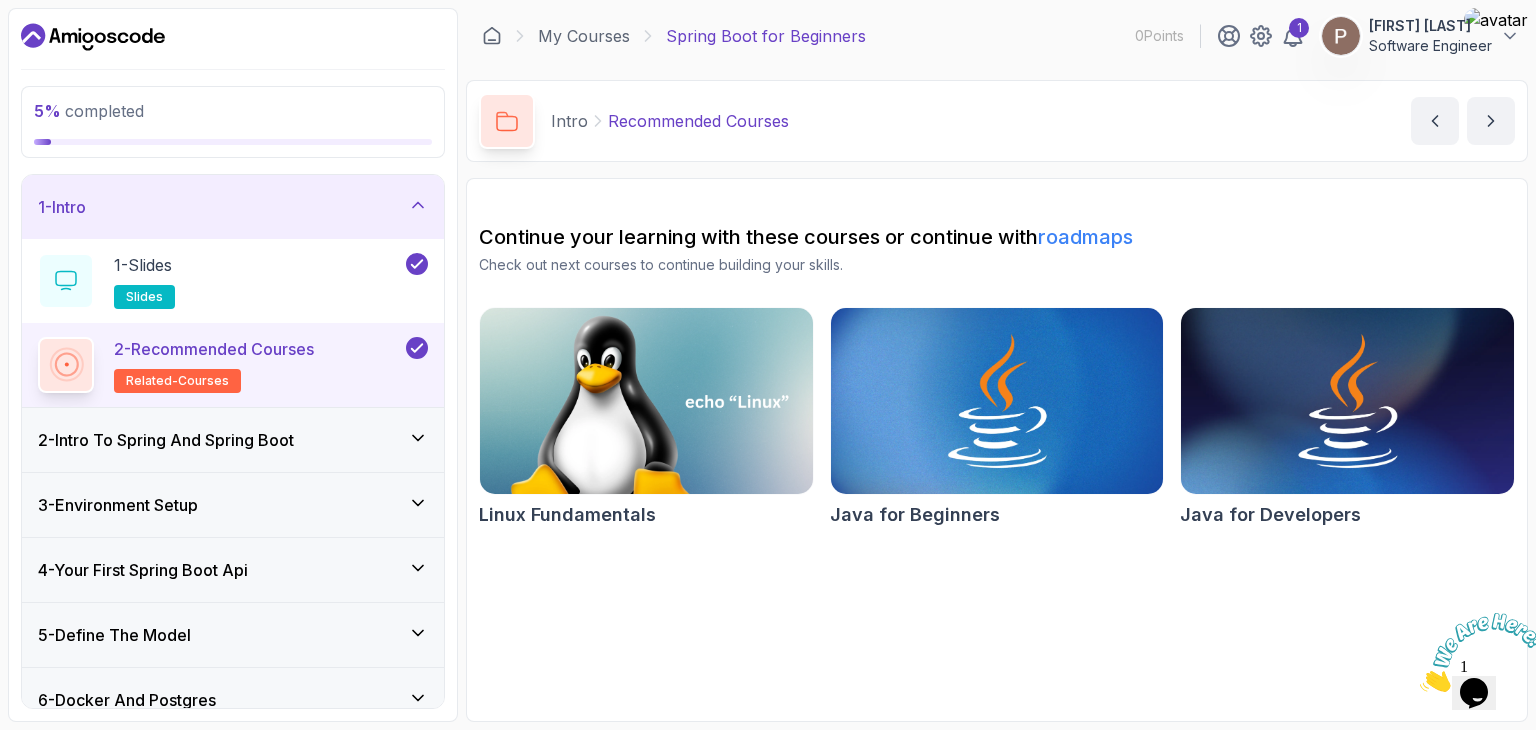 click on "2  -  Recommended Courses" at bounding box center (214, 349) 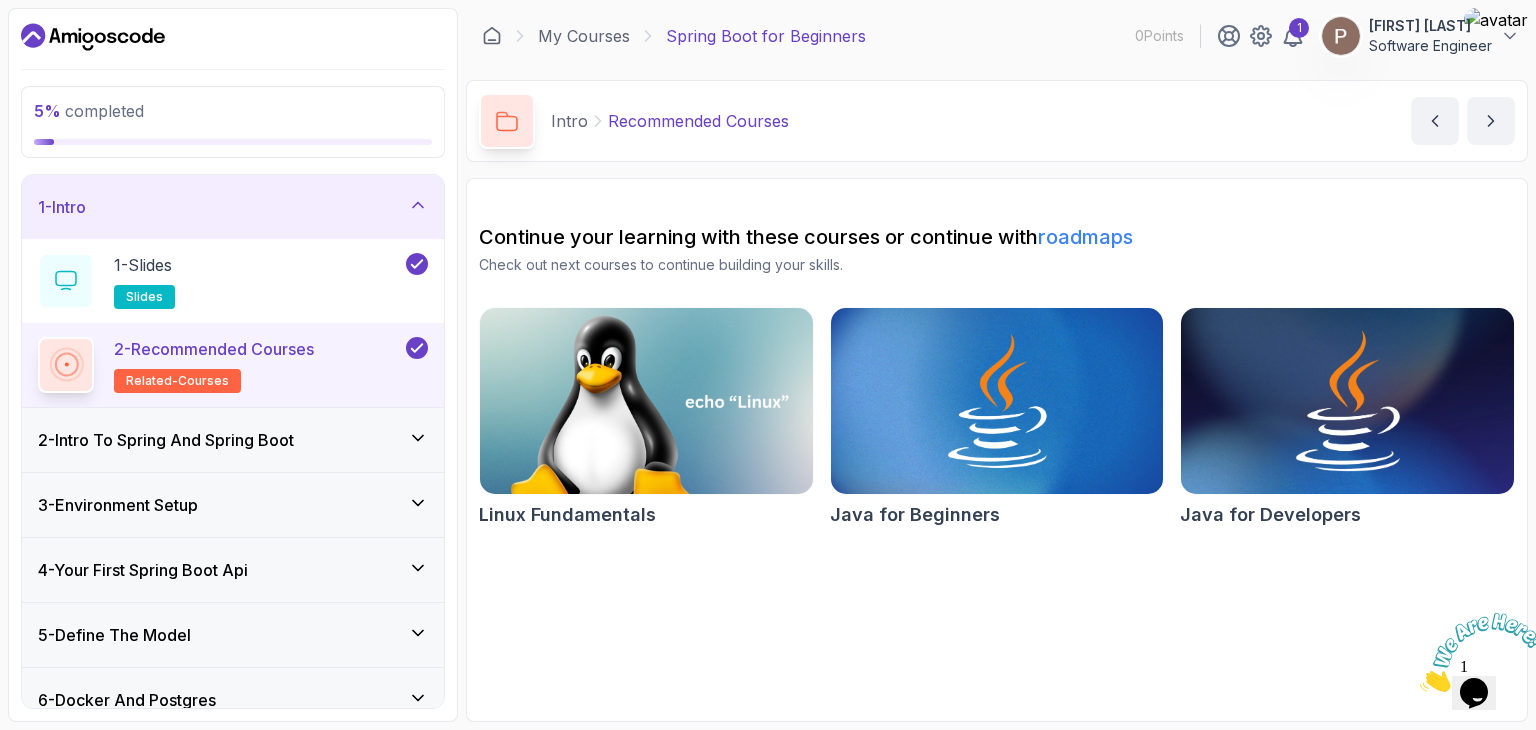 click at bounding box center (1347, 401) 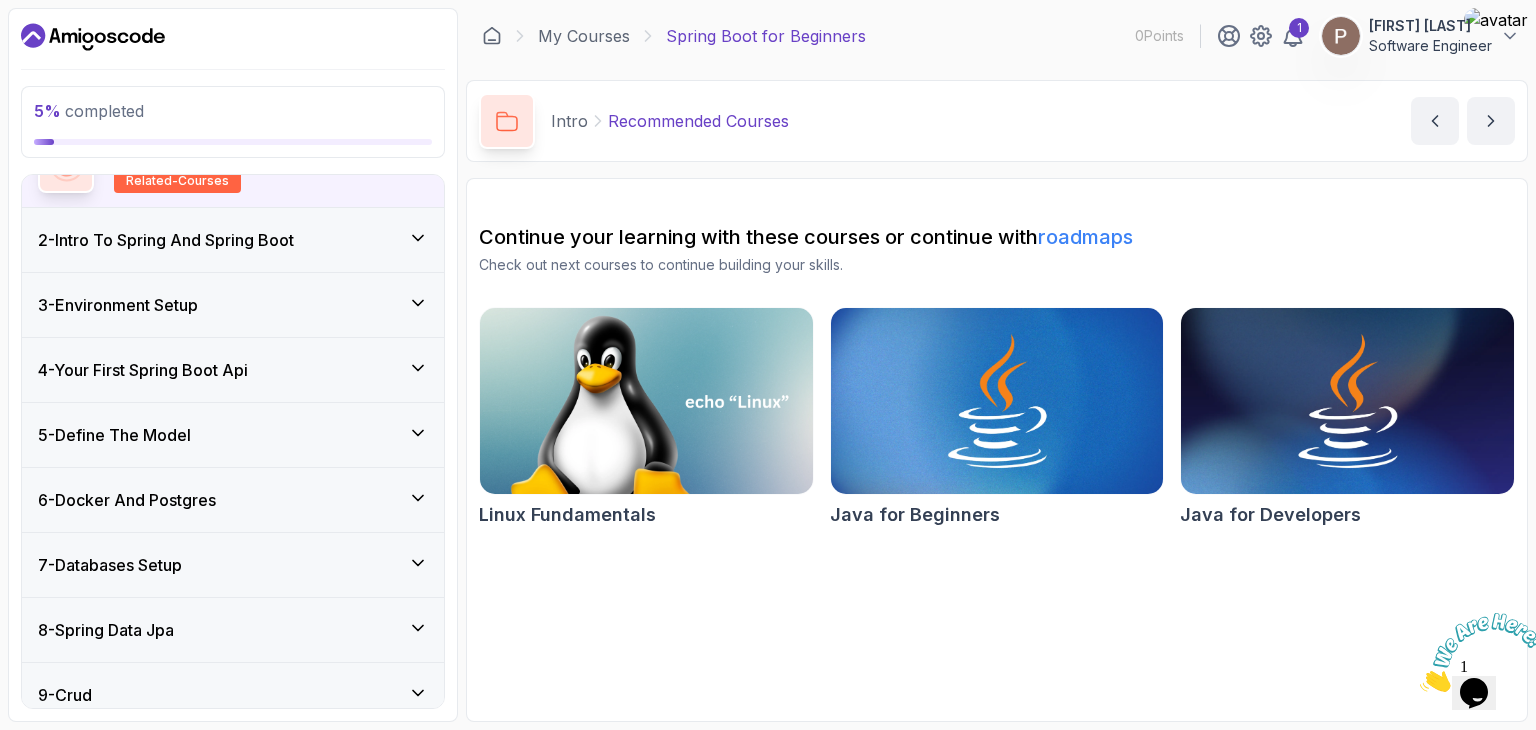 click on "2  -  Intro To Spring And Spring Boot" at bounding box center (233, 240) 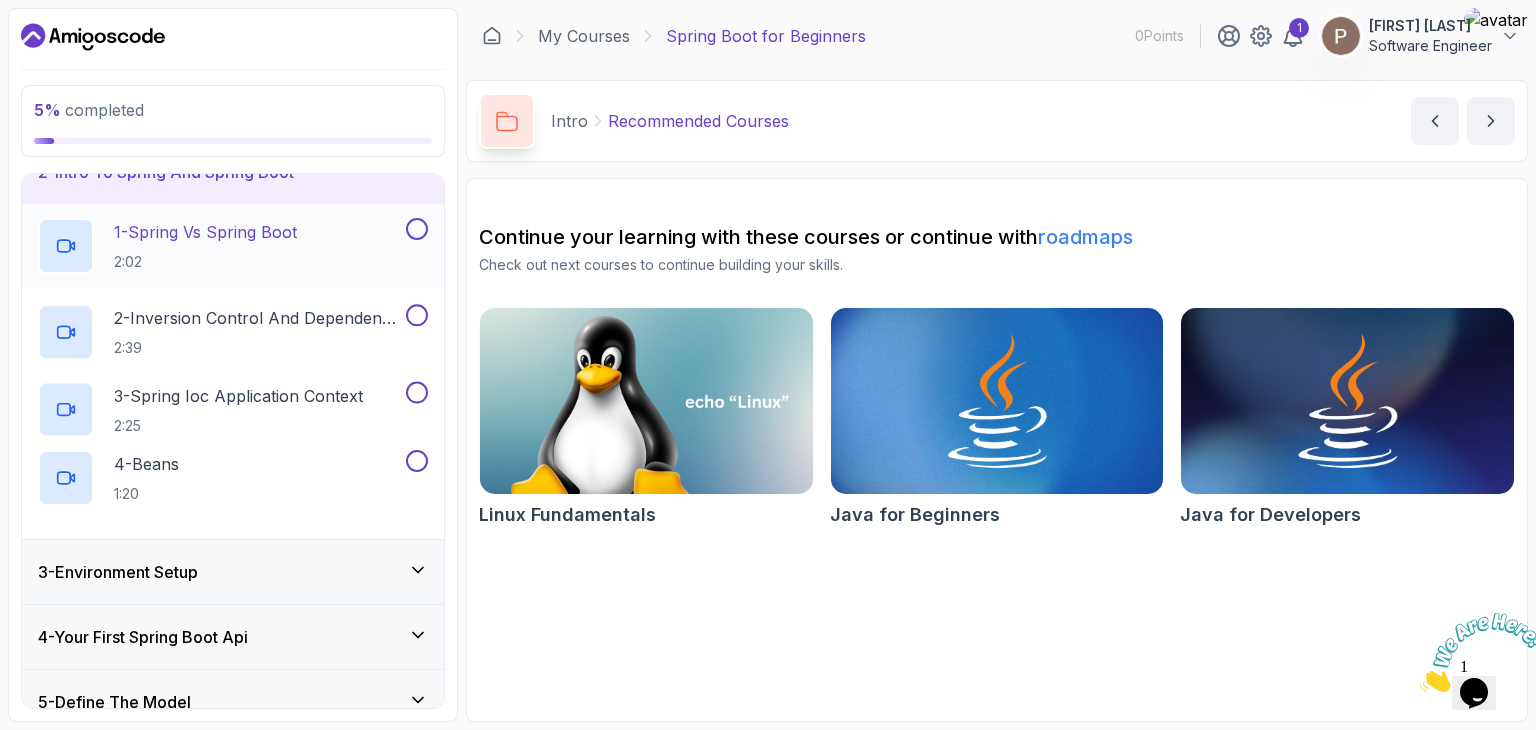 scroll, scrollTop: 85, scrollLeft: 0, axis: vertical 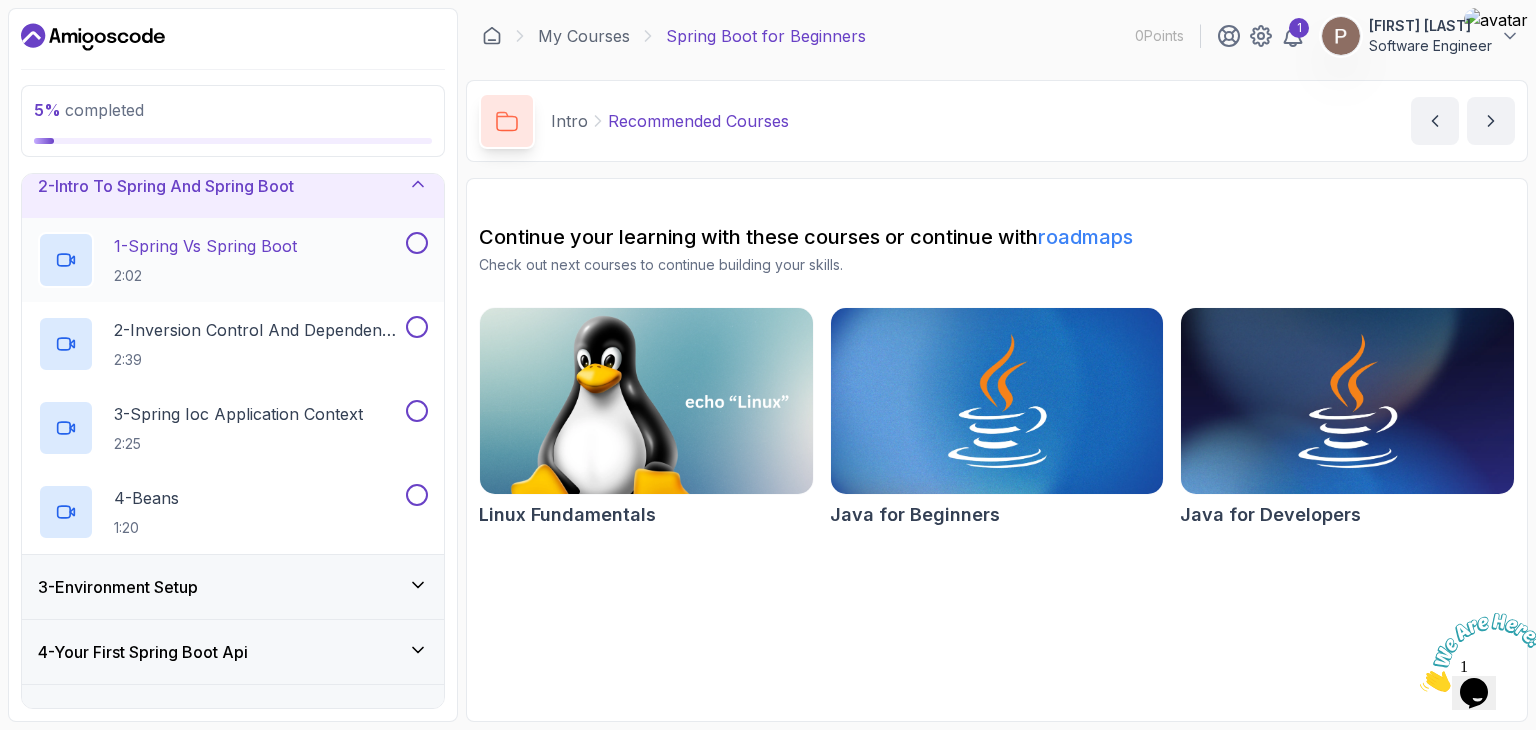 click on "1  -  Spring Vs Spring Boot" at bounding box center (205, 246) 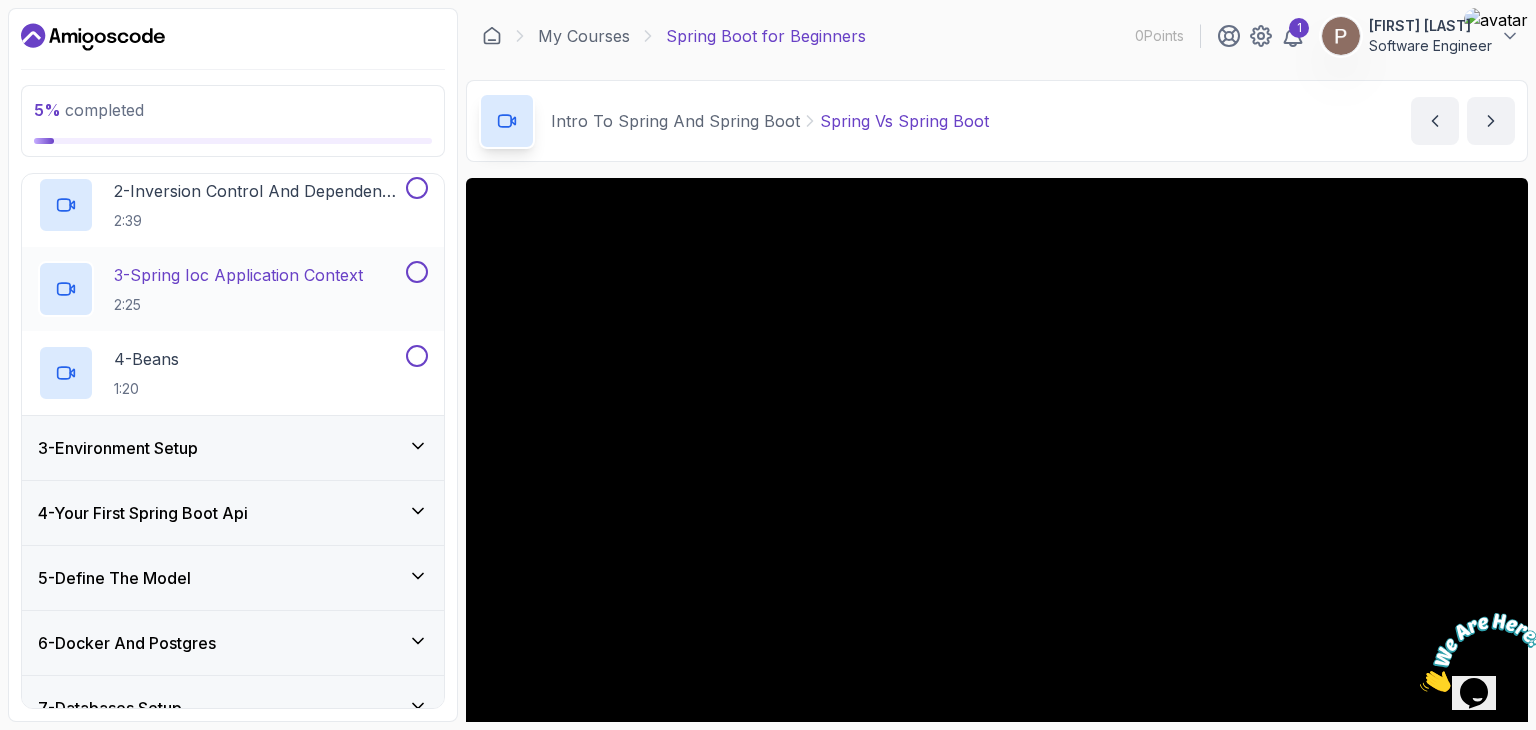 scroll, scrollTop: 385, scrollLeft: 0, axis: vertical 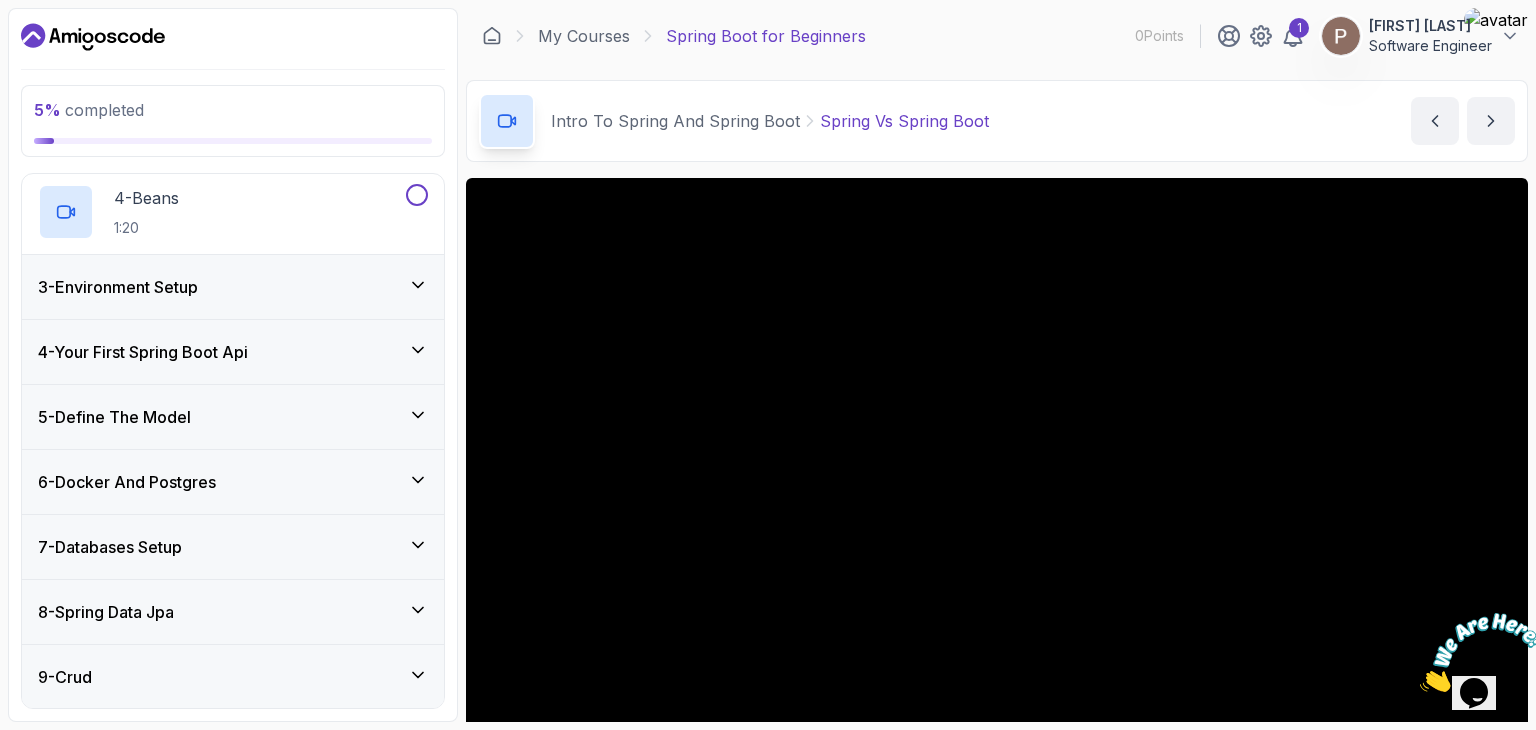 click on "3  -  Environment Setup" at bounding box center [233, 287] 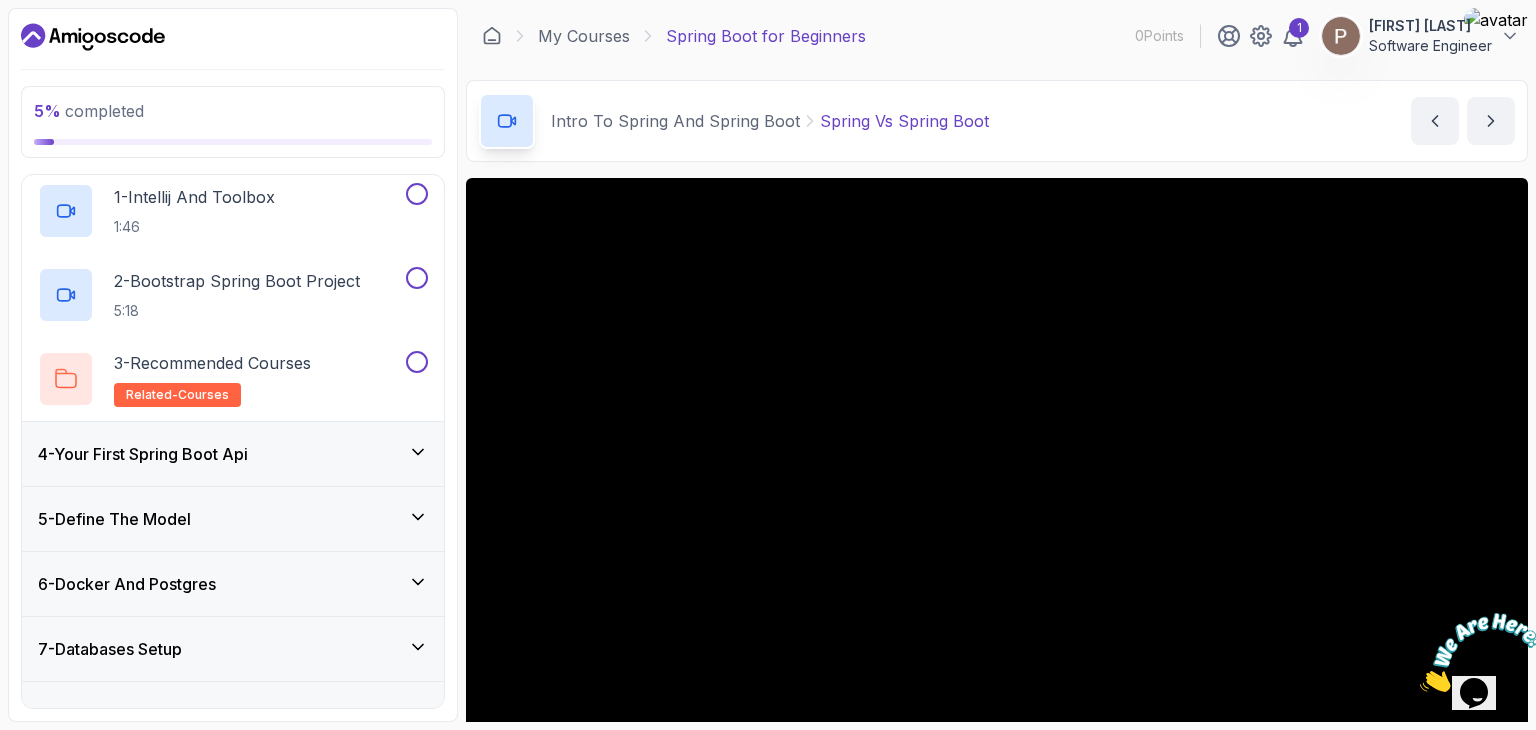 scroll, scrollTop: 100, scrollLeft: 0, axis: vertical 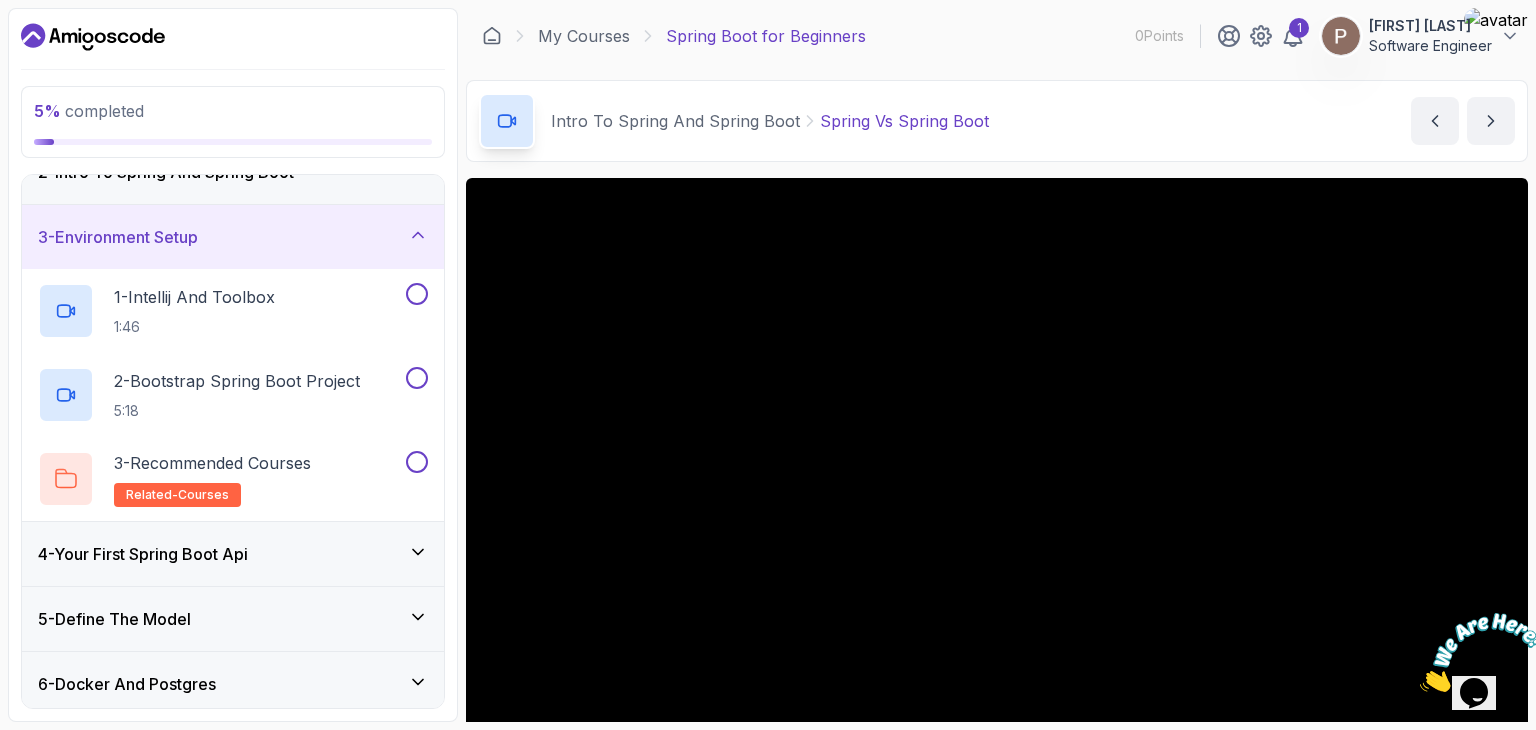 click 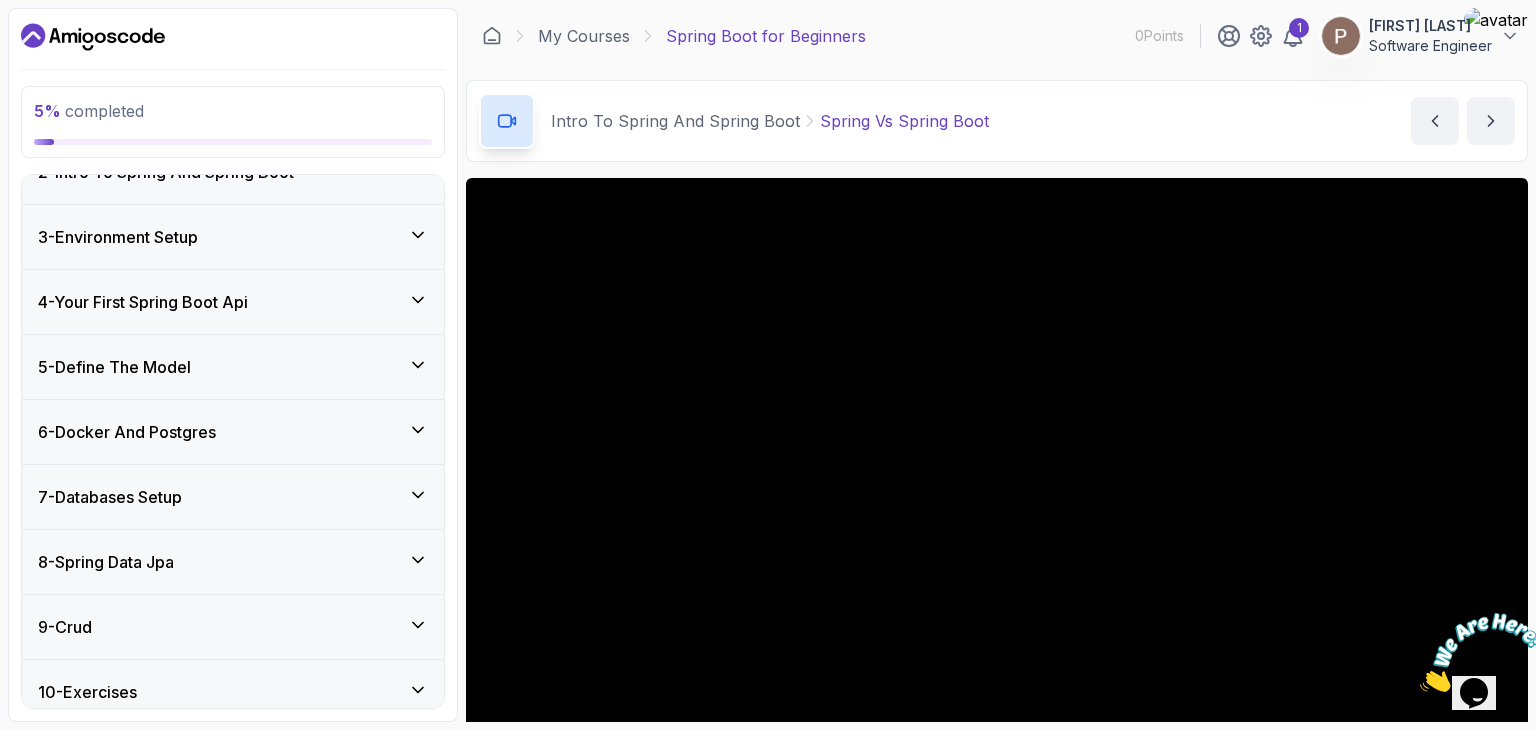 click 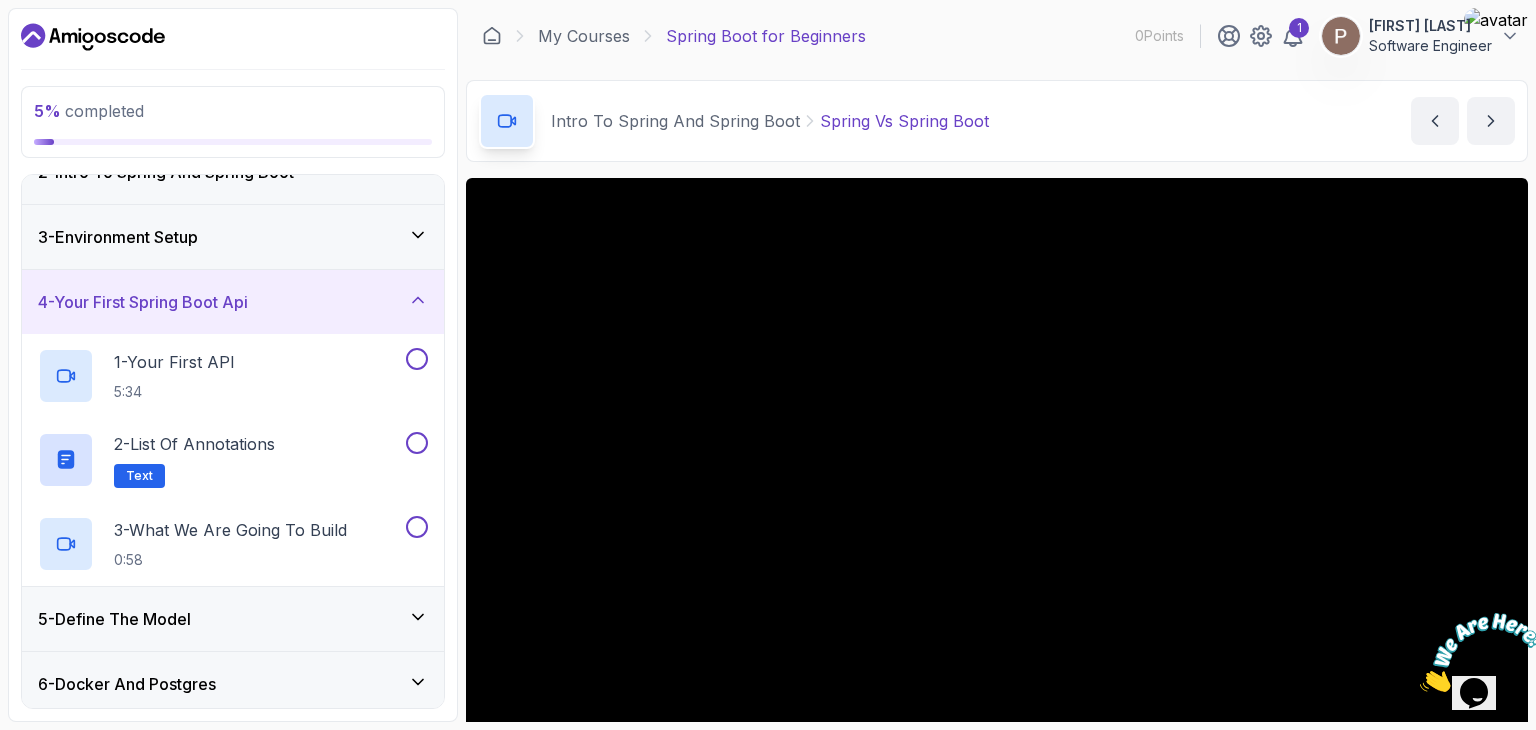 click 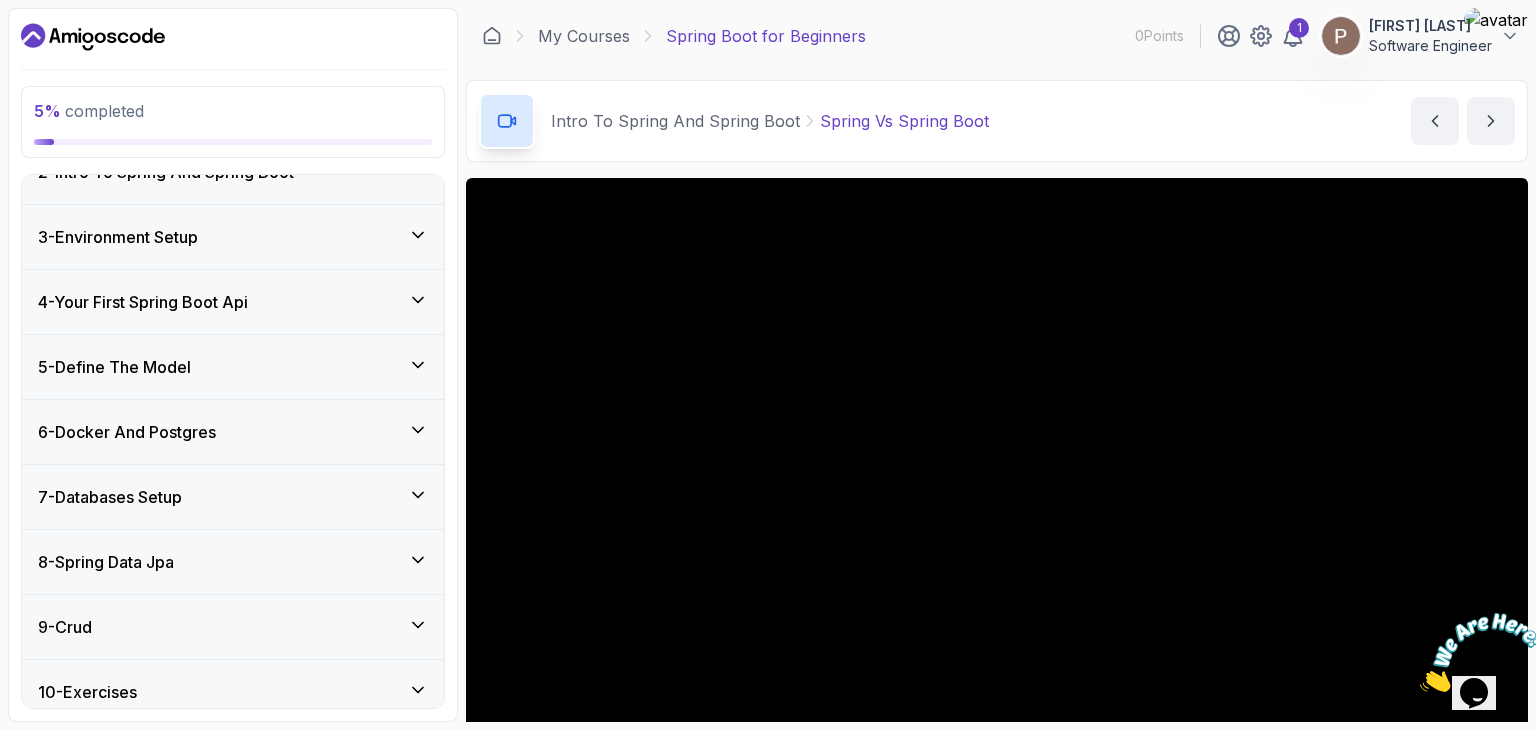 click on "5  -  Define The Model" at bounding box center [233, 367] 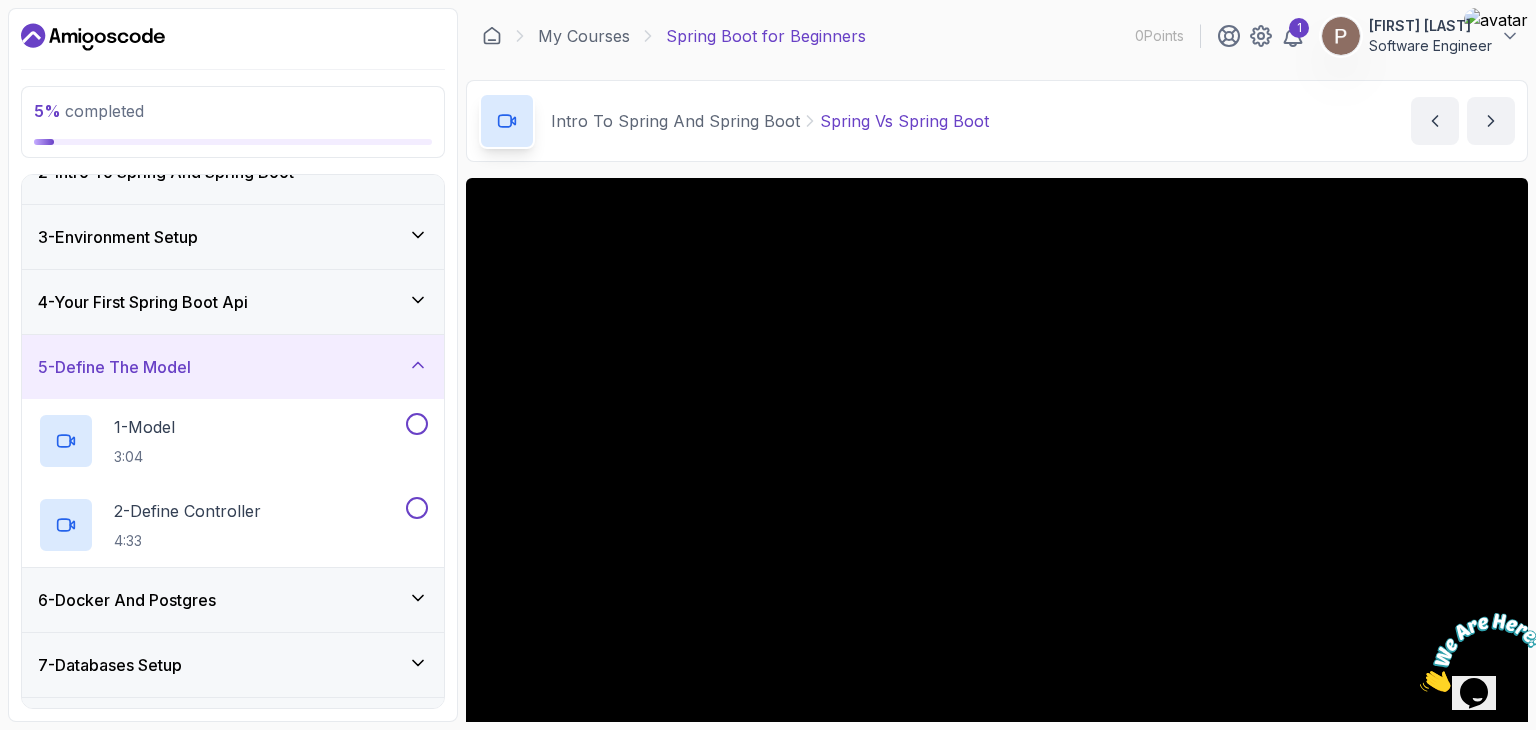click 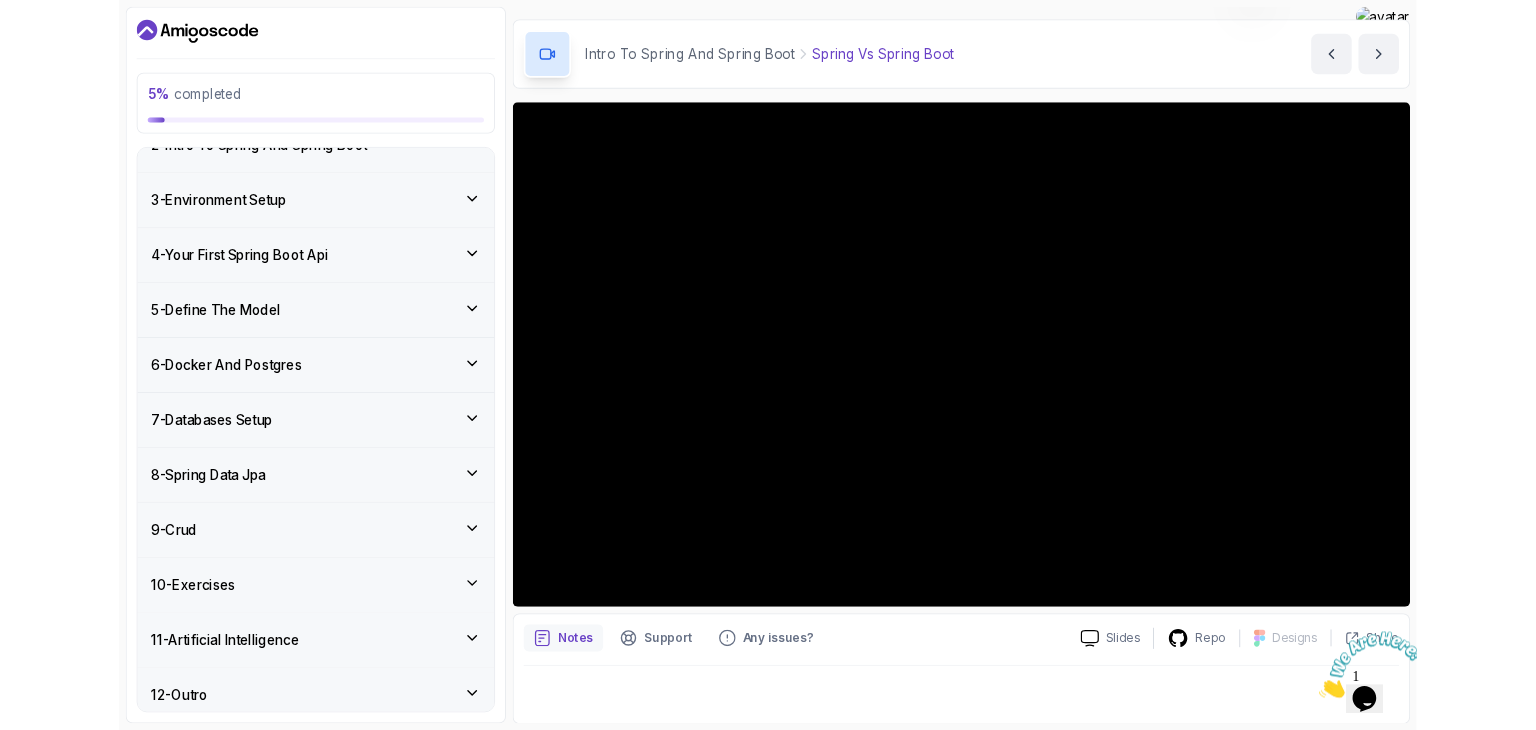 scroll, scrollTop: 192, scrollLeft: 0, axis: vertical 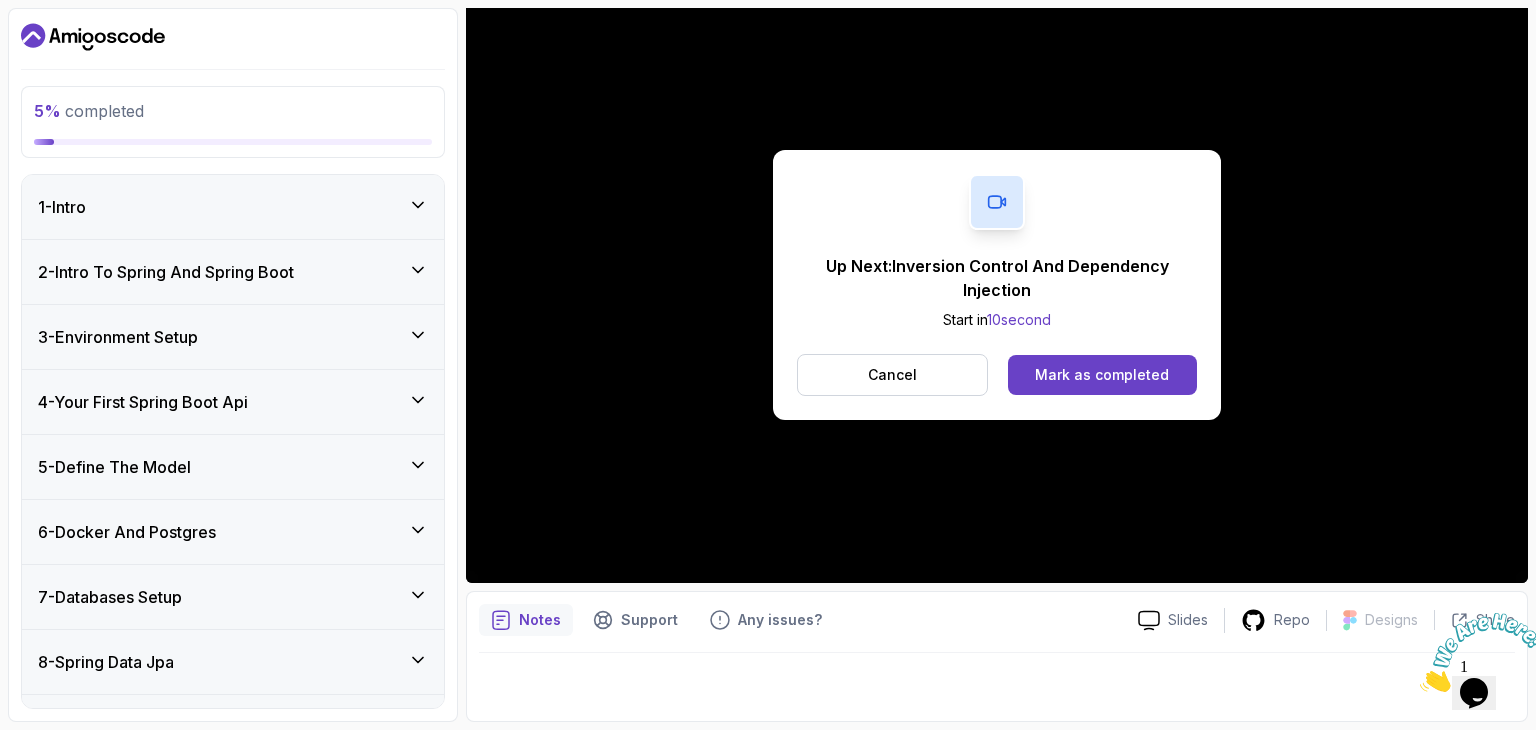 click 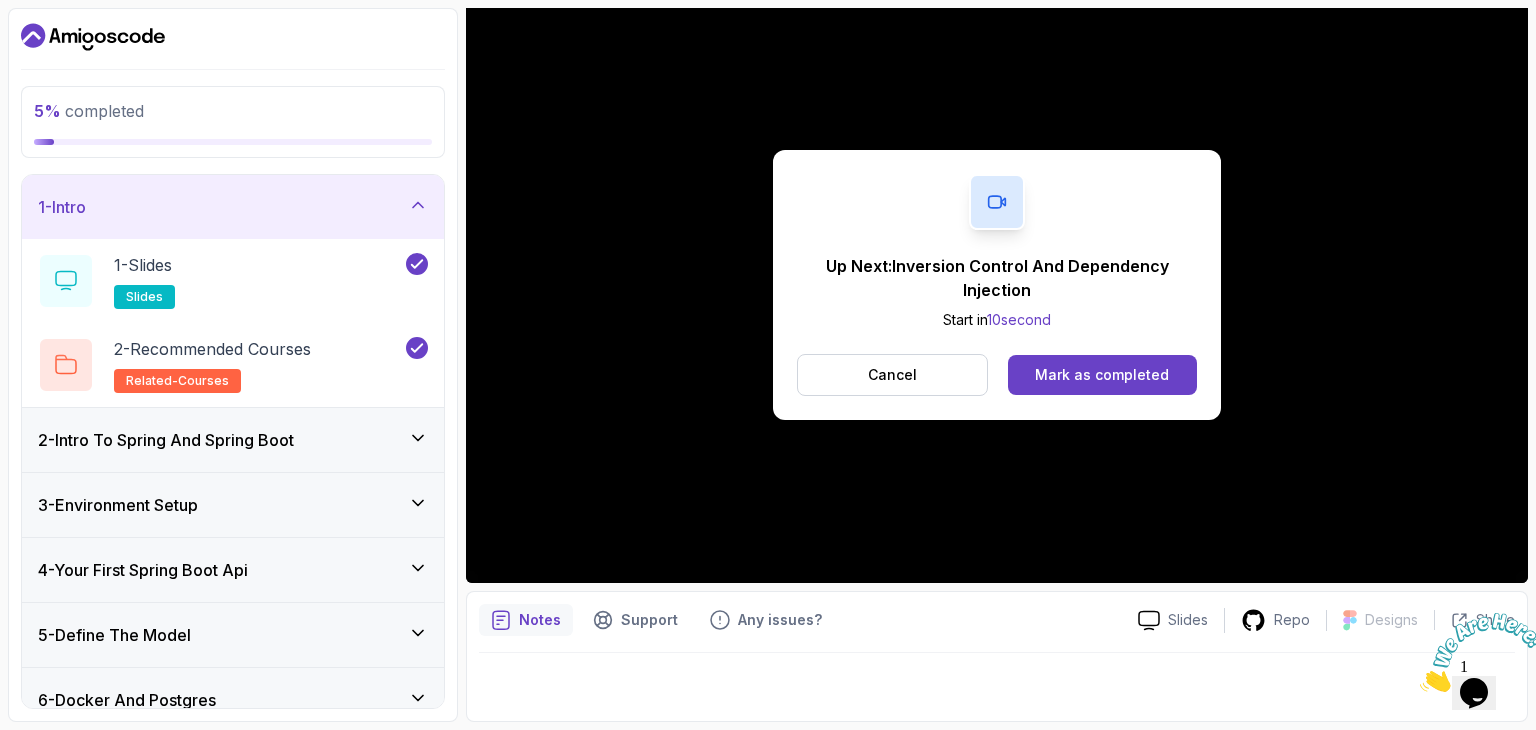 click 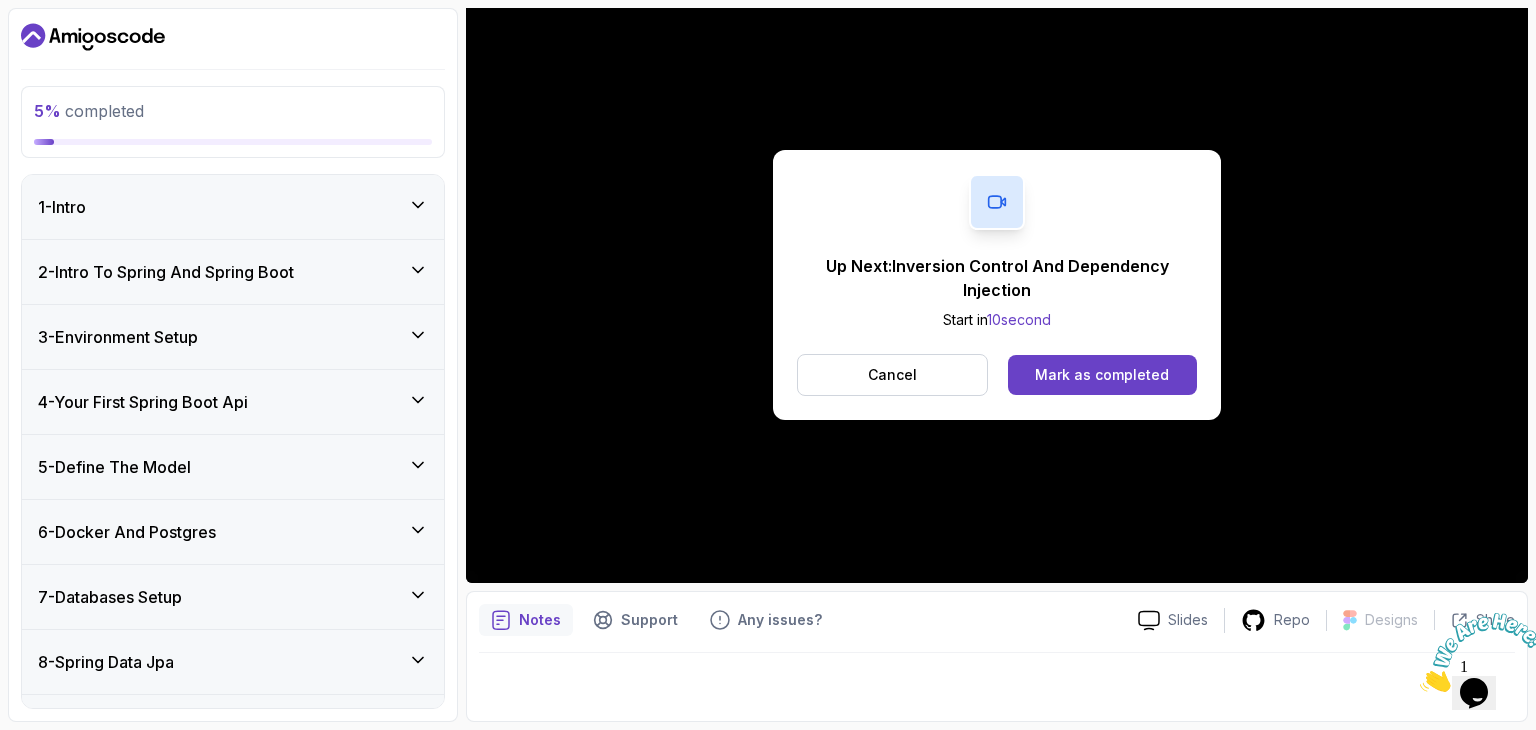 click on "2  -  Intro To Spring And Spring Boot" at bounding box center (233, 272) 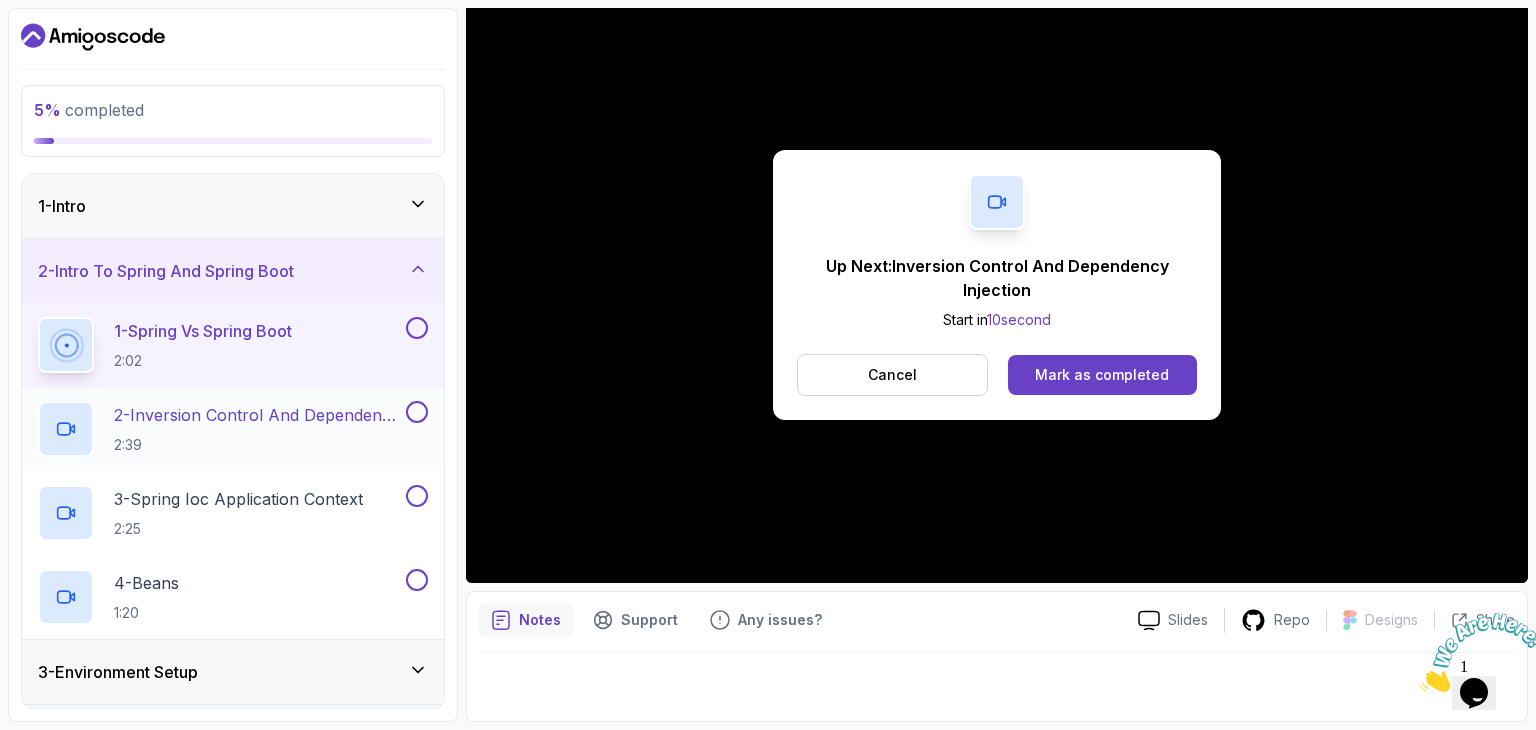 click on "2  -  Inversion Control And Dependency Injection" at bounding box center [258, 415] 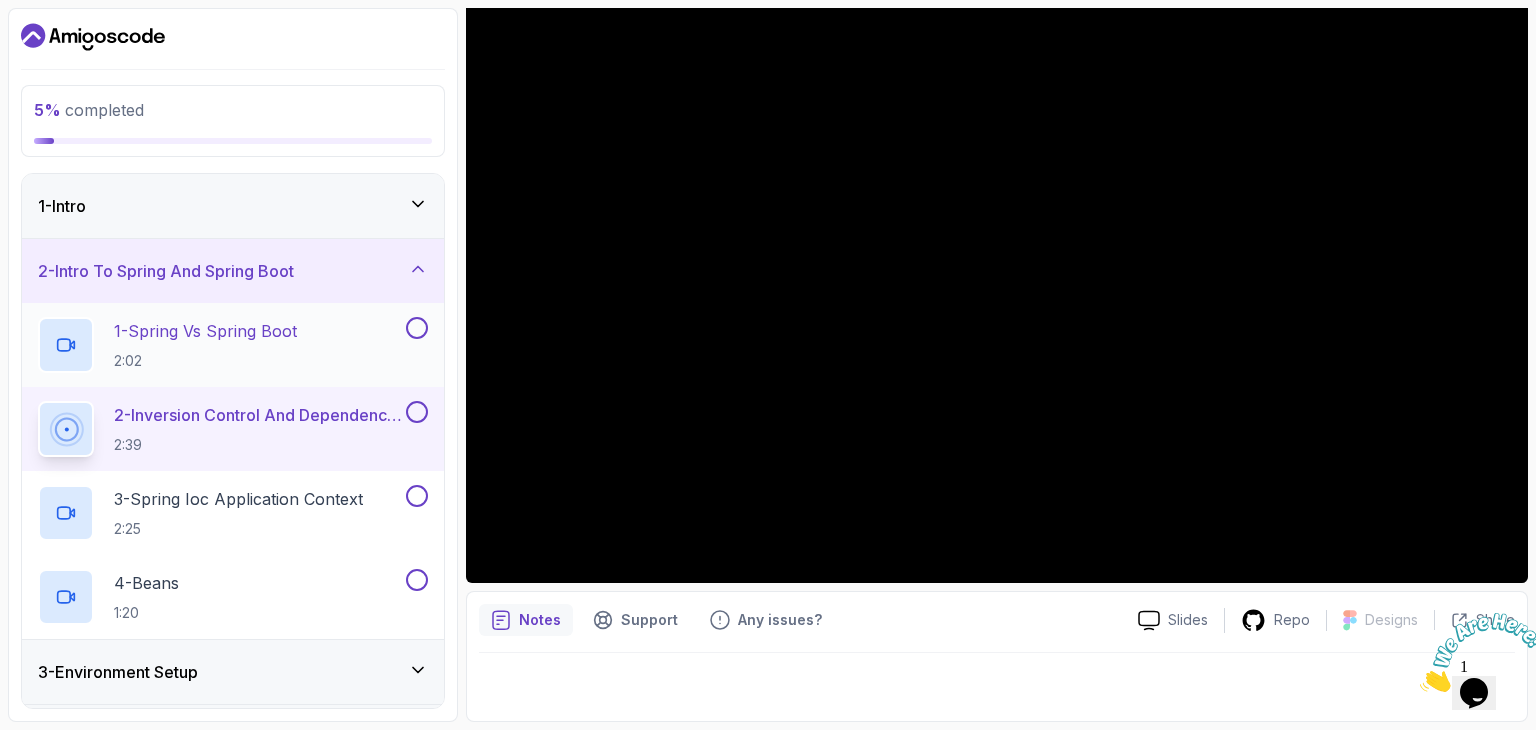 click at bounding box center (417, 328) 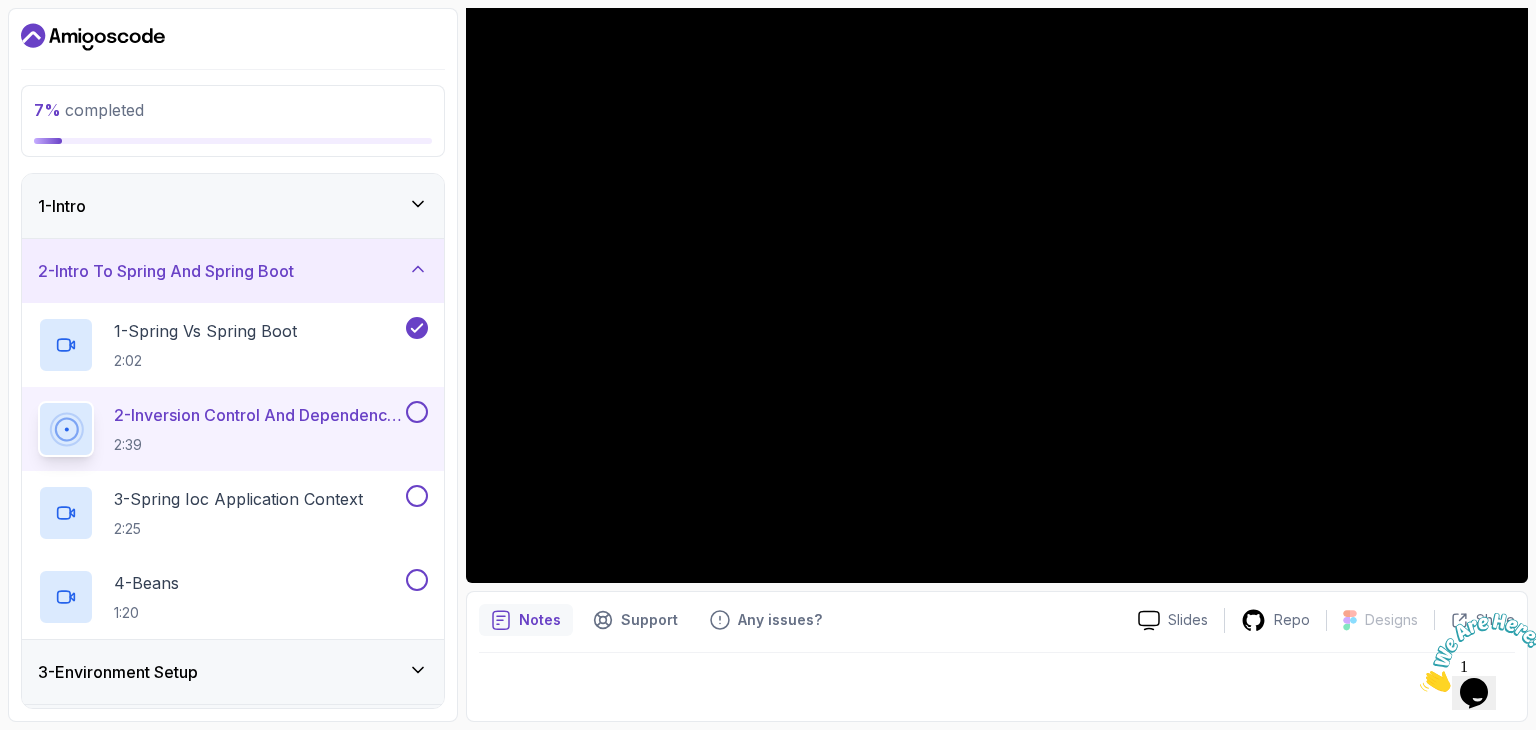 scroll, scrollTop: 0, scrollLeft: 0, axis: both 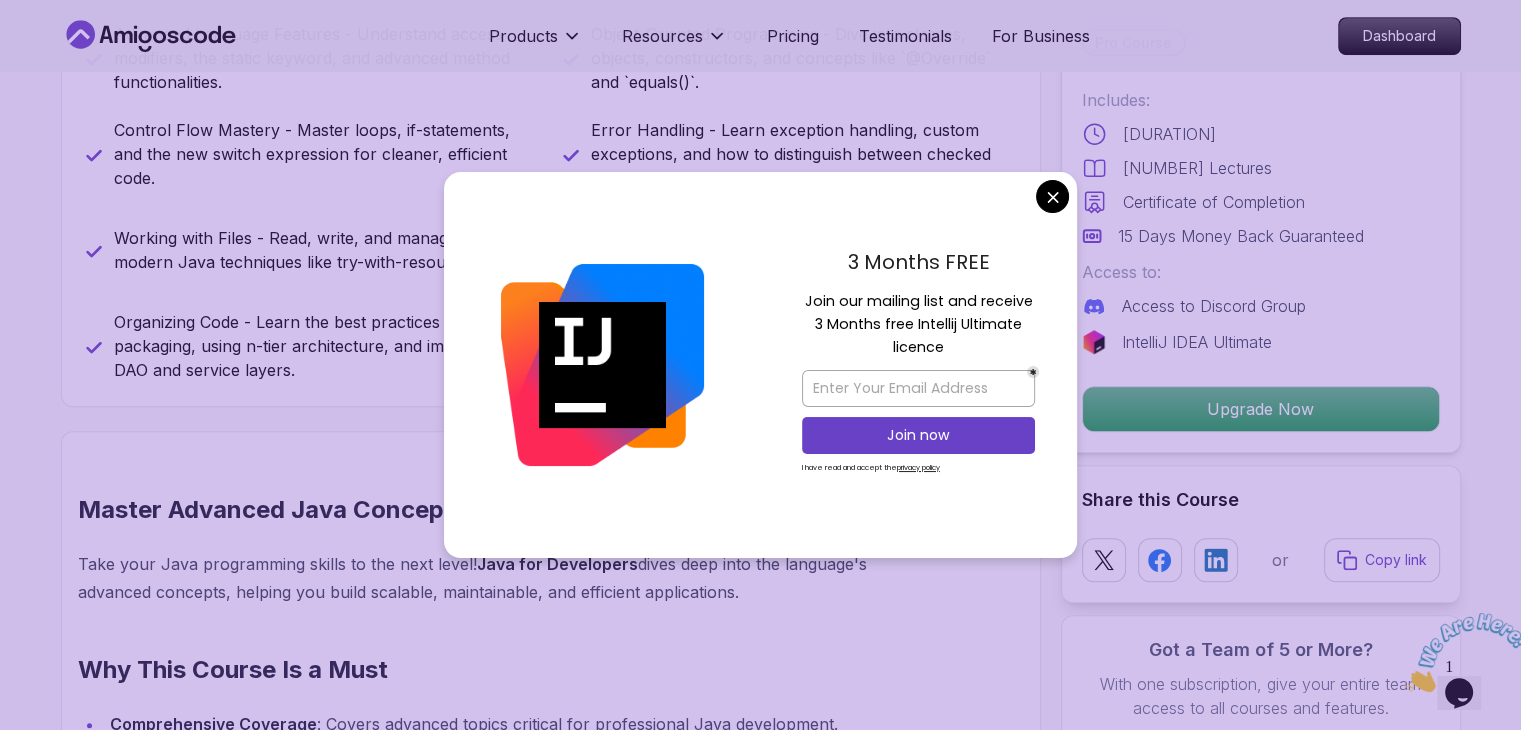 click on "Products Resources Pricing Testimonials For Business Dashboard Products Resources Pricing Testimonials For Business Dashboard Java for Developers Learn advanced Java concepts to build scalable and maintainable applications. Mama Samba Braima Djalo  /   Instructor Pro Course Includes: 9.18 Hours 158 Lectures Certificate of Completion 15 Days Money Back Guaranteed Access to: Access to Discord Group IntelliJ IDEA Ultimate Upgrade Now Share this Course or Copy link Got a Team of 5 or More? With one subscription, give your entire team access to all courses and features. Check our Business Plan Mama Samba Braima Djalo  /   Instructor What you will learn java intellij terminal bash Advanced Language Features - Understand access modifiers, the static keyword, and advanced method functionalities. Object-Oriented Programming - Dive into classes, objects, constructors, and concepts like `@Override` and `equals()`. Working with Files - Read, write, and manage files using modern Java techniques like try-with-resources." at bounding box center [760, 4063] 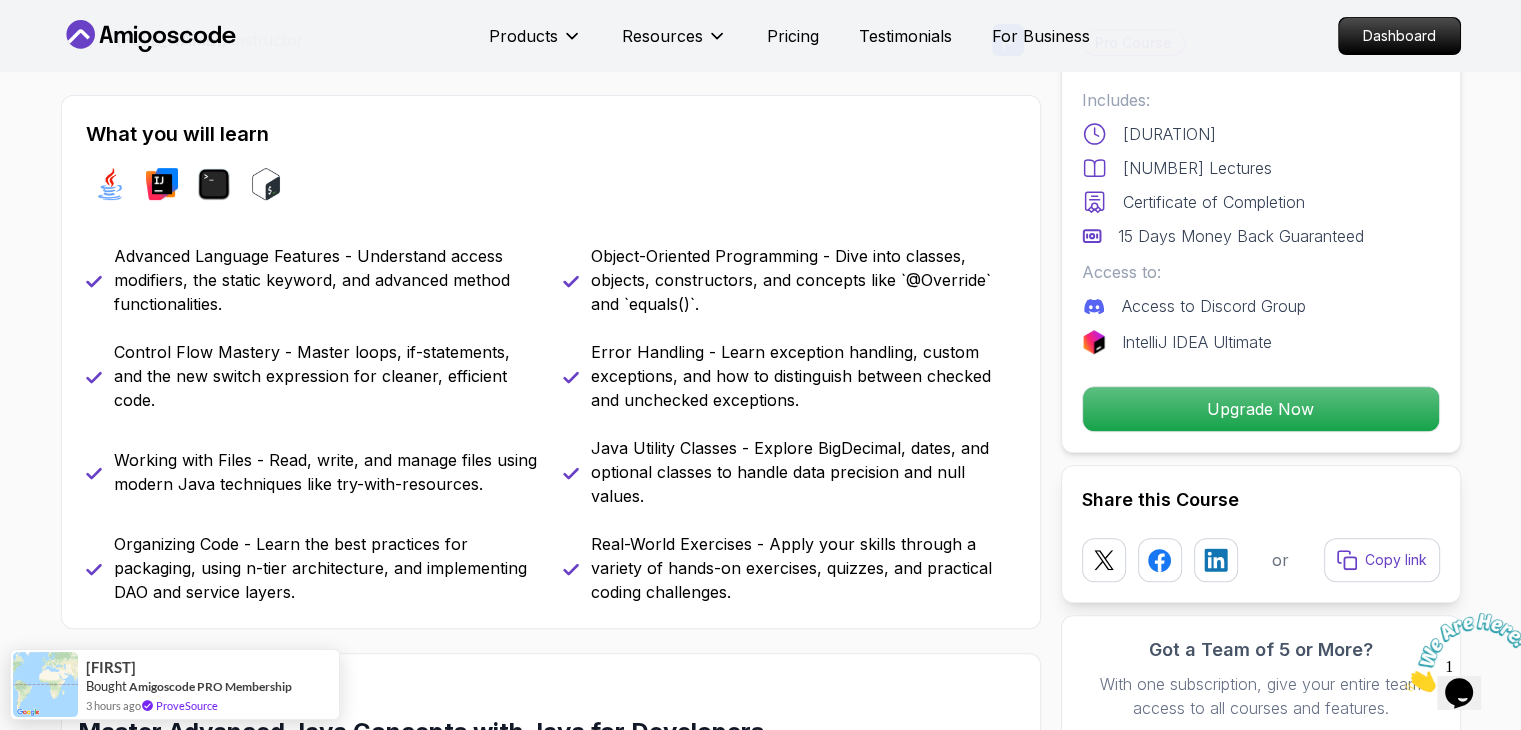 scroll, scrollTop: 800, scrollLeft: 0, axis: vertical 